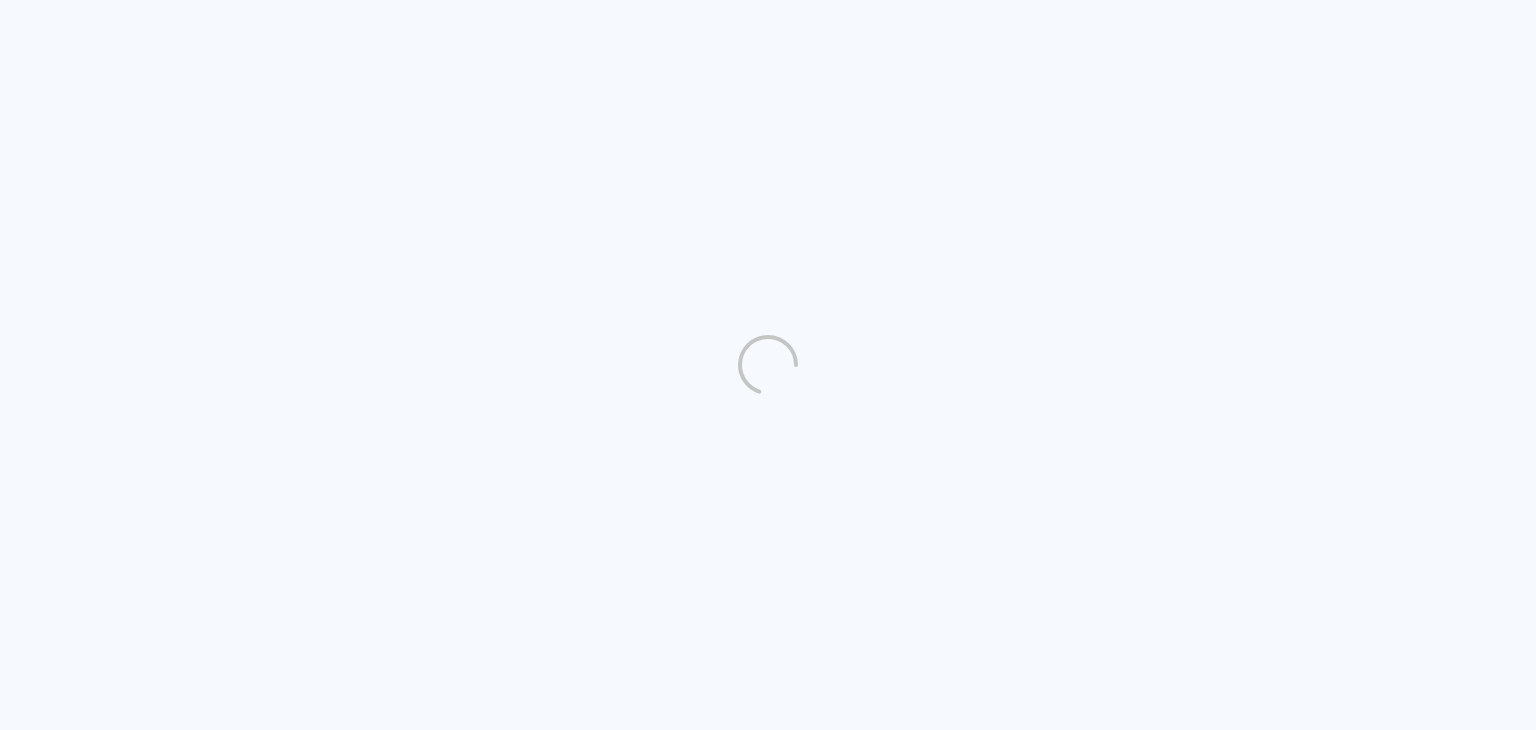 scroll, scrollTop: 0, scrollLeft: 0, axis: both 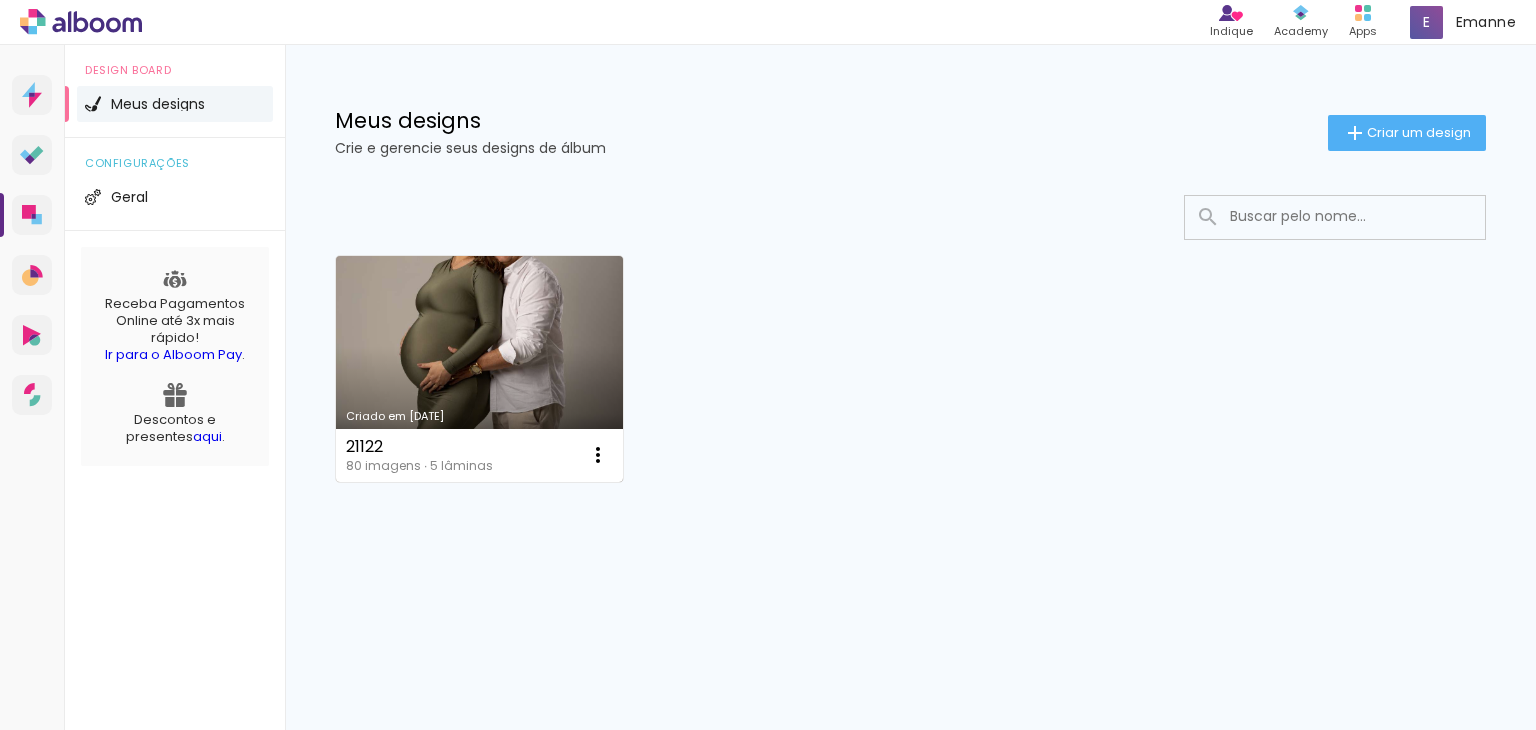 click on "21122 80 imagens  ∙ 5 lâminas  Abrir Fazer uma cópia Excluir" at bounding box center [479, 455] 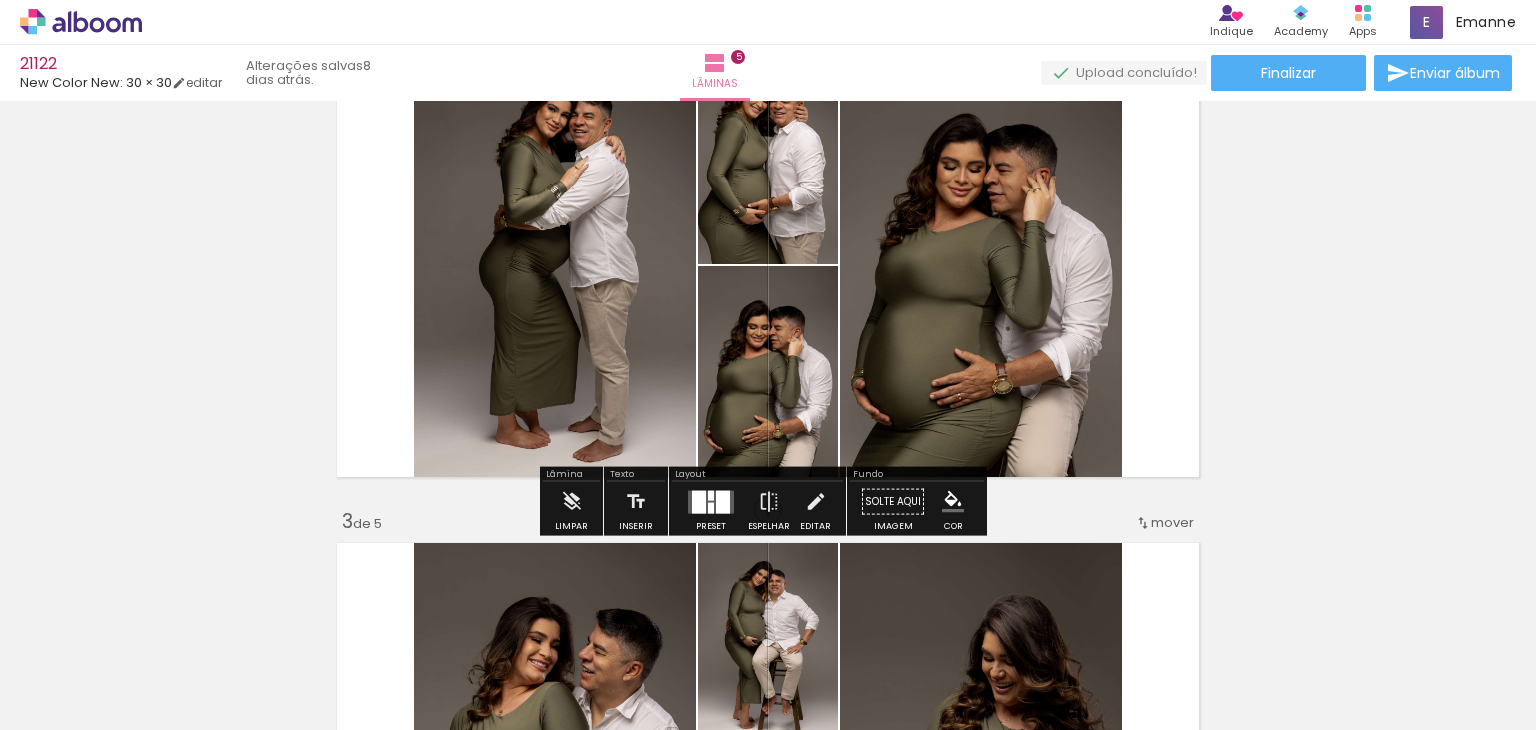 scroll, scrollTop: 600, scrollLeft: 0, axis: vertical 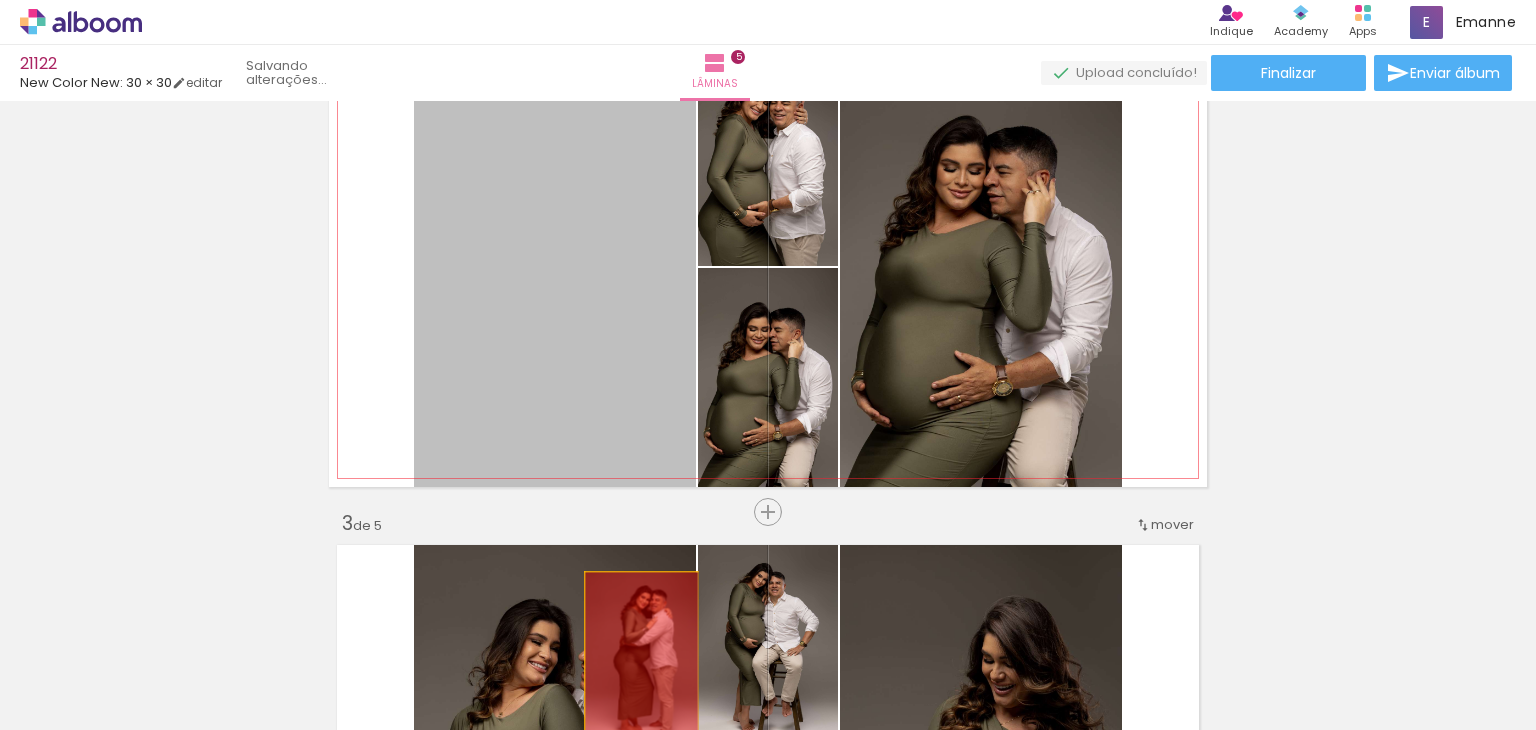 drag, startPoint x: 622, startPoint y: 235, endPoint x: 745, endPoint y: 257, distance: 124.95199 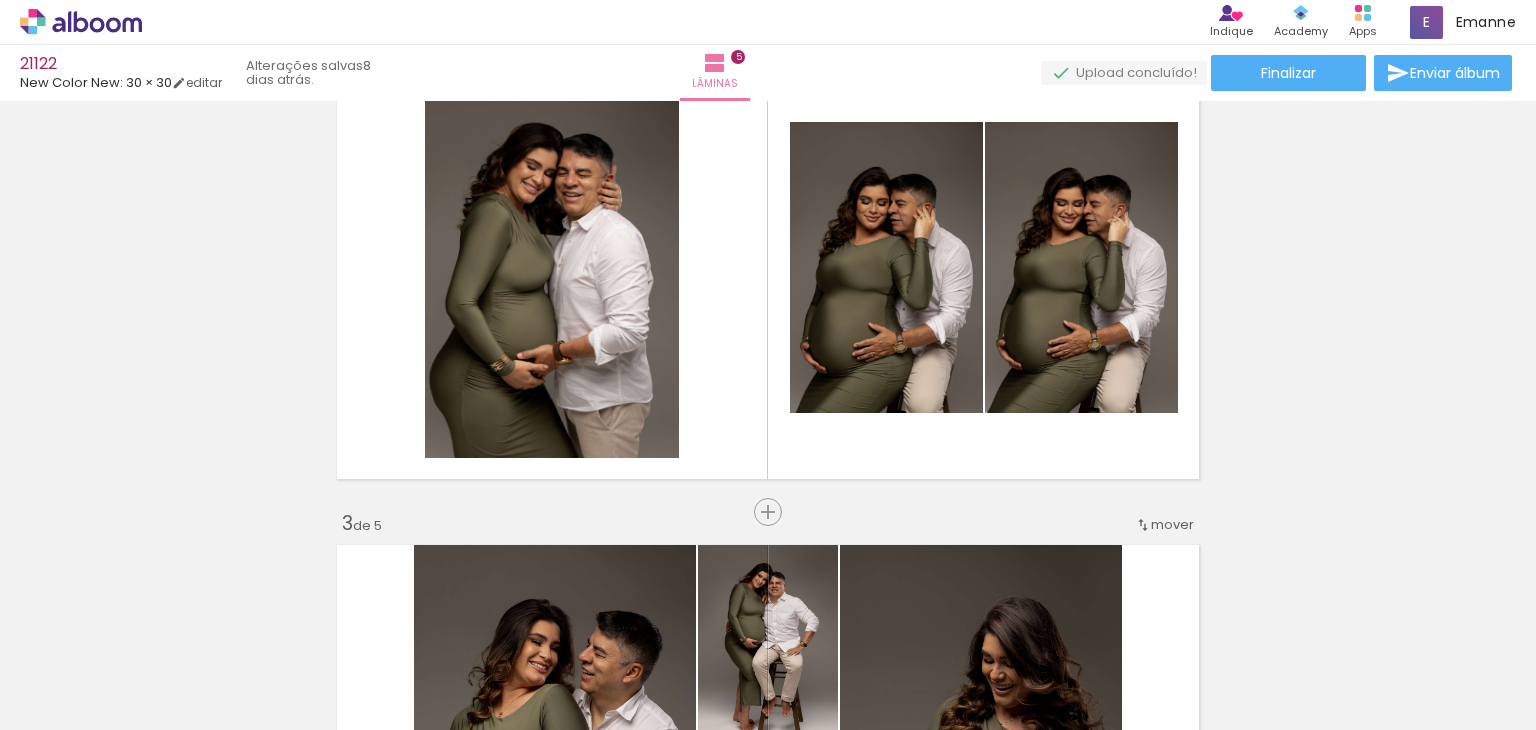 drag, startPoint x: 759, startPoint y: 292, endPoint x: 771, endPoint y: 640, distance: 348.20685 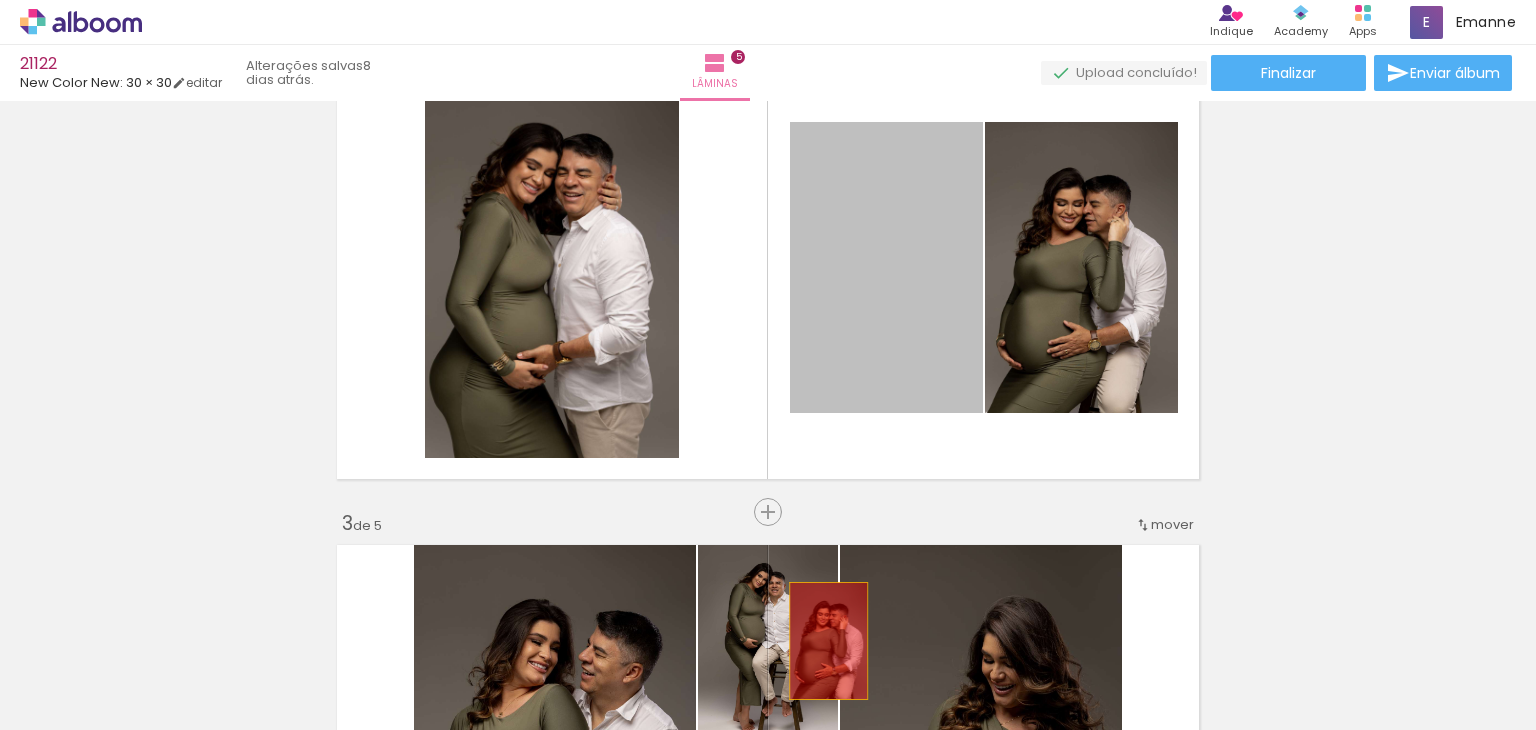drag, startPoint x: 868, startPoint y: 251, endPoint x: 788, endPoint y: 637, distance: 394.203 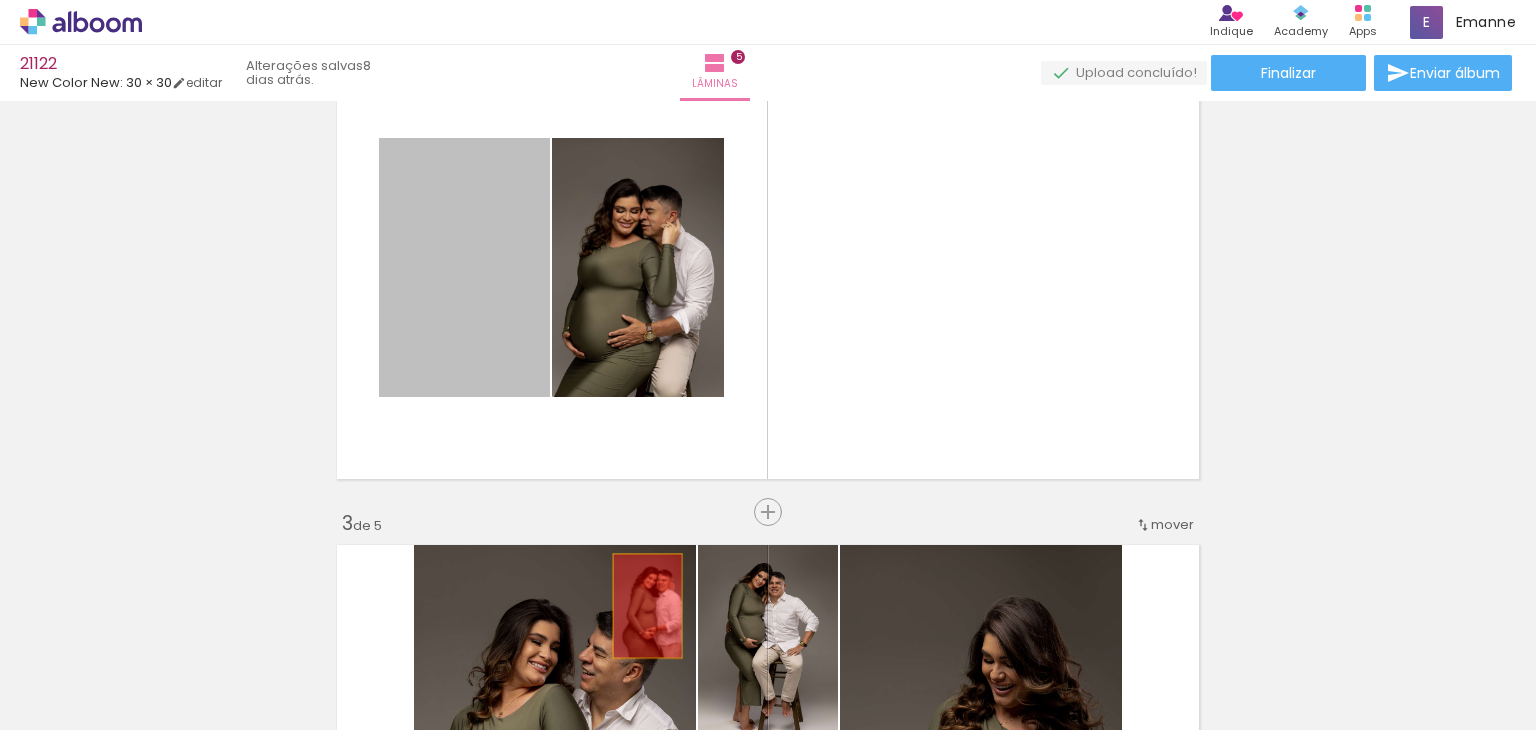 drag, startPoint x: 492, startPoint y: 237, endPoint x: 624, endPoint y: 455, distance: 254.84897 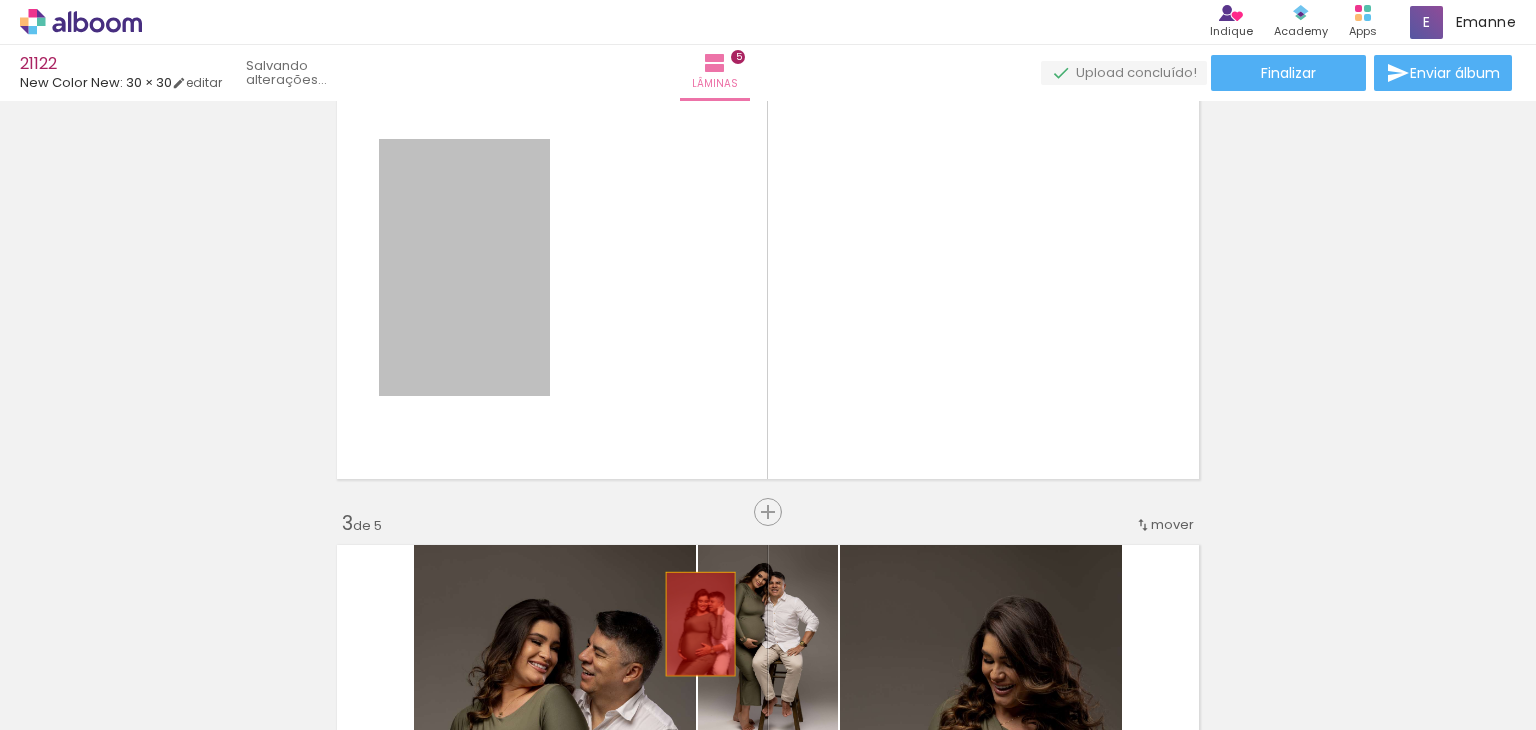 drag, startPoint x: 590, startPoint y: 339, endPoint x: 693, endPoint y: 624, distance: 303.04126 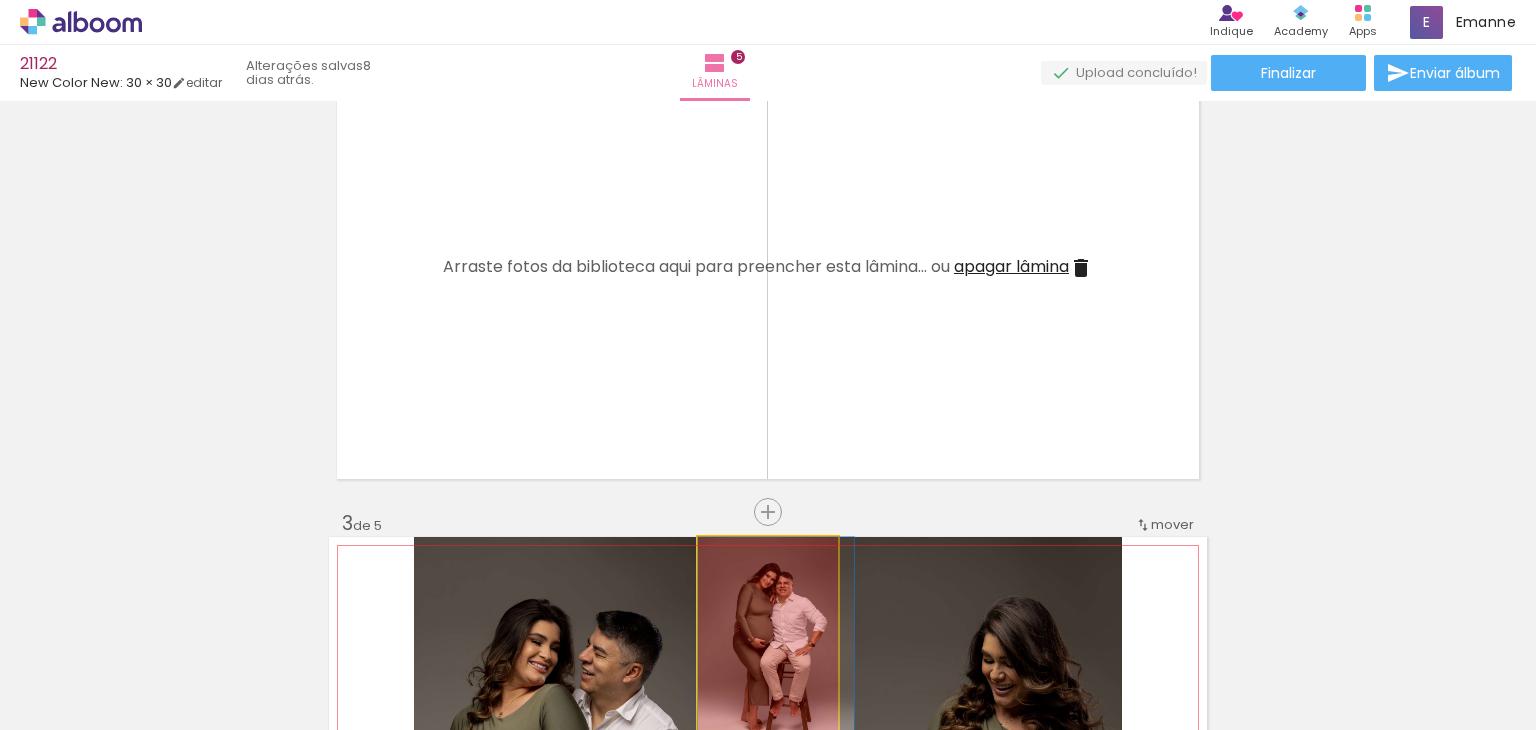 drag, startPoint x: 802, startPoint y: 578, endPoint x: 880, endPoint y: 483, distance: 122.91867 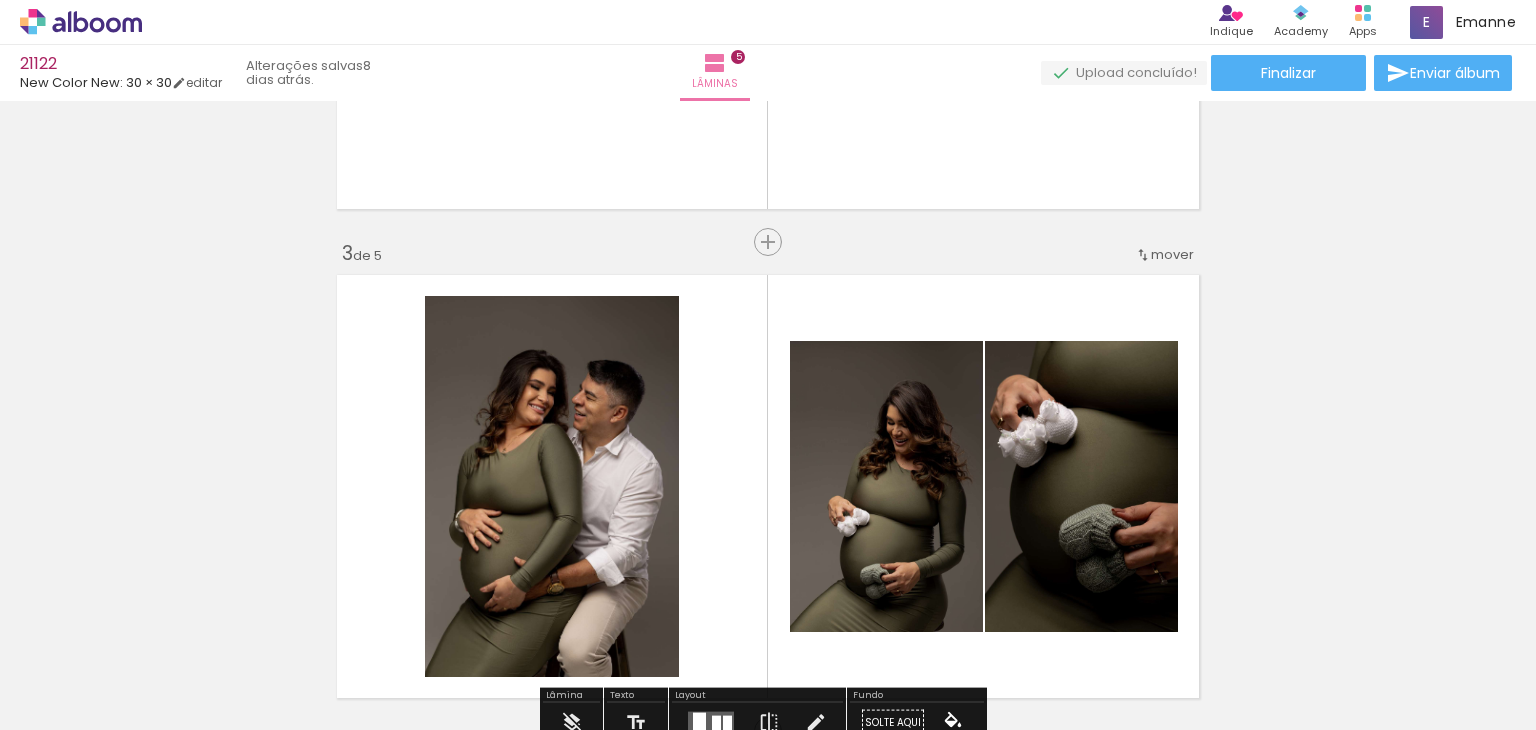scroll, scrollTop: 1000, scrollLeft: 0, axis: vertical 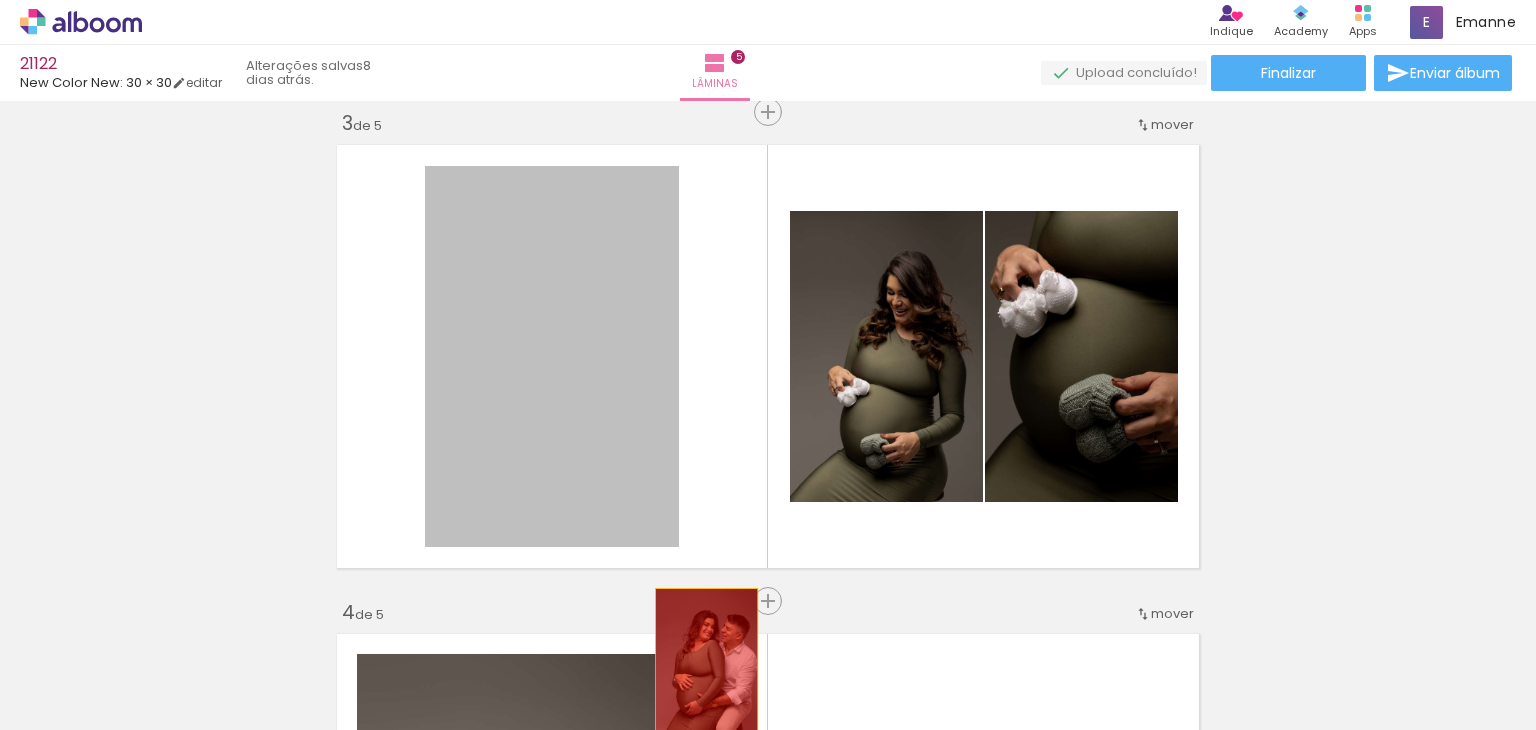 drag, startPoint x: 560, startPoint y: 306, endPoint x: 699, endPoint y: 665, distance: 384.97012 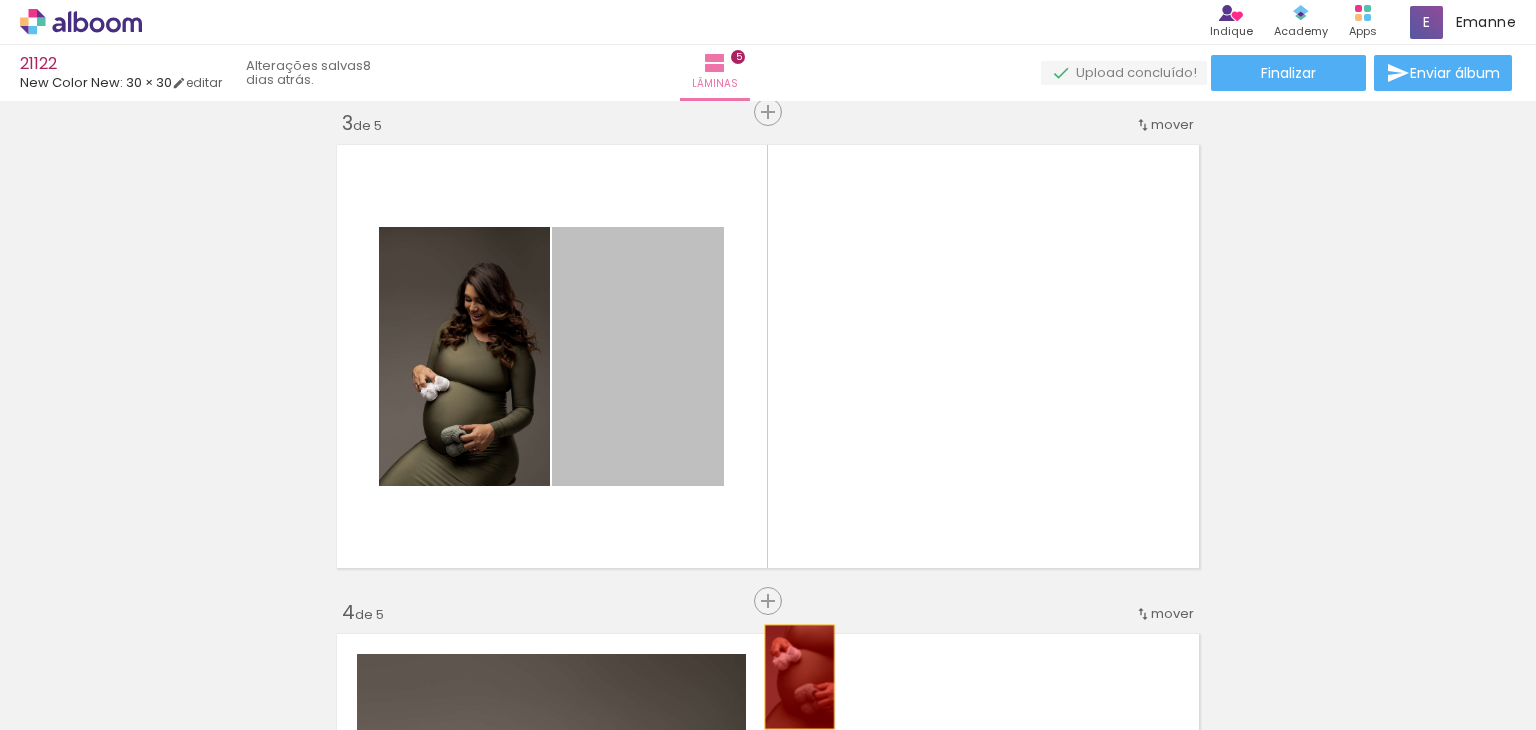 drag, startPoint x: 629, startPoint y: 353, endPoint x: 795, endPoint y: 689, distance: 374.76926 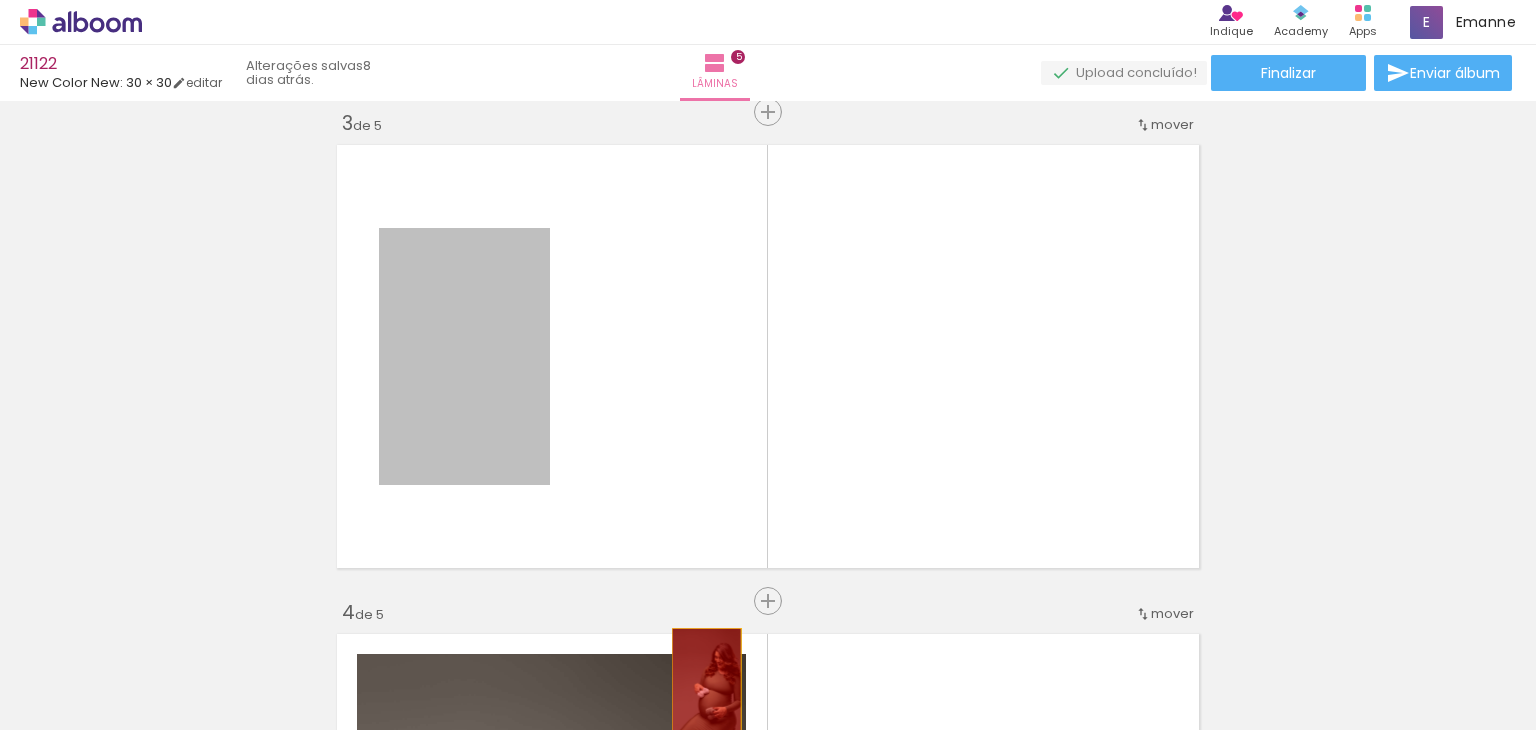 drag, startPoint x: 469, startPoint y: 353, endPoint x: 699, endPoint y: 680, distance: 399.7862 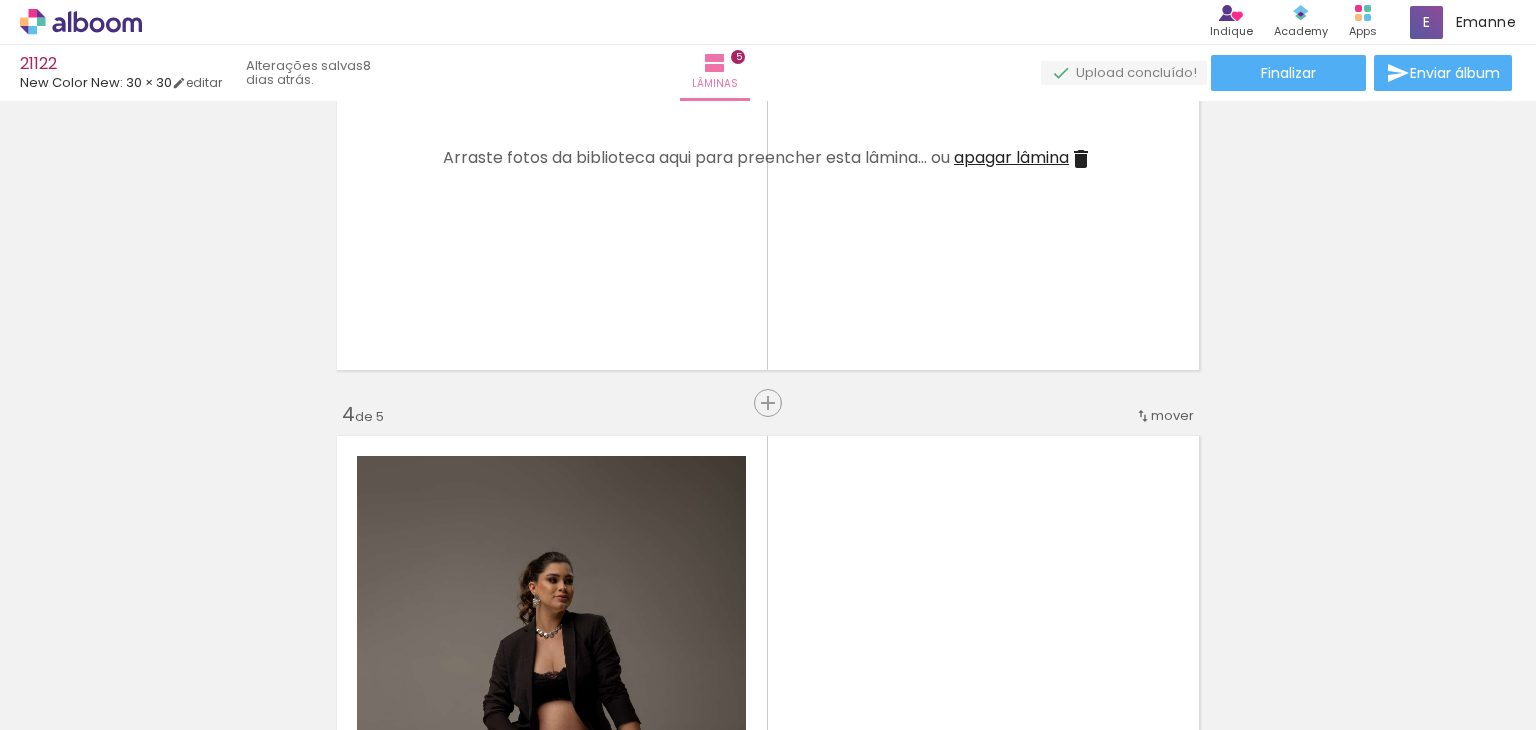 scroll, scrollTop: 1600, scrollLeft: 0, axis: vertical 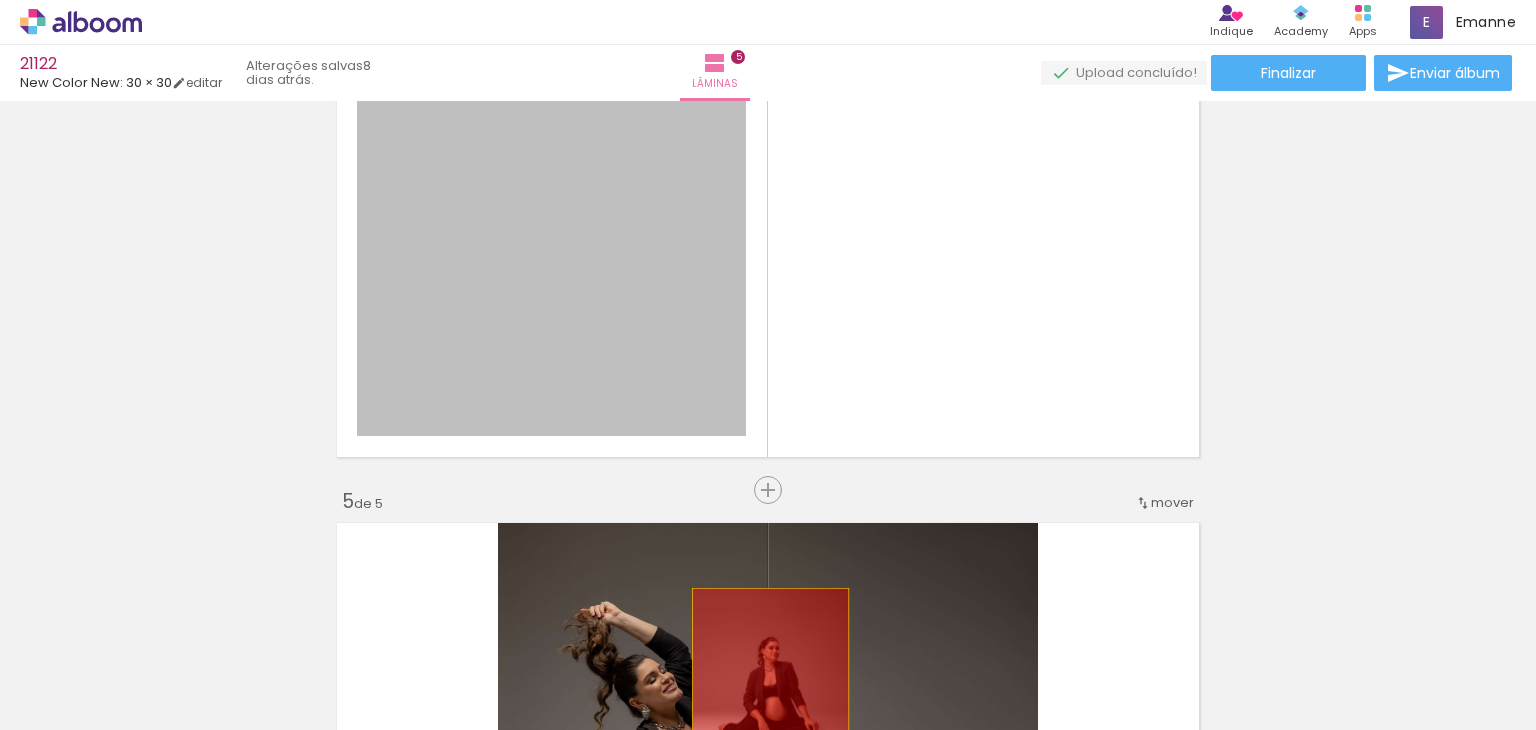 drag, startPoint x: 560, startPoint y: 293, endPoint x: 763, endPoint y: 665, distance: 423.78415 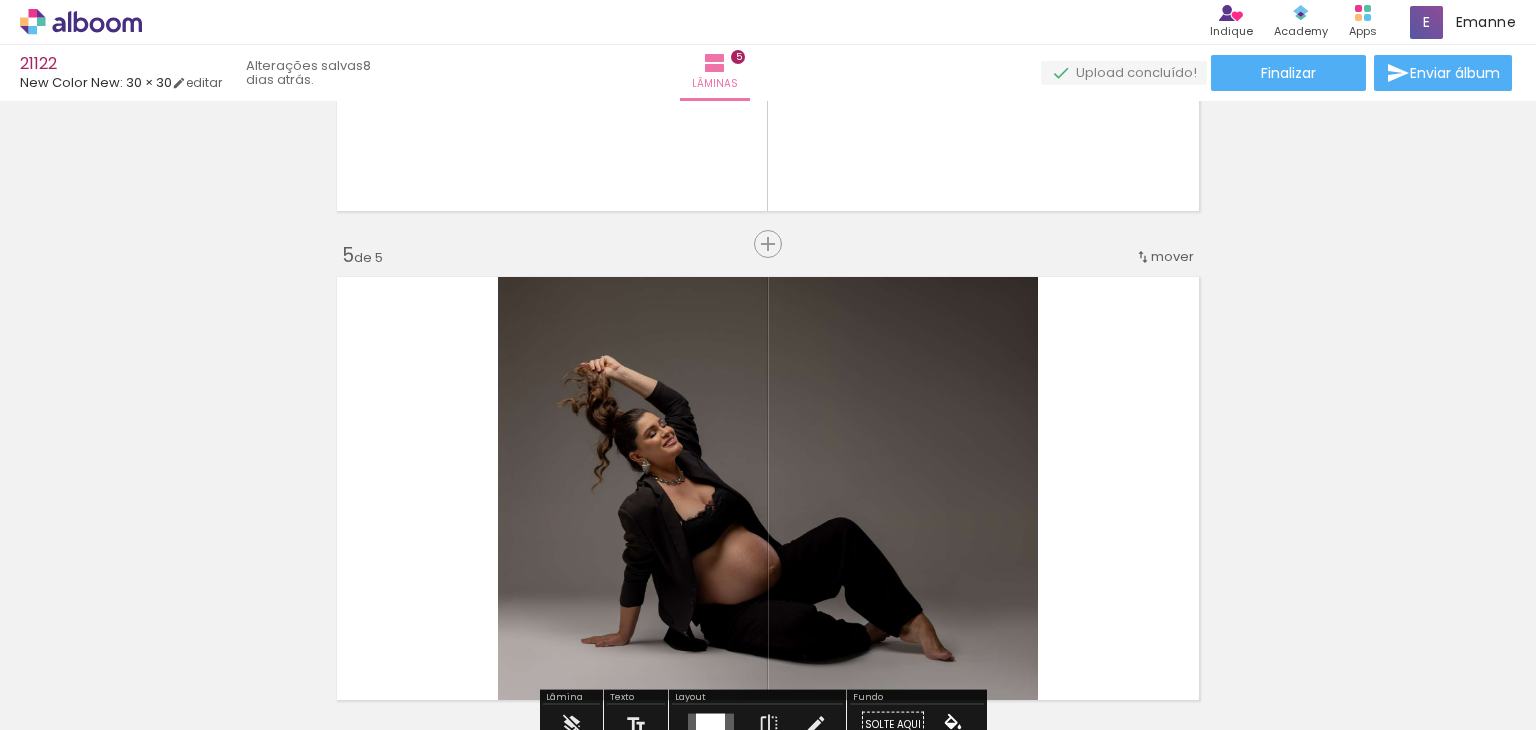 scroll, scrollTop: 2200, scrollLeft: 0, axis: vertical 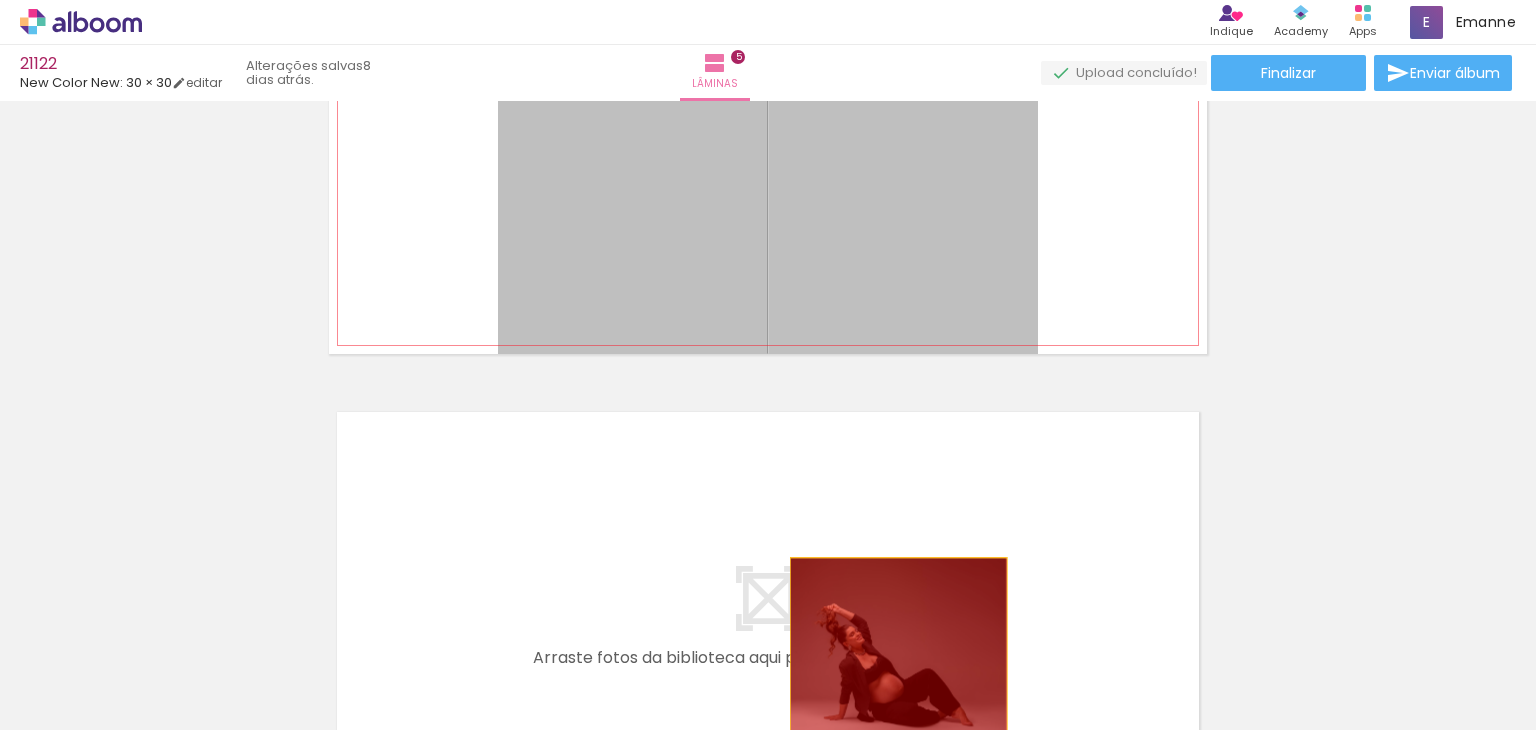 drag, startPoint x: 769, startPoint y: 237, endPoint x: 891, endPoint y: 646, distance: 426.80792 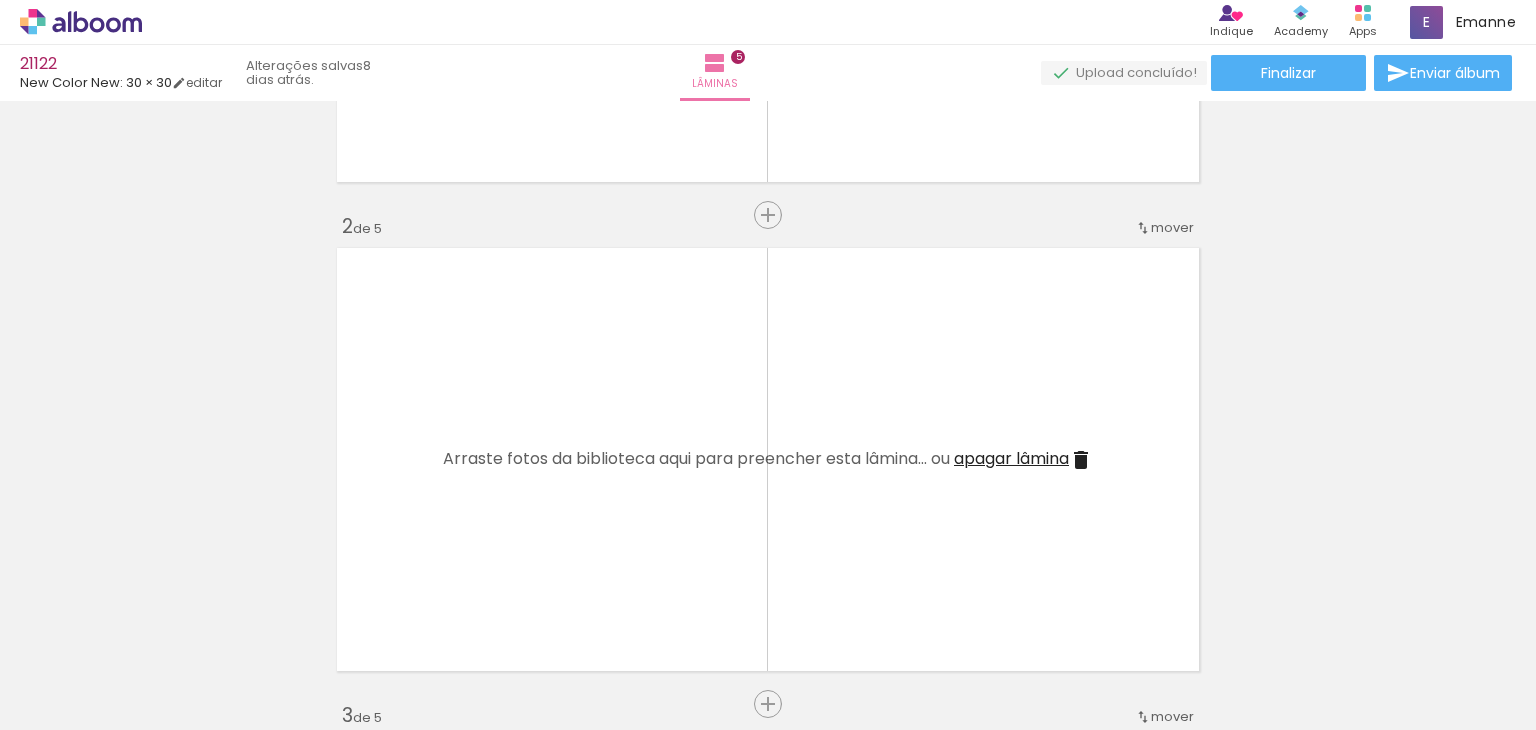 scroll, scrollTop: 0, scrollLeft: 0, axis: both 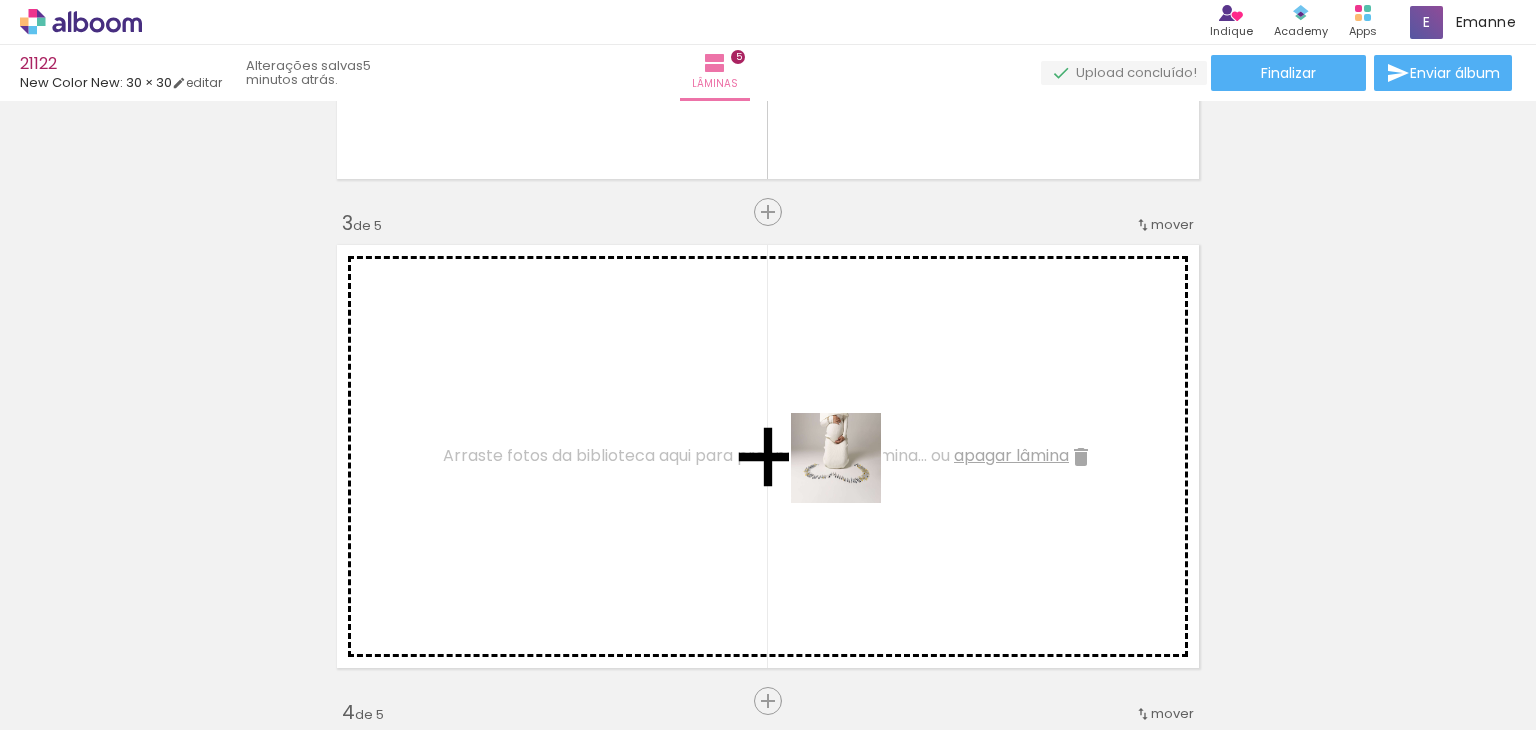 drag, startPoint x: 1244, startPoint y: 686, endPoint x: 802, endPoint y: 472, distance: 491.08044 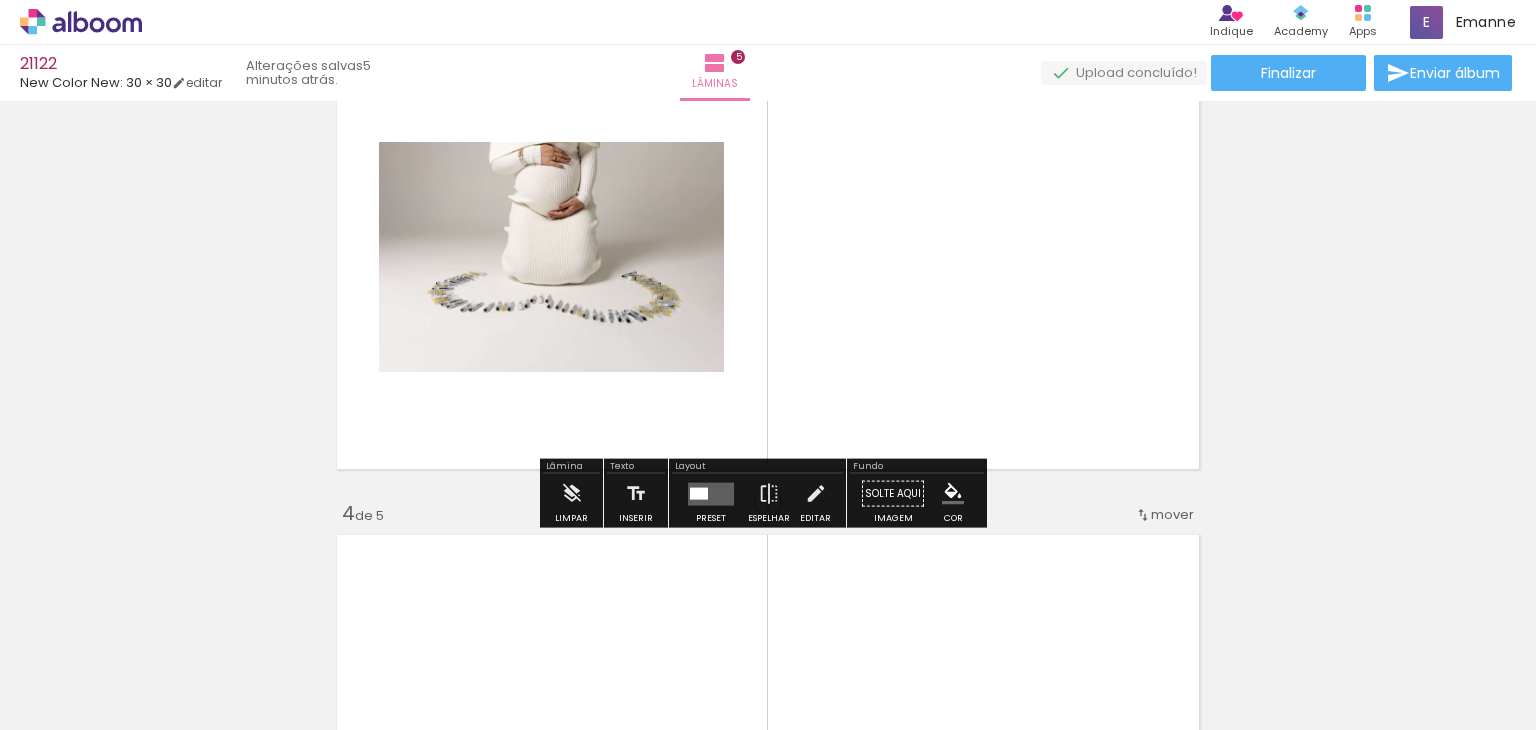 scroll, scrollTop: 1100, scrollLeft: 0, axis: vertical 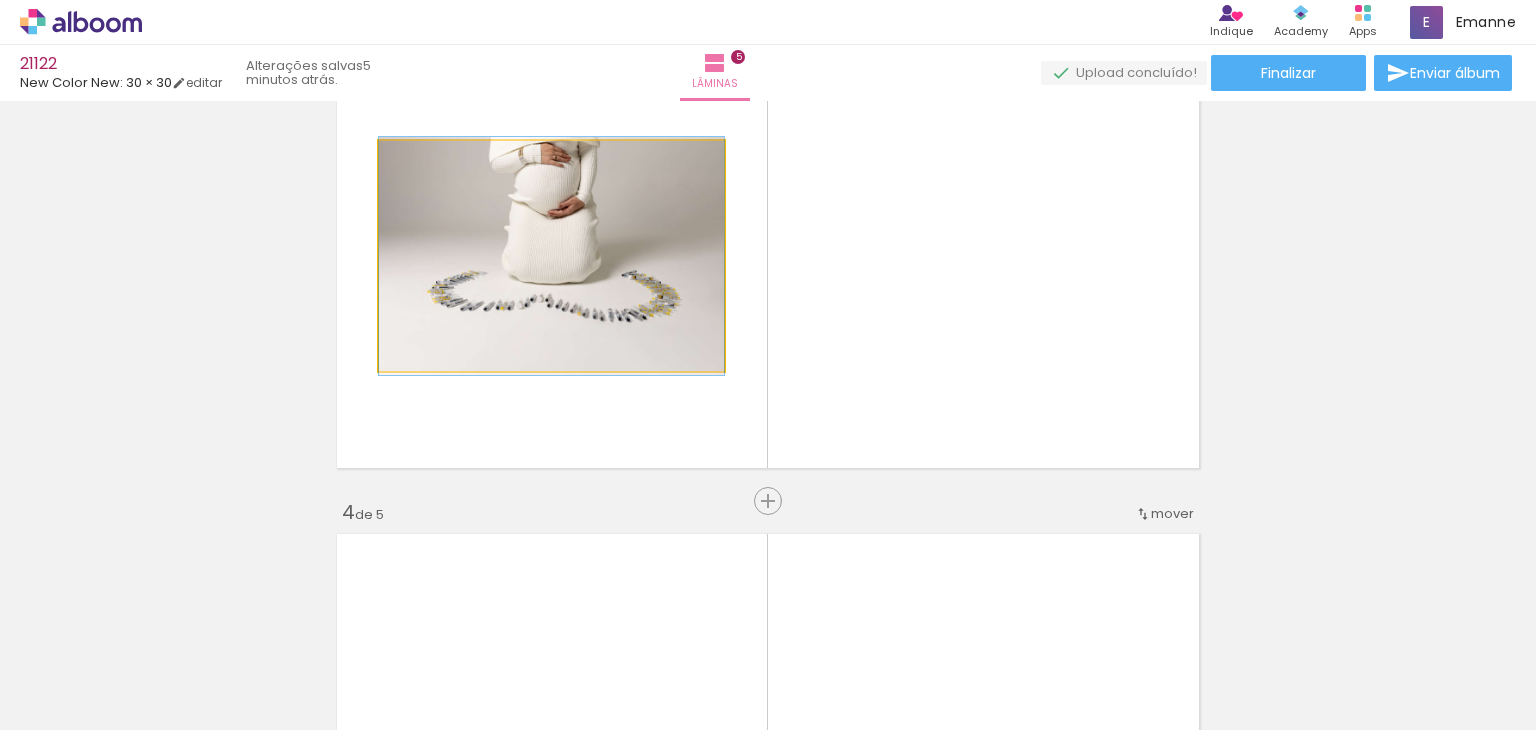 click 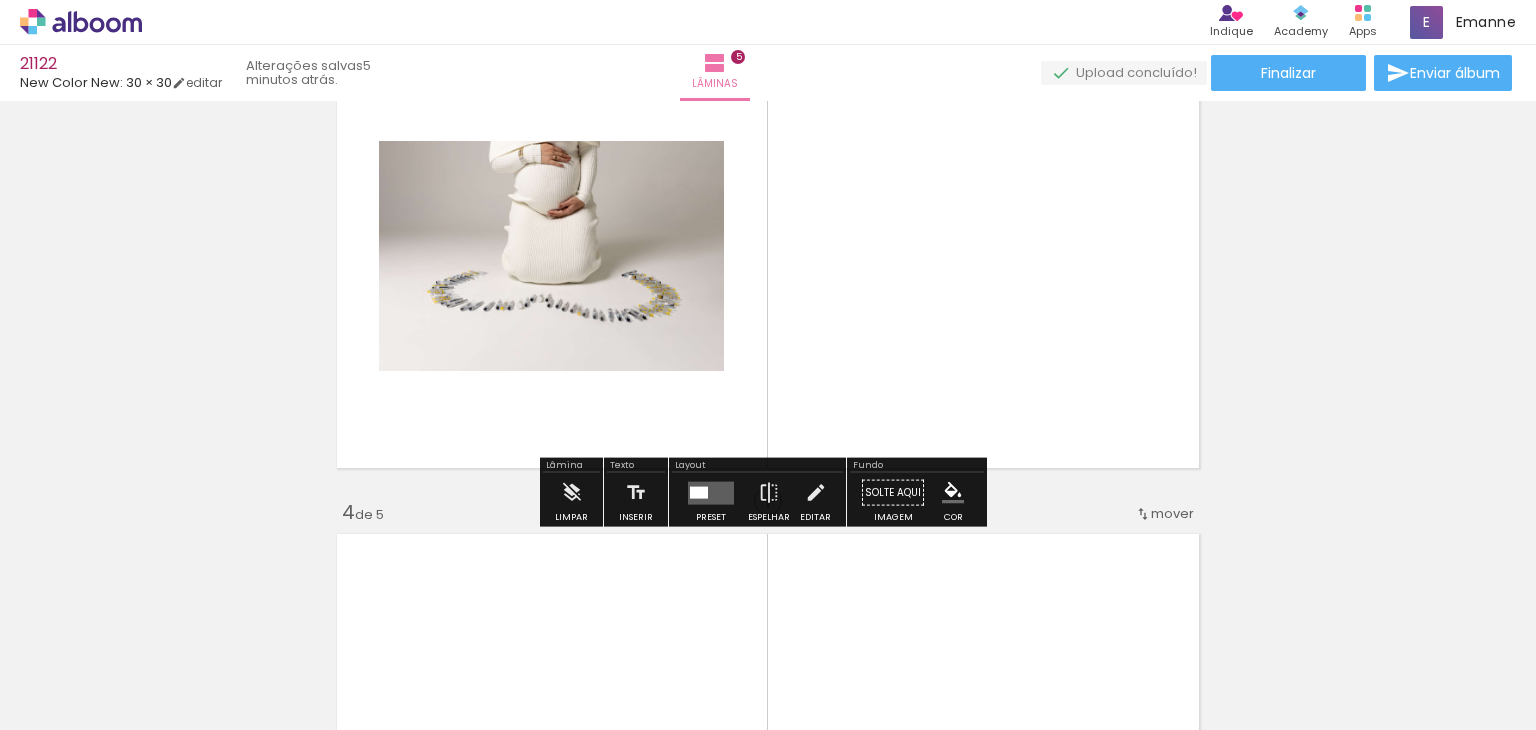 click 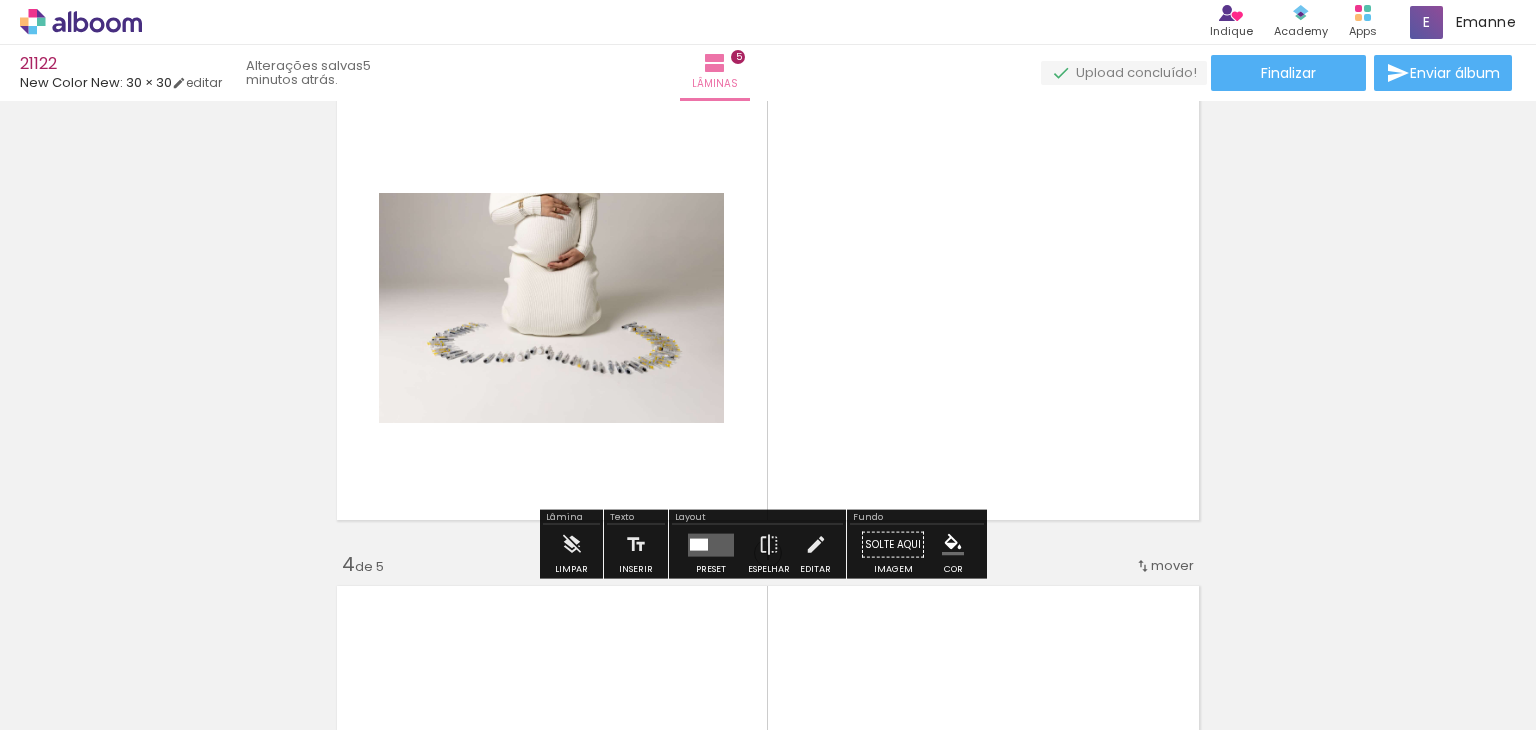 scroll, scrollTop: 1000, scrollLeft: 0, axis: vertical 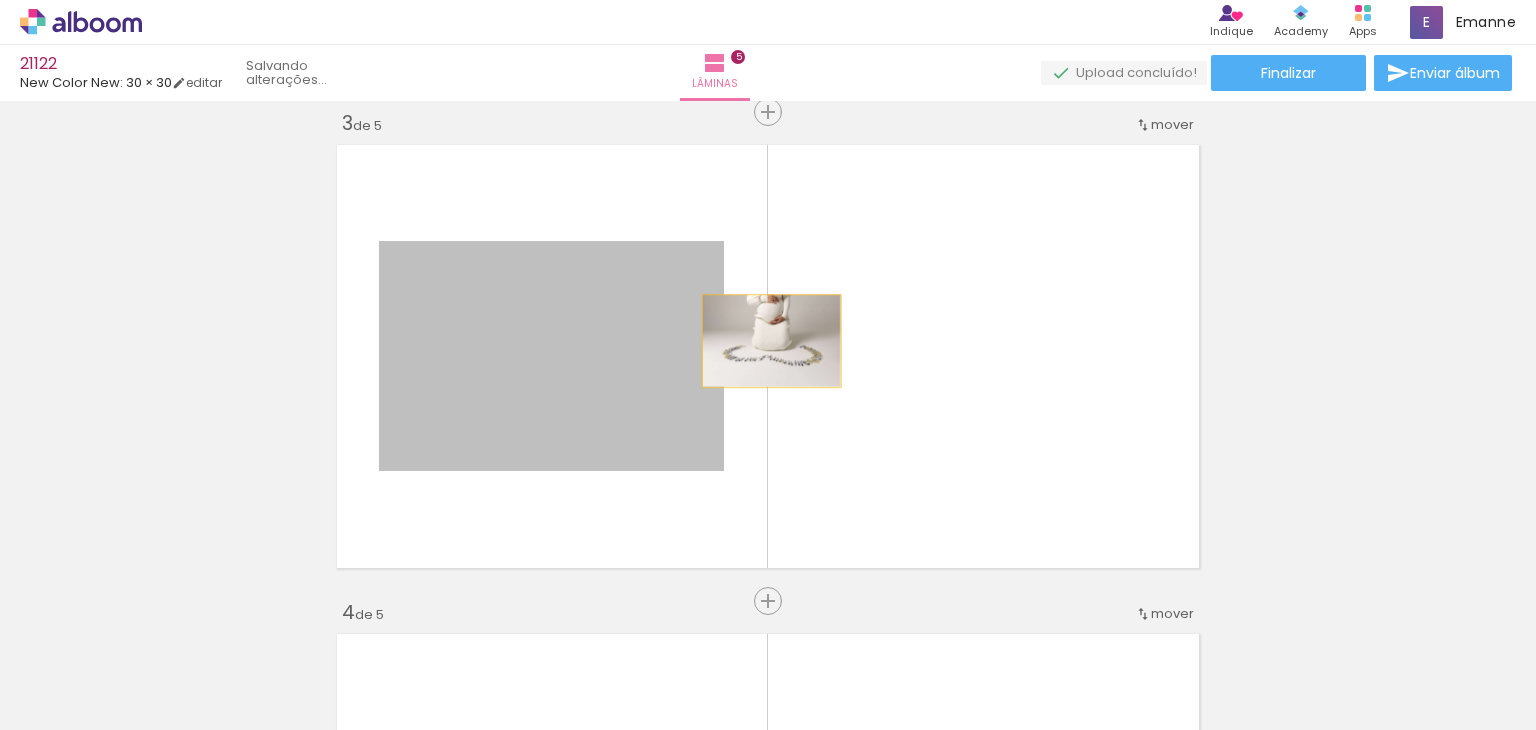 drag, startPoint x: 691, startPoint y: 363, endPoint x: 584, endPoint y: 341, distance: 109.23827 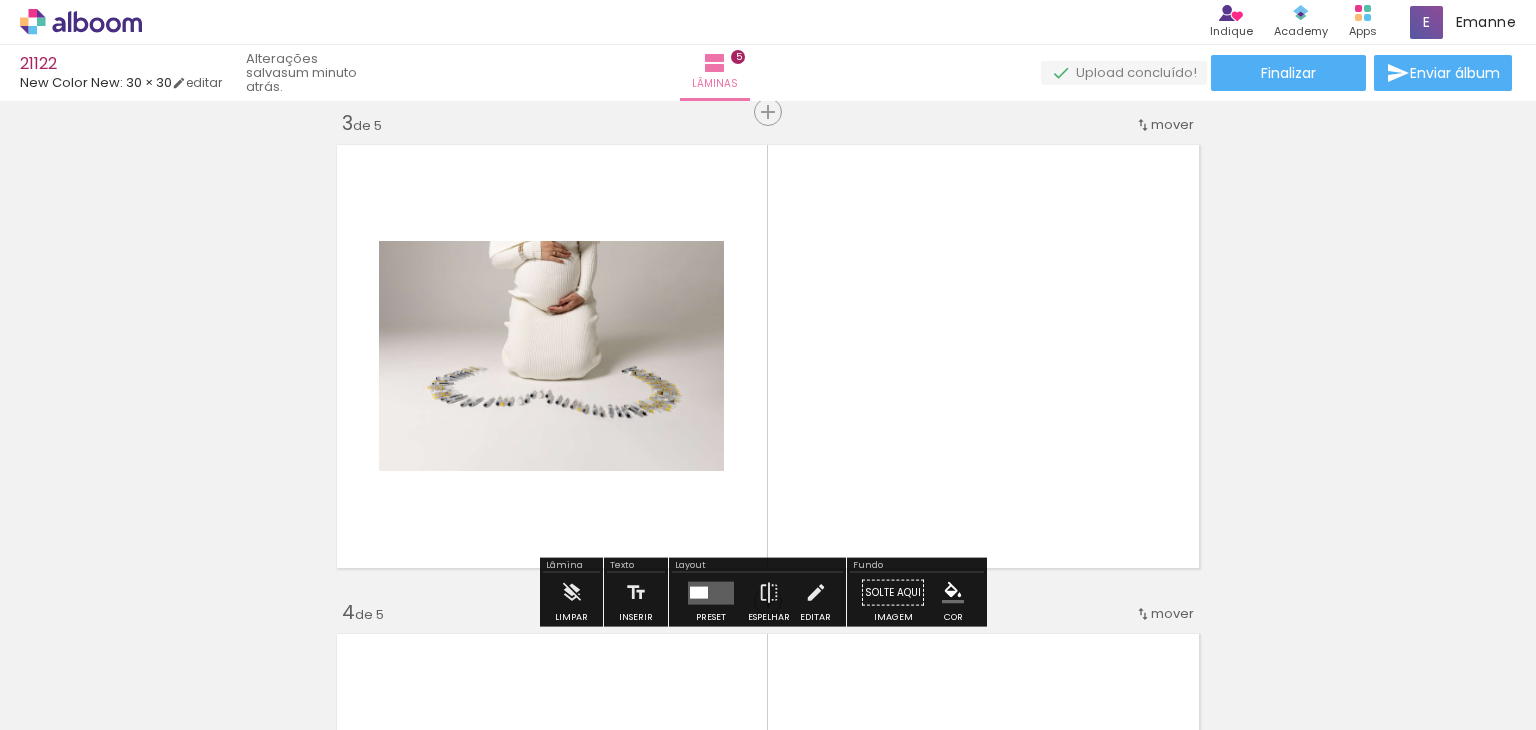click on "Inserir lâmina 1  de 5  Inserir lâmina 2  de 5  Inserir lâmina 3  de 5  Inserir lâmina 4  de 5  Inserir lâmina 5  de 5" at bounding box center (768, 575) 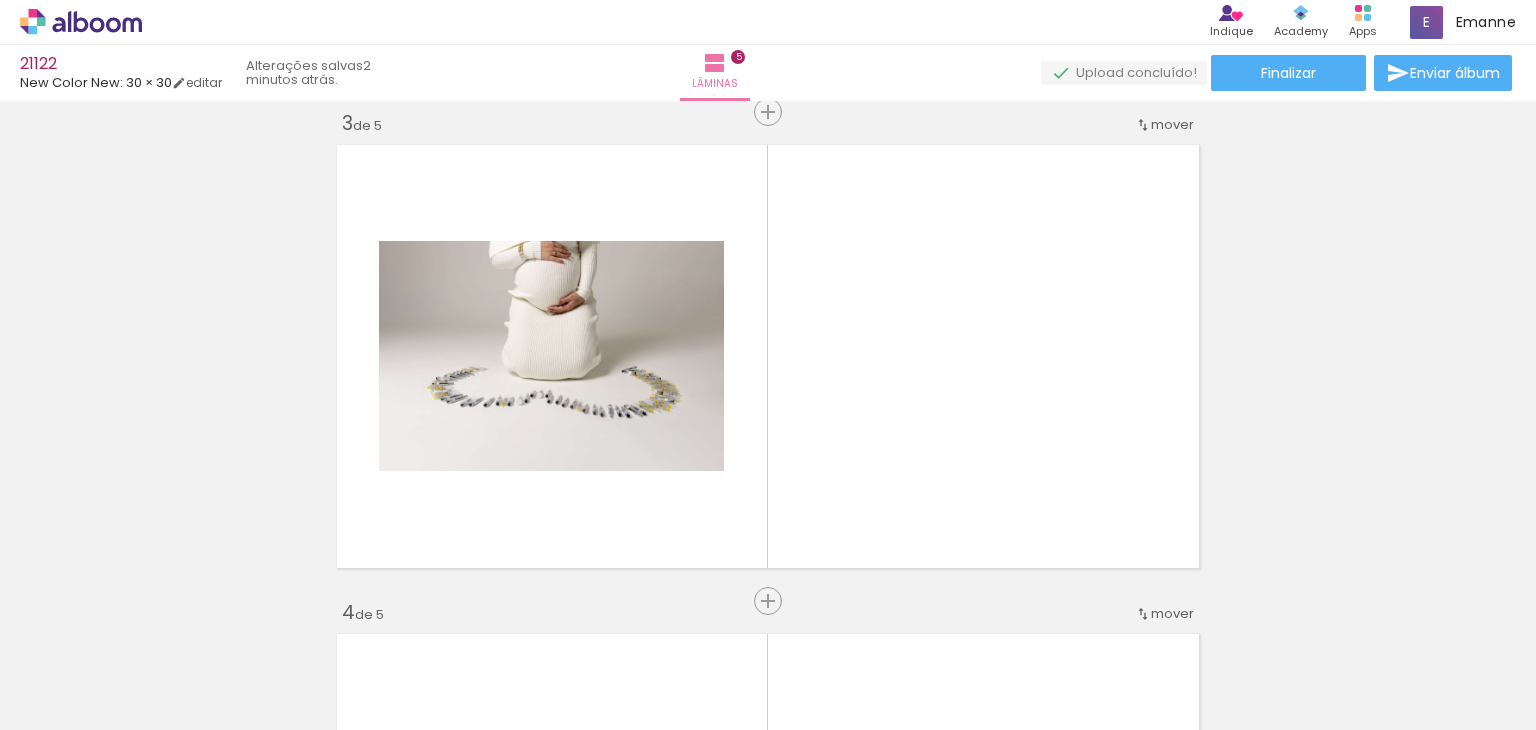 scroll, scrollTop: 0, scrollLeft: 0, axis: both 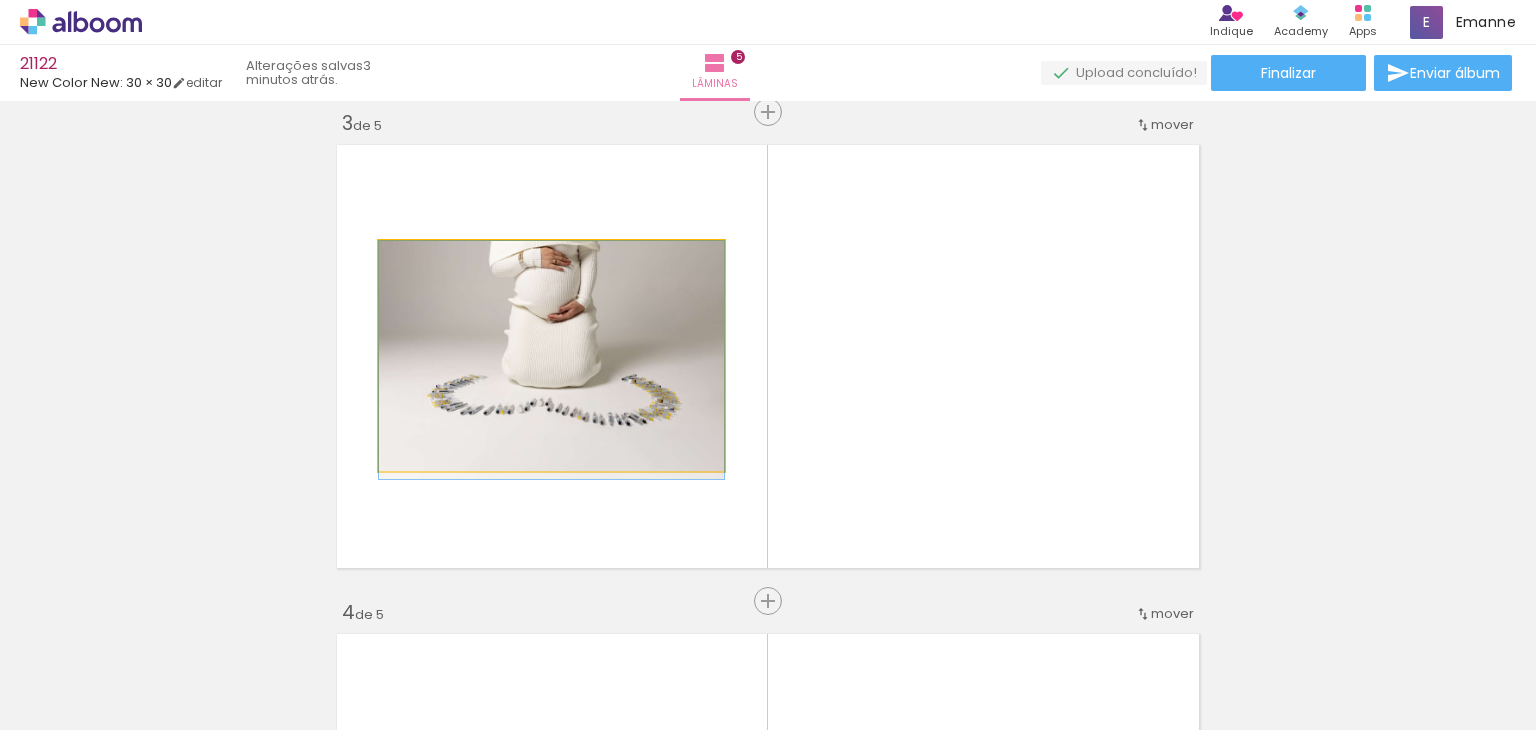 drag, startPoint x: 540, startPoint y: 349, endPoint x: 593, endPoint y: 373, distance: 58.18075 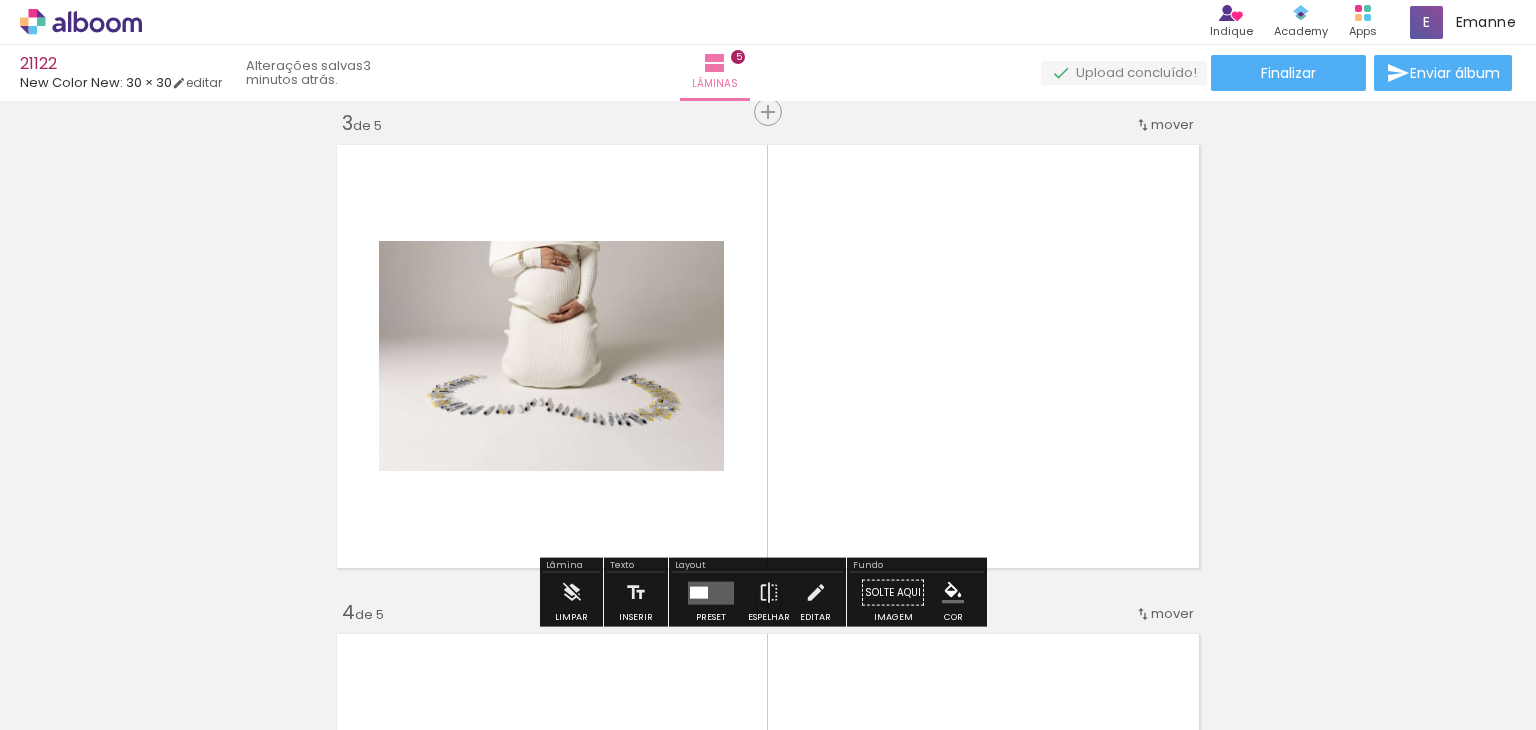 click at bounding box center (768, 356) 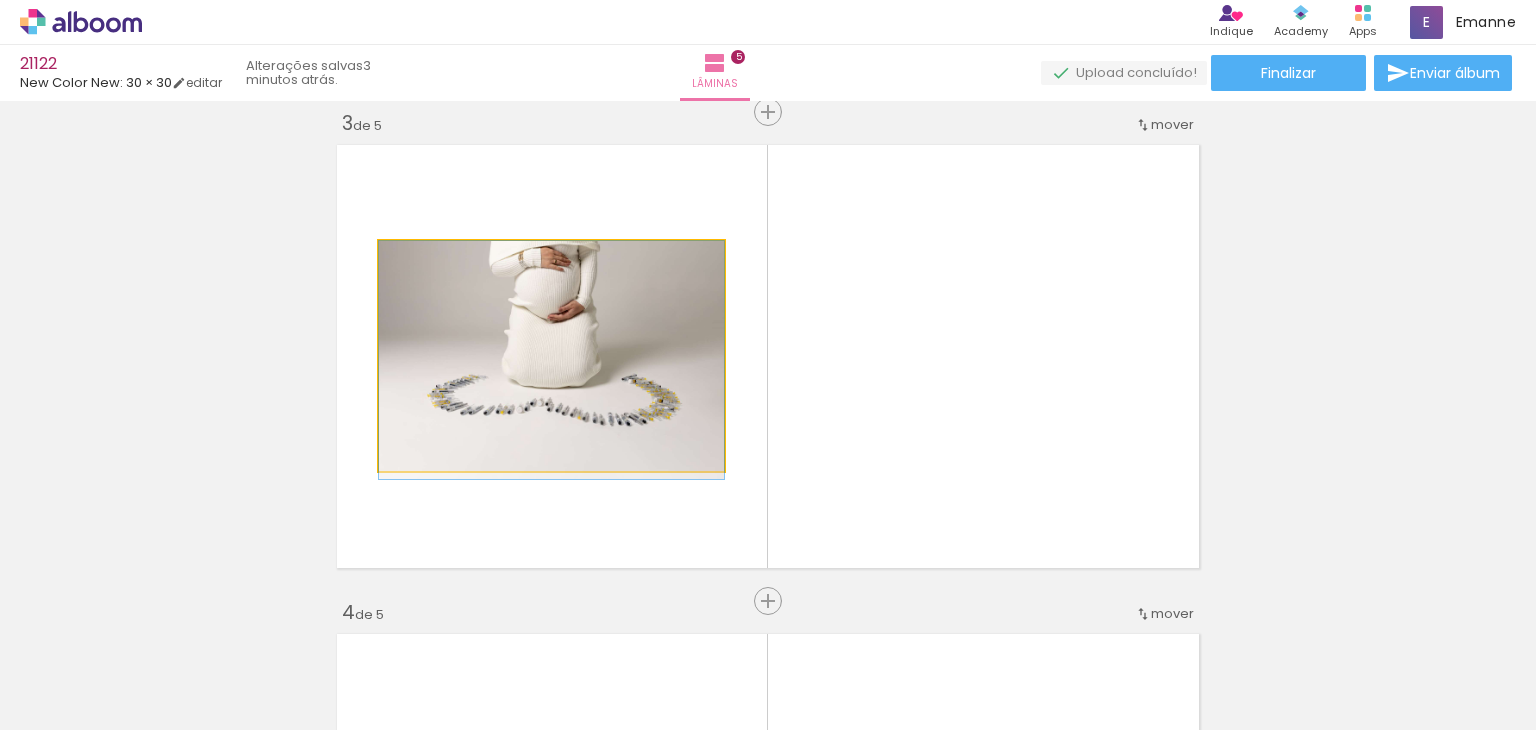 click 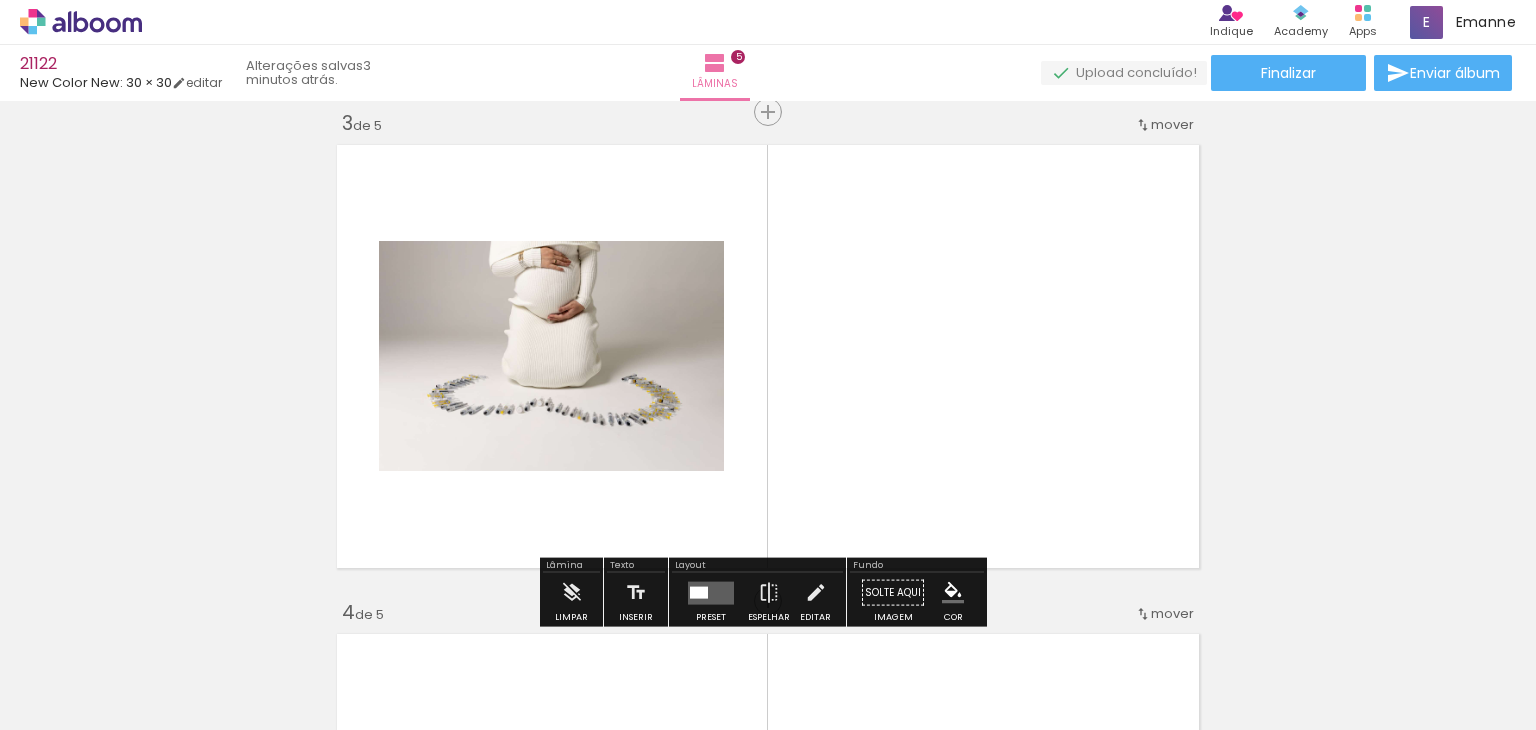 click at bounding box center (768, 356) 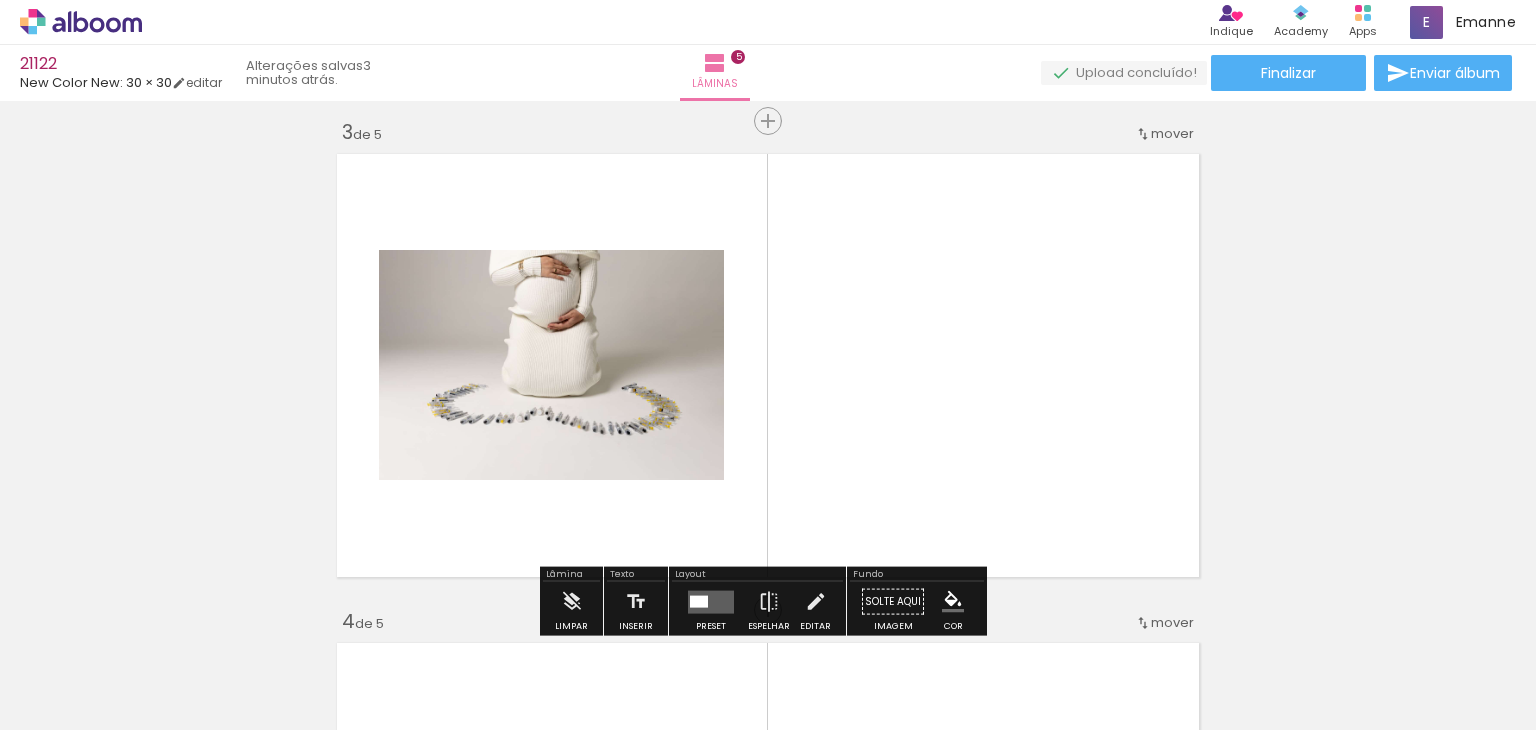 scroll, scrollTop: 1000, scrollLeft: 0, axis: vertical 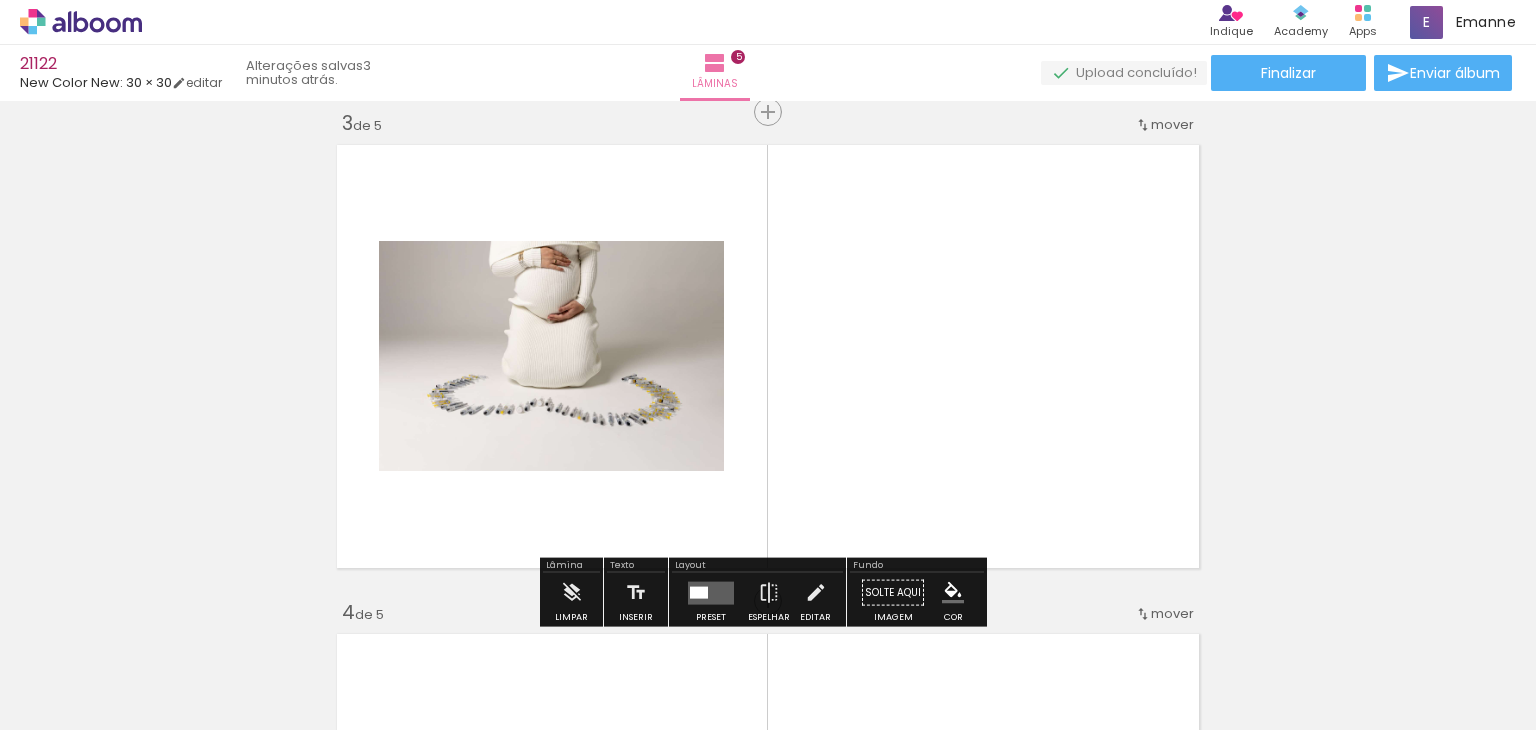 click 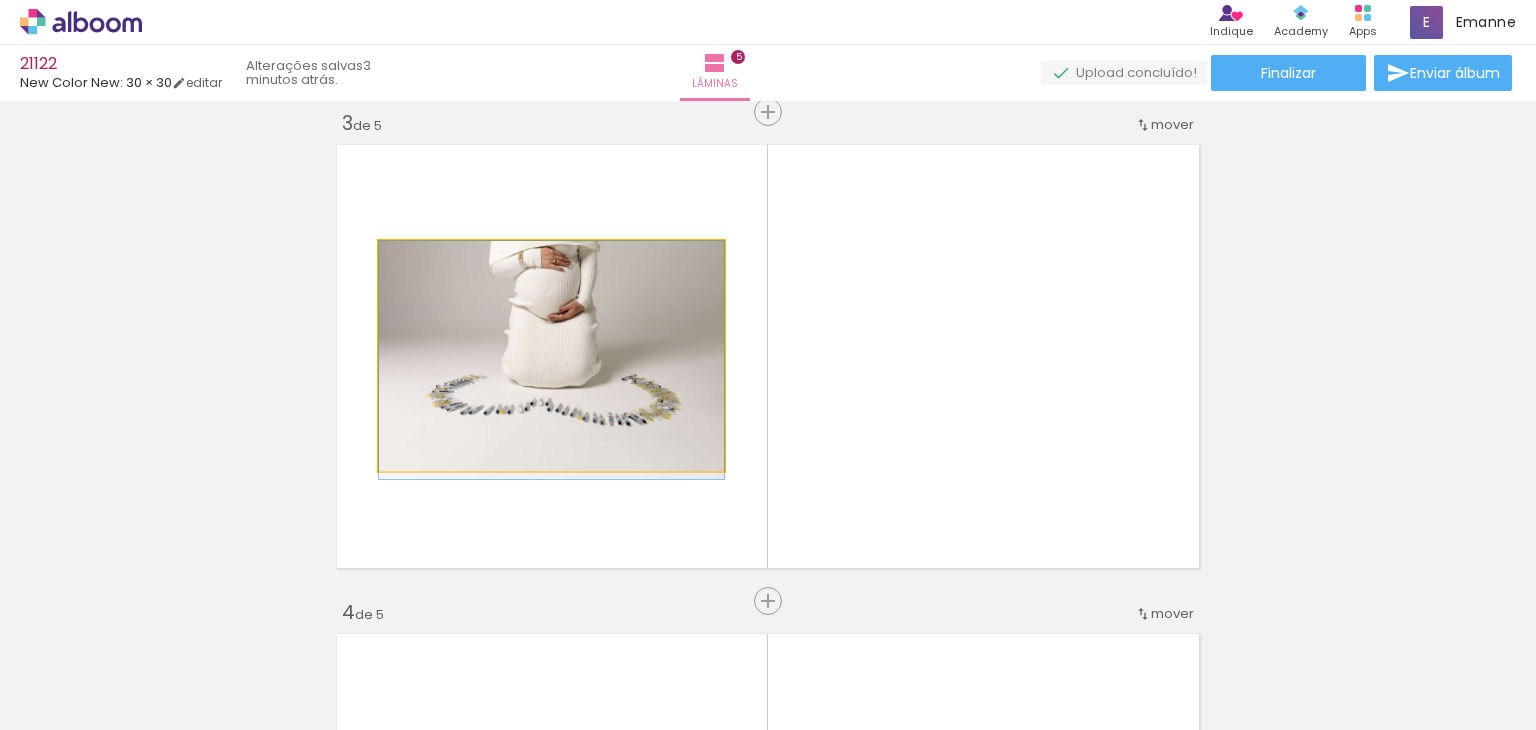 click 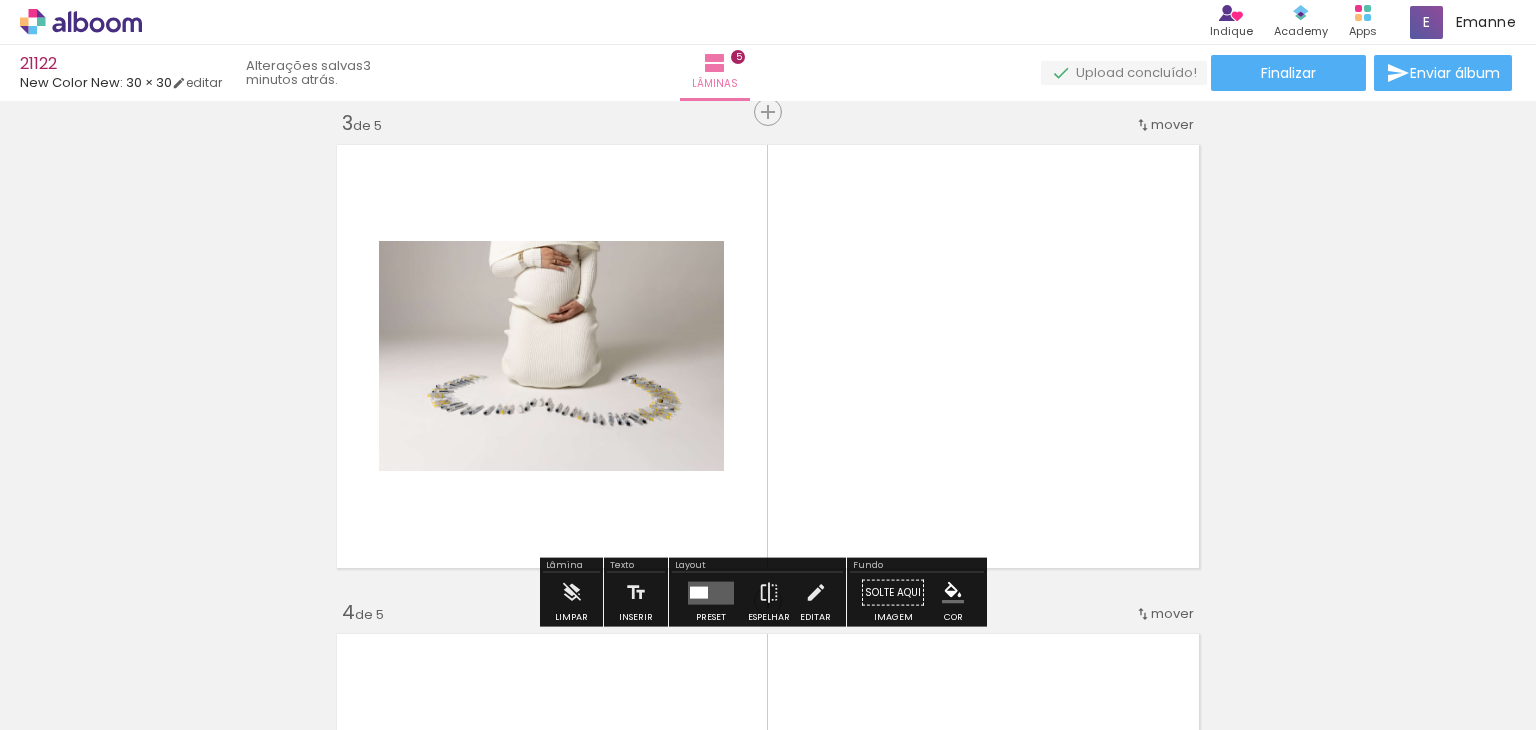 click at bounding box center [699, 592] 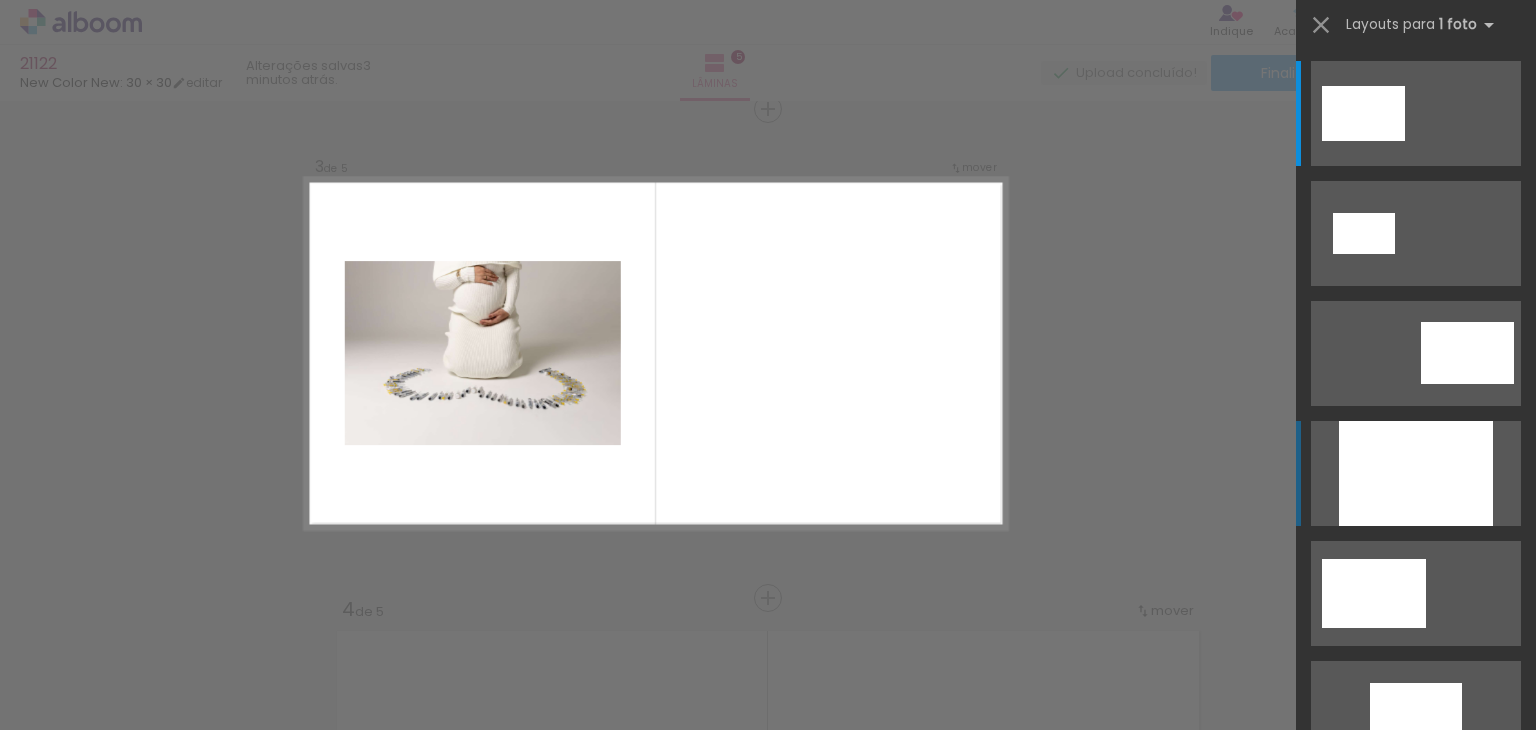 scroll, scrollTop: 1004, scrollLeft: 0, axis: vertical 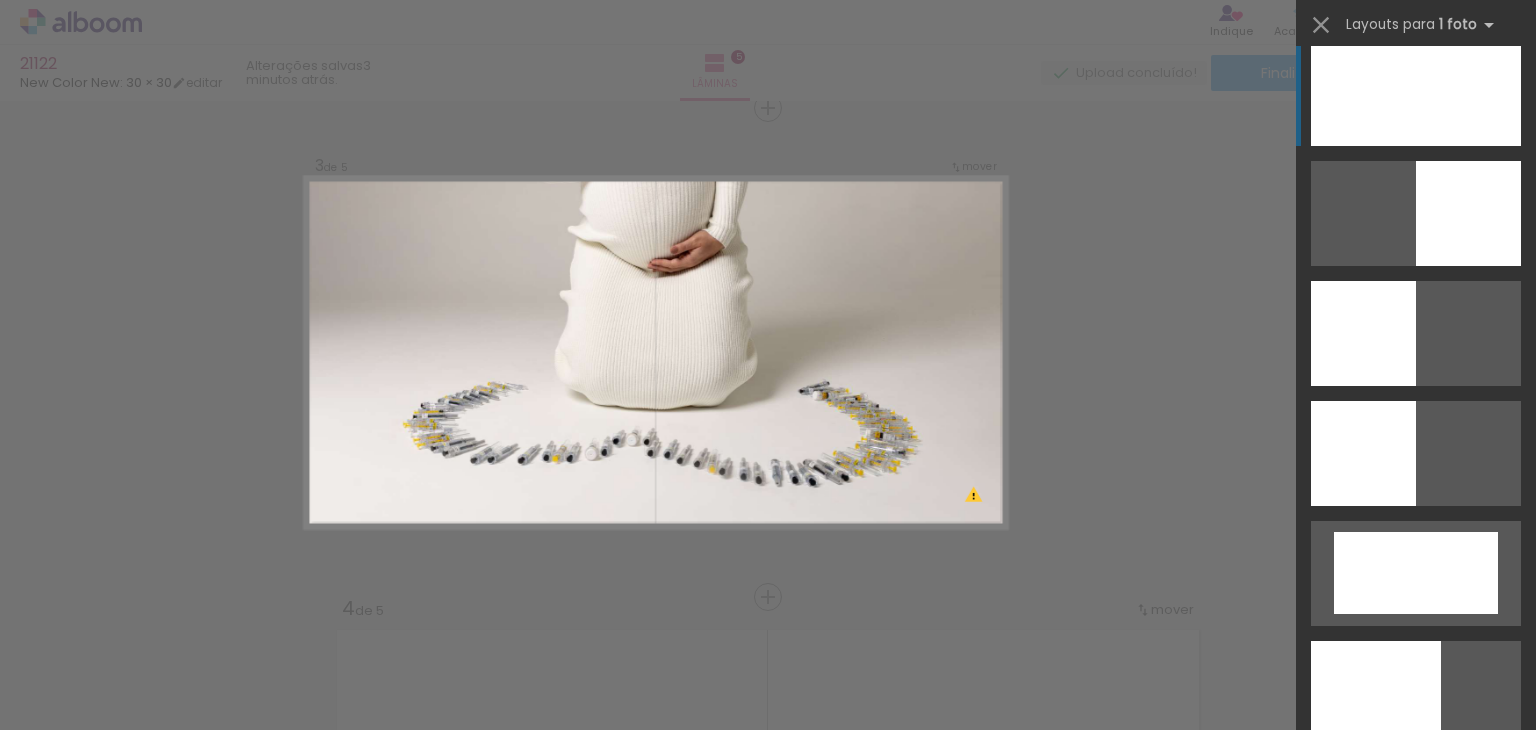 click at bounding box center (1376, 693) 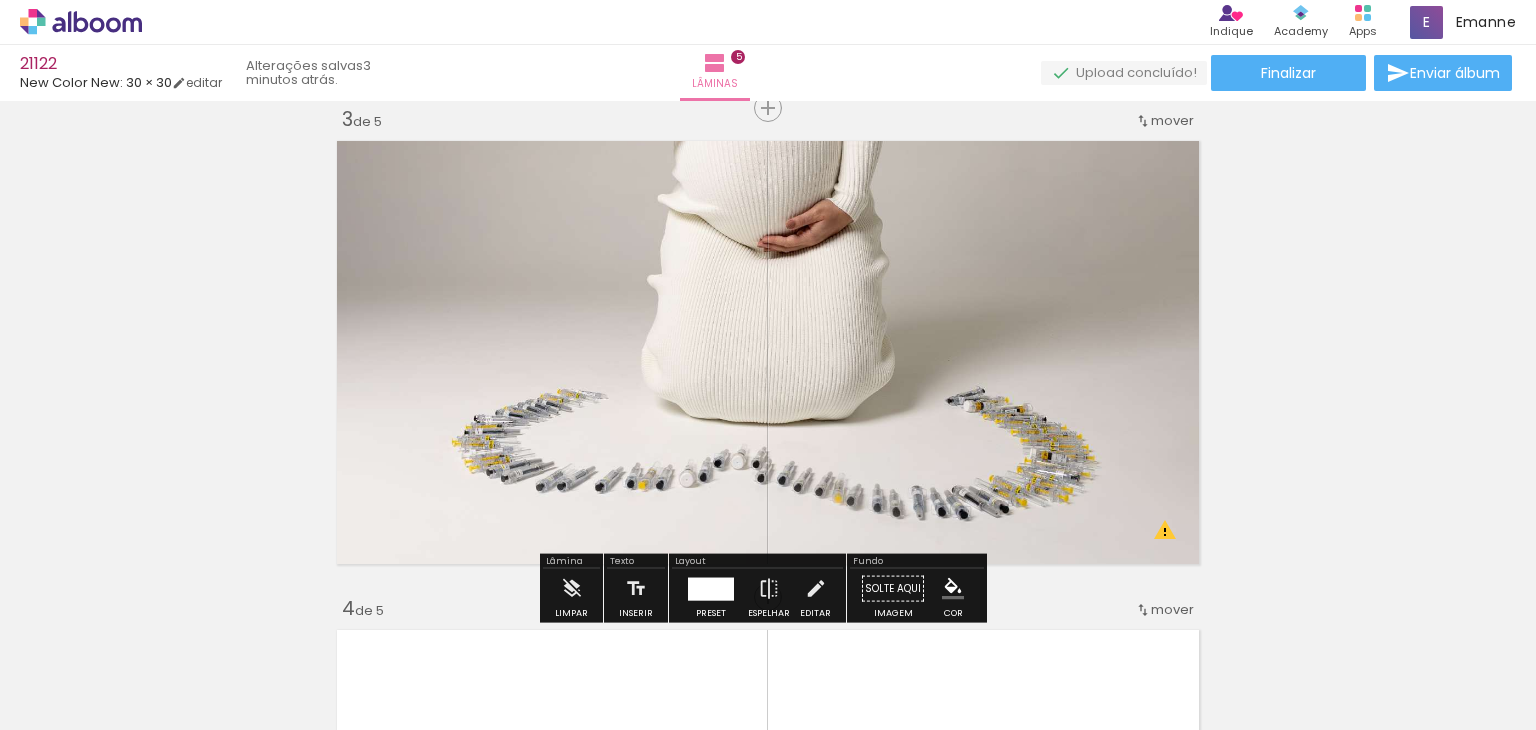 click 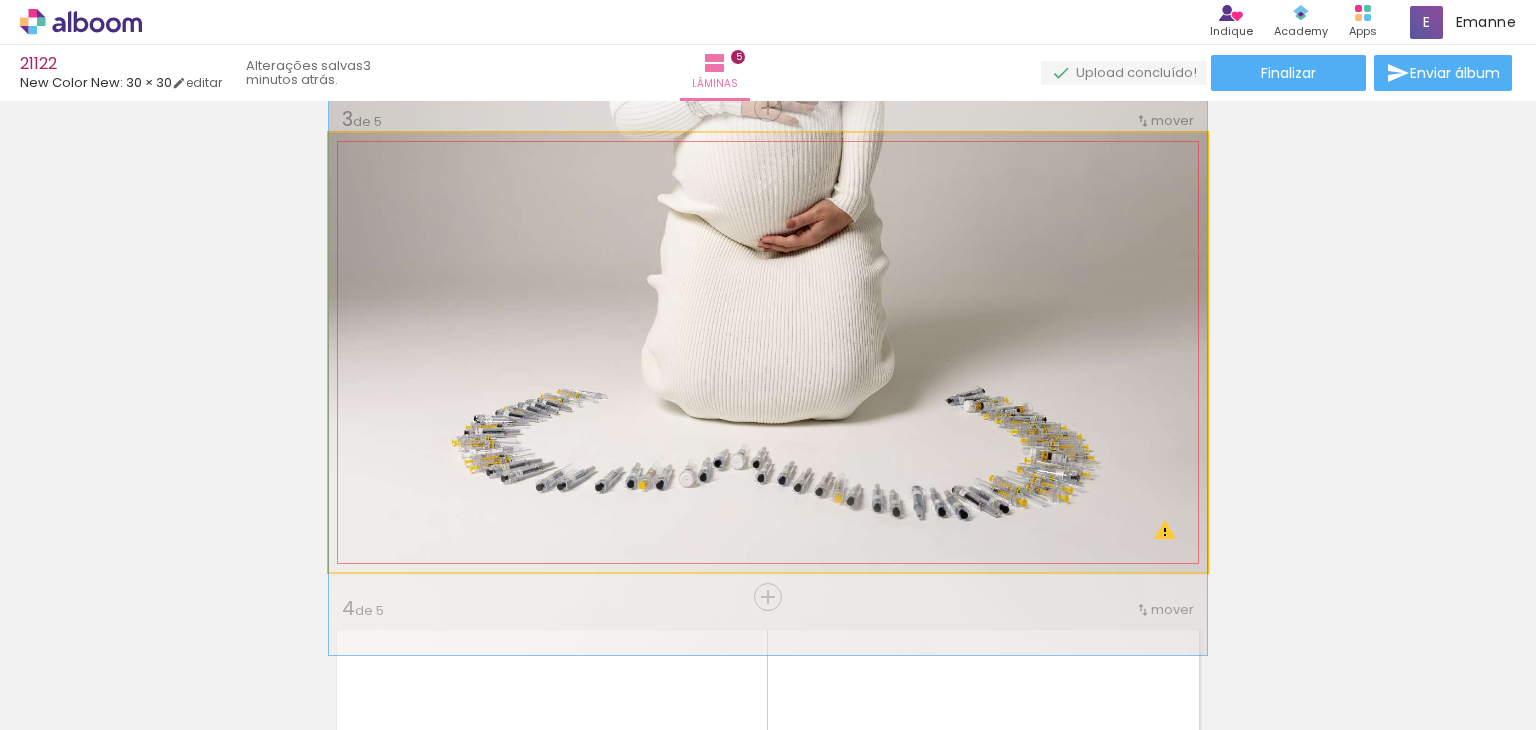 click 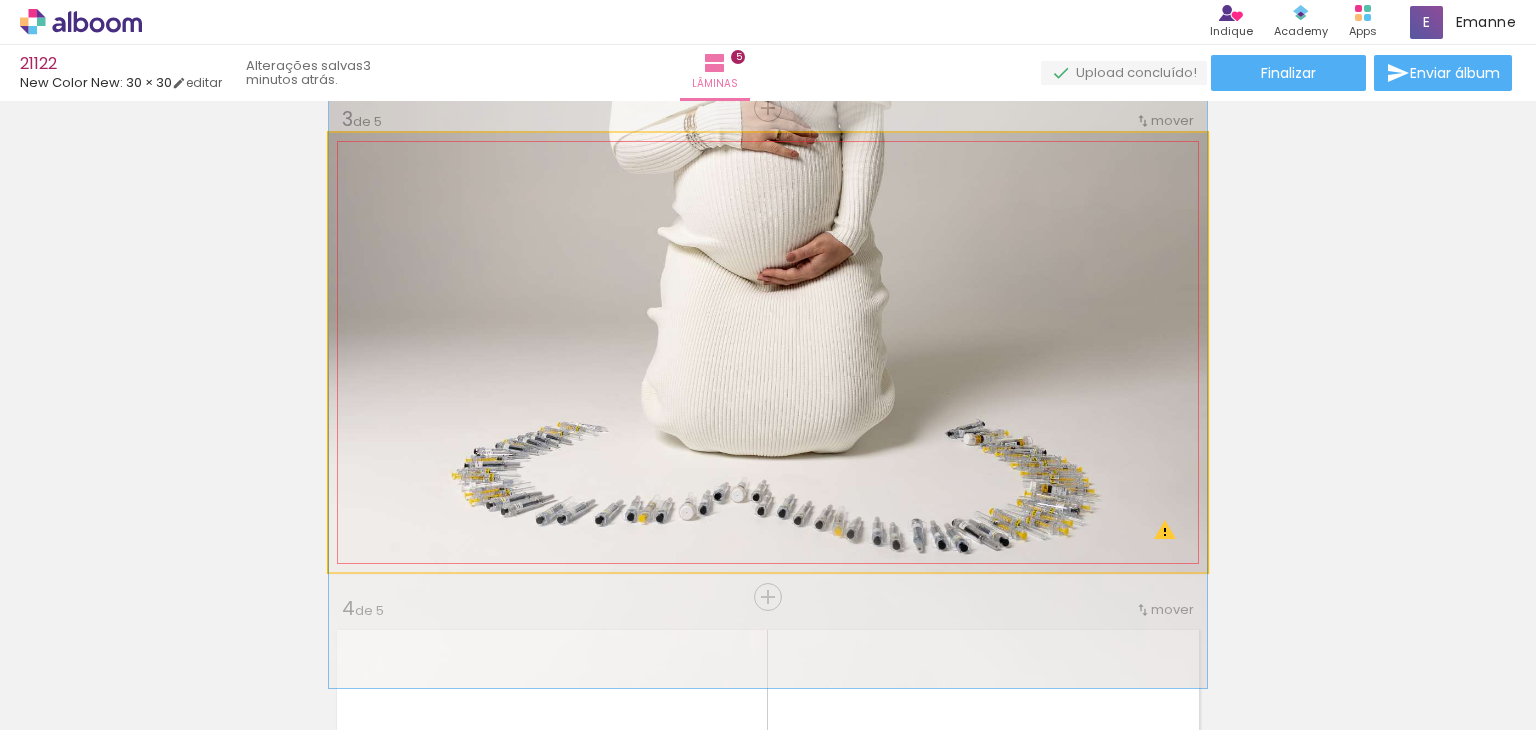 drag, startPoint x: 1158, startPoint y: 532, endPoint x: 1144, endPoint y: 565, distance: 35.846897 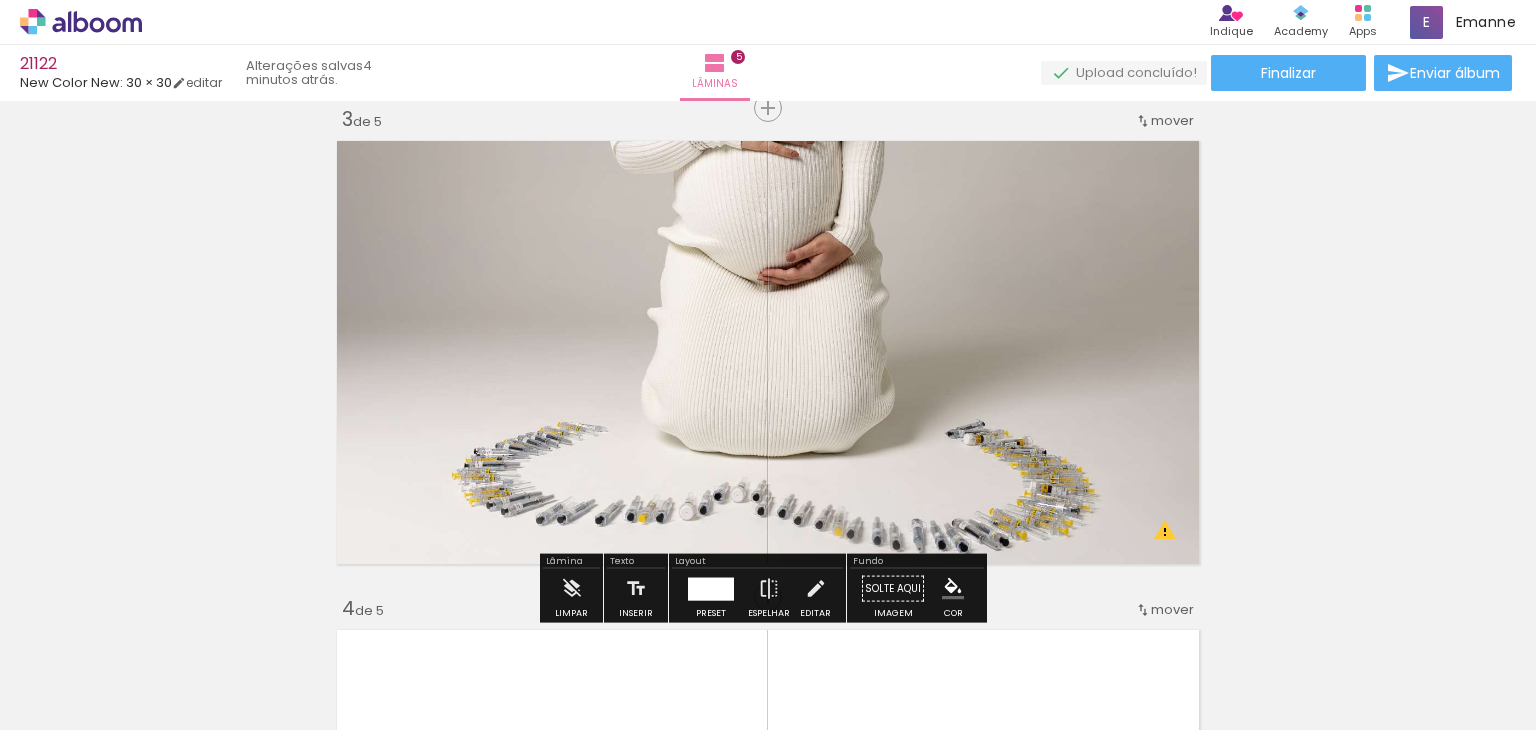 click 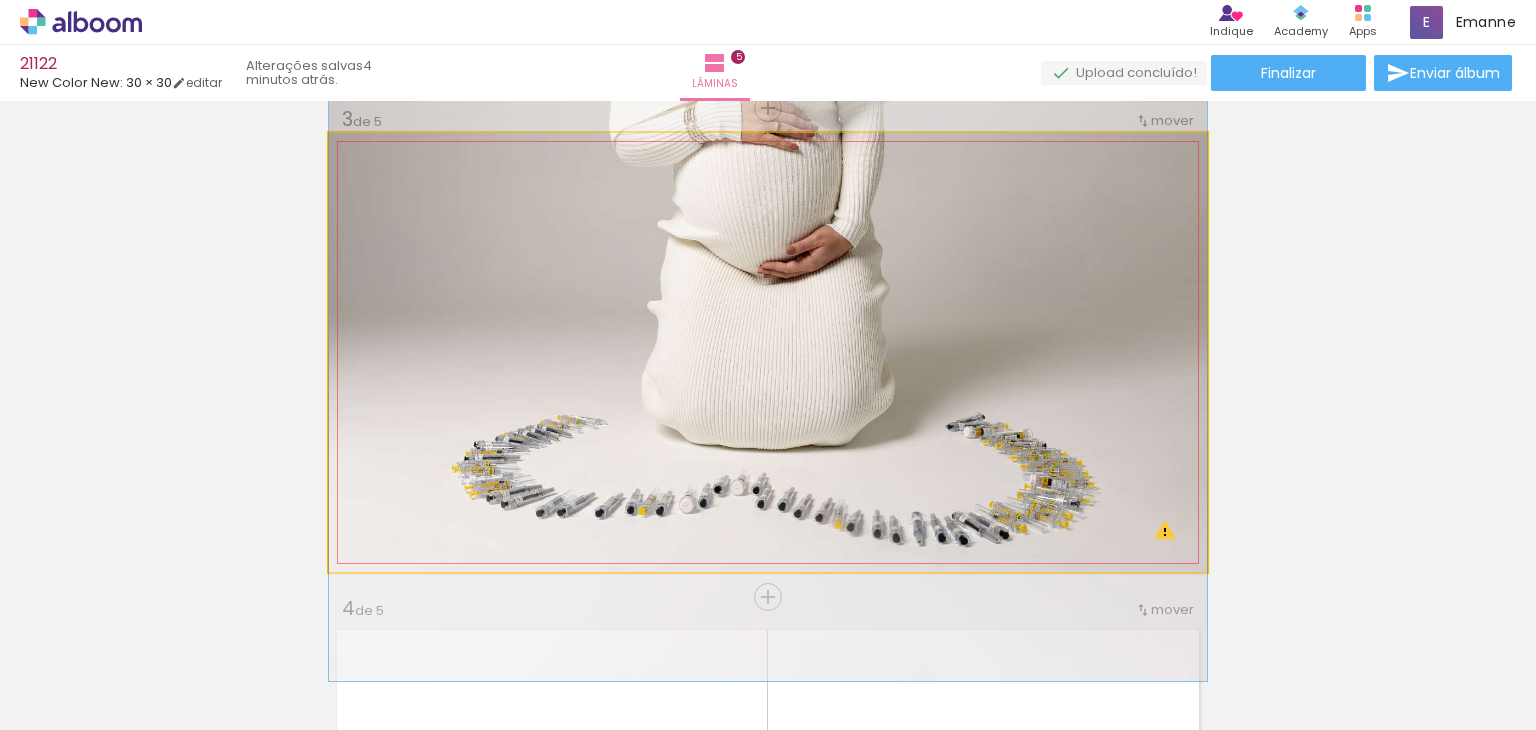 drag, startPoint x: 1035, startPoint y: 418, endPoint x: 1024, endPoint y: 413, distance: 12.083046 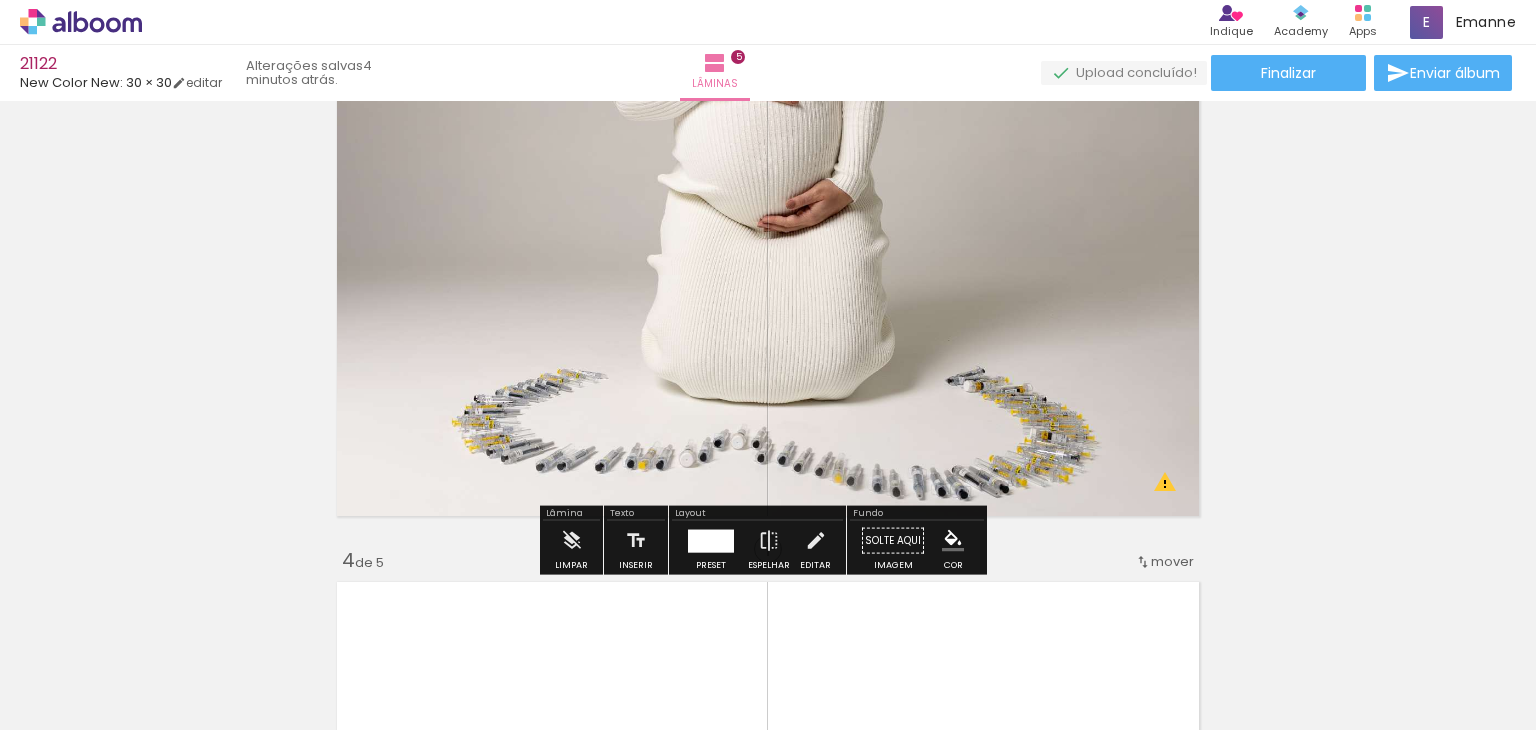 scroll, scrollTop: 1004, scrollLeft: 0, axis: vertical 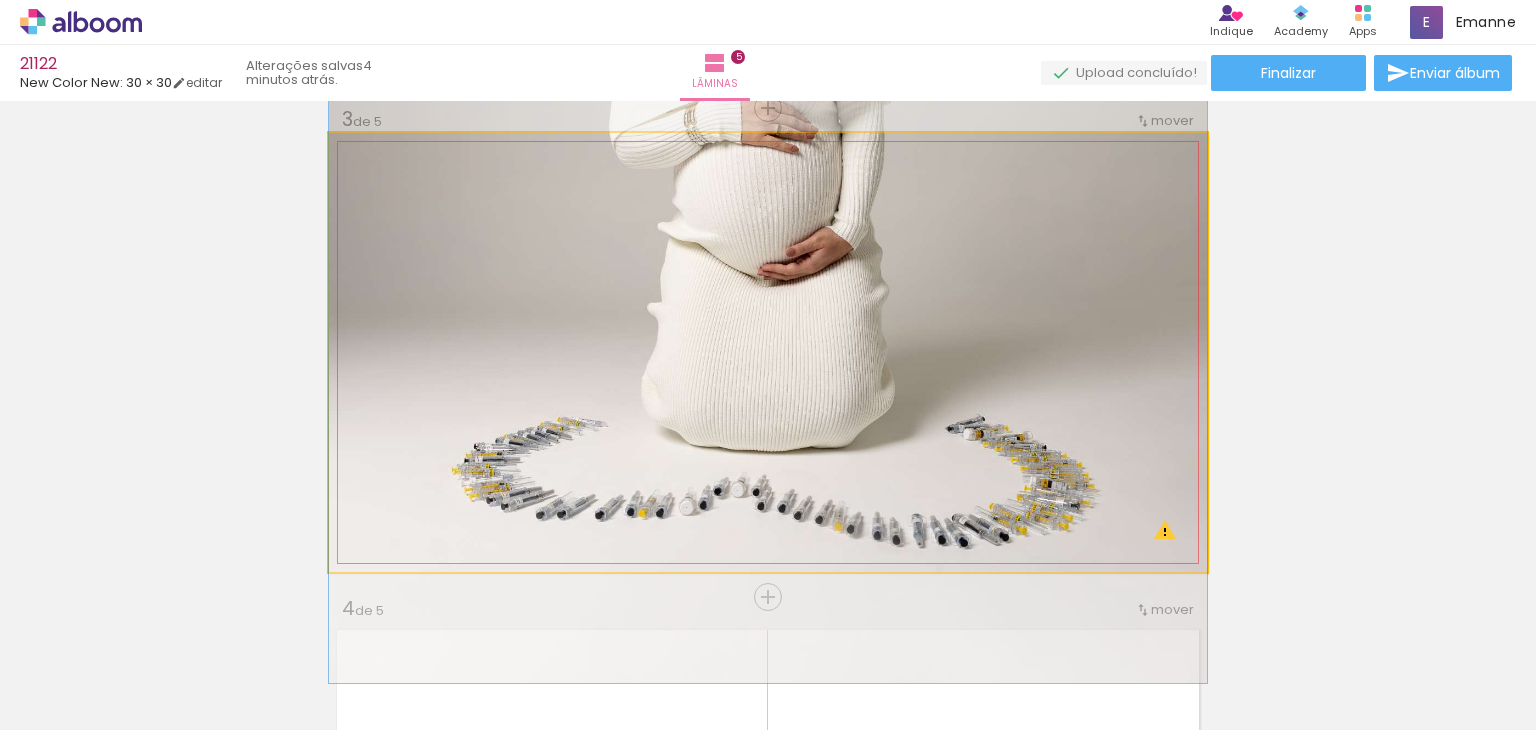 drag, startPoint x: 373, startPoint y: 160, endPoint x: 318, endPoint y: 155, distance: 55.226807 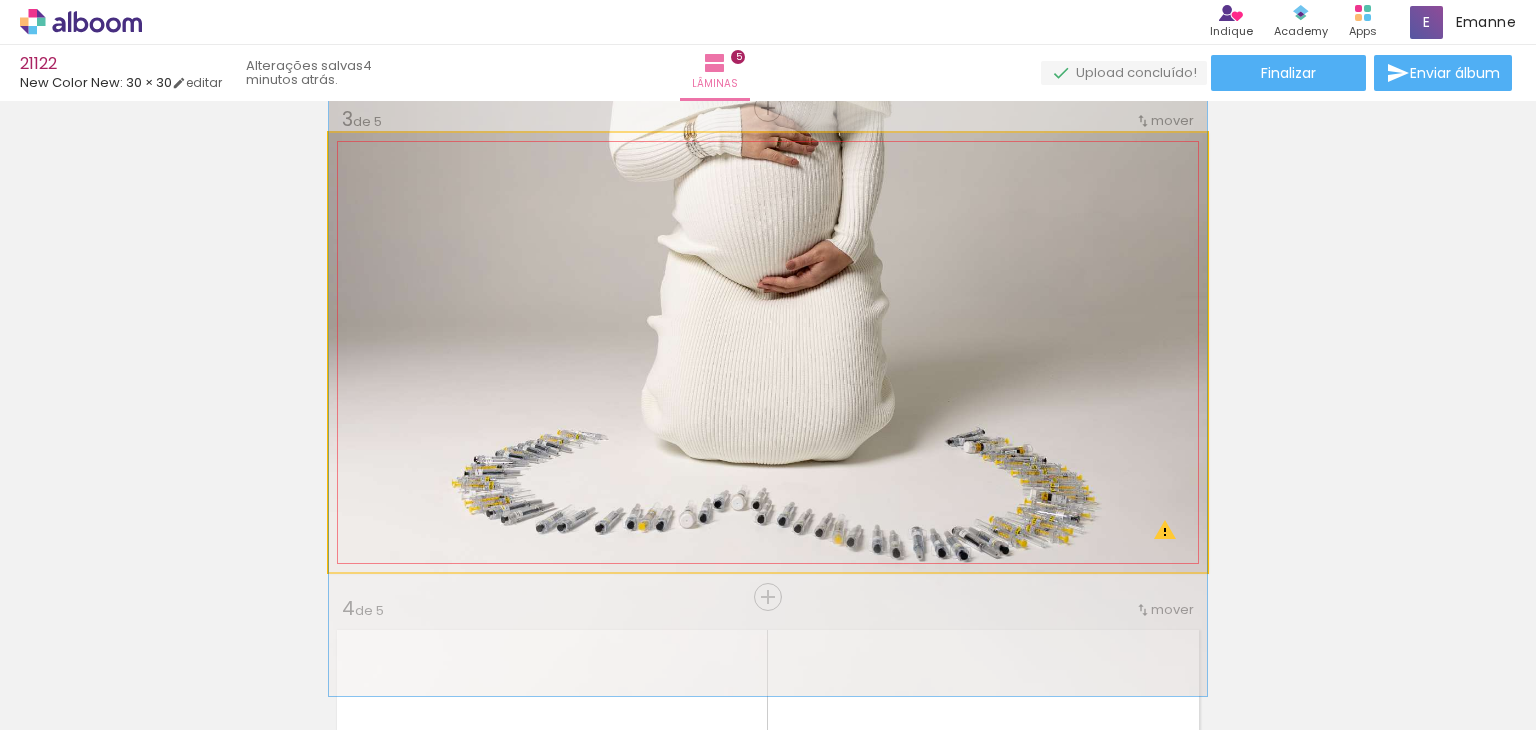 drag, startPoint x: 752, startPoint y: 305, endPoint x: 753, endPoint y: 318, distance: 13.038404 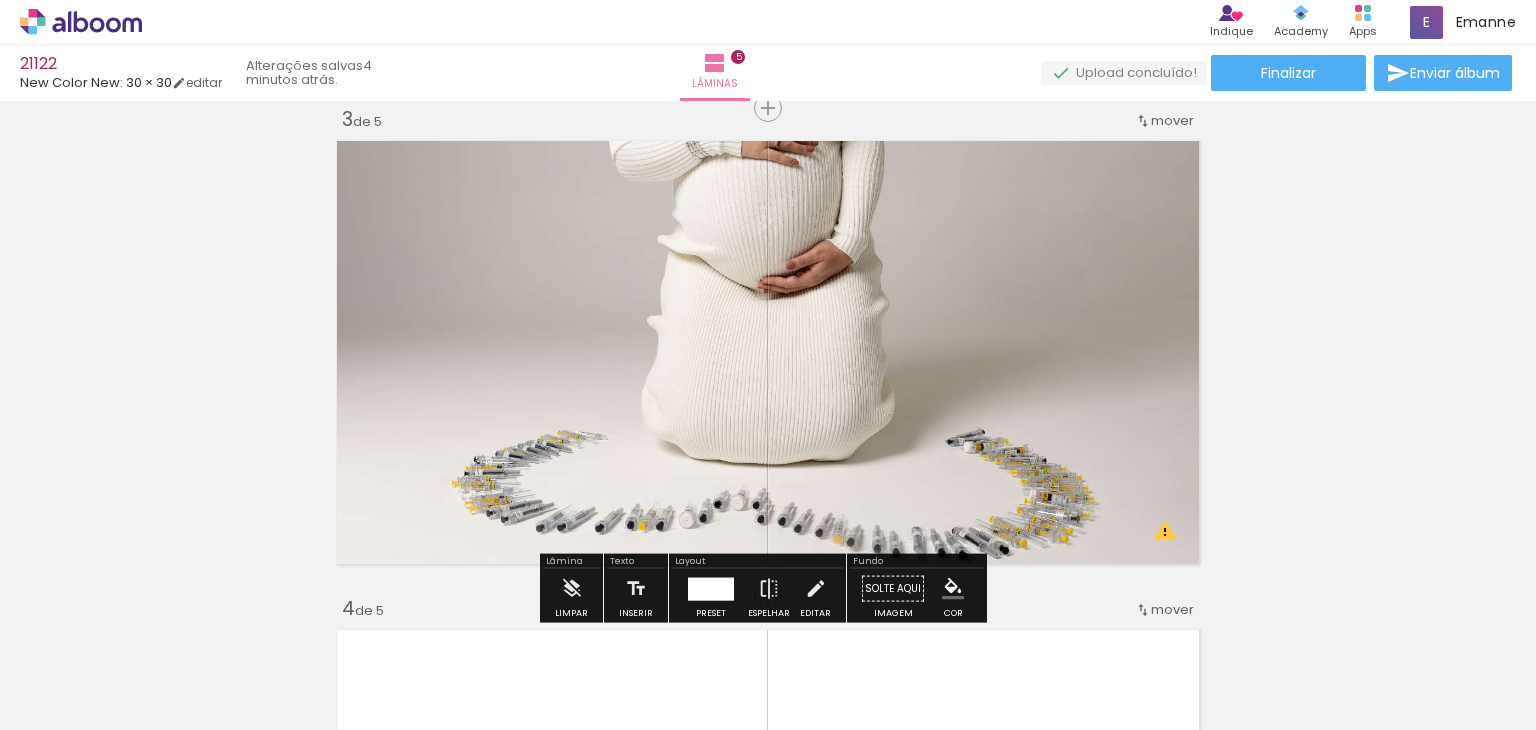 click at bounding box center (711, 588) 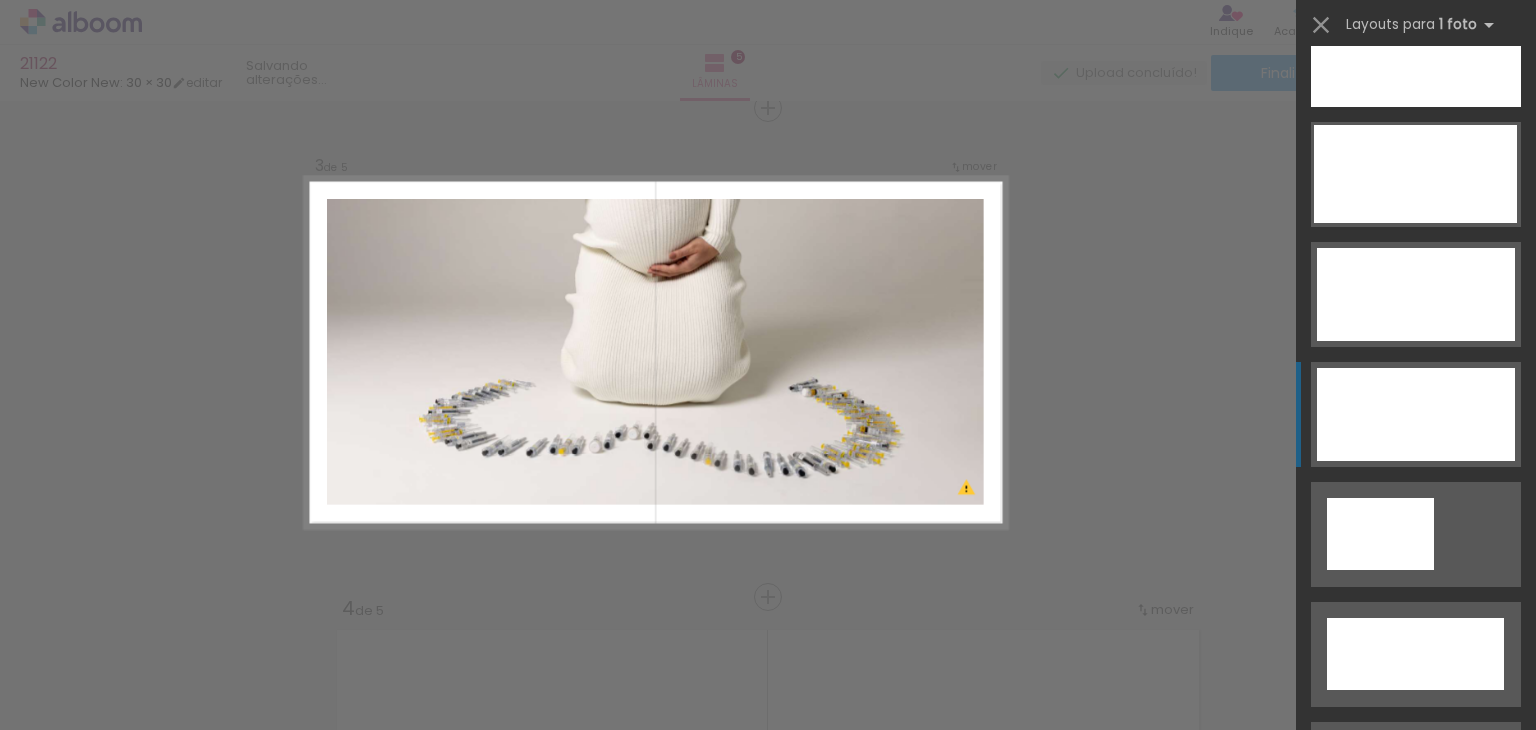 scroll, scrollTop: 6180, scrollLeft: 0, axis: vertical 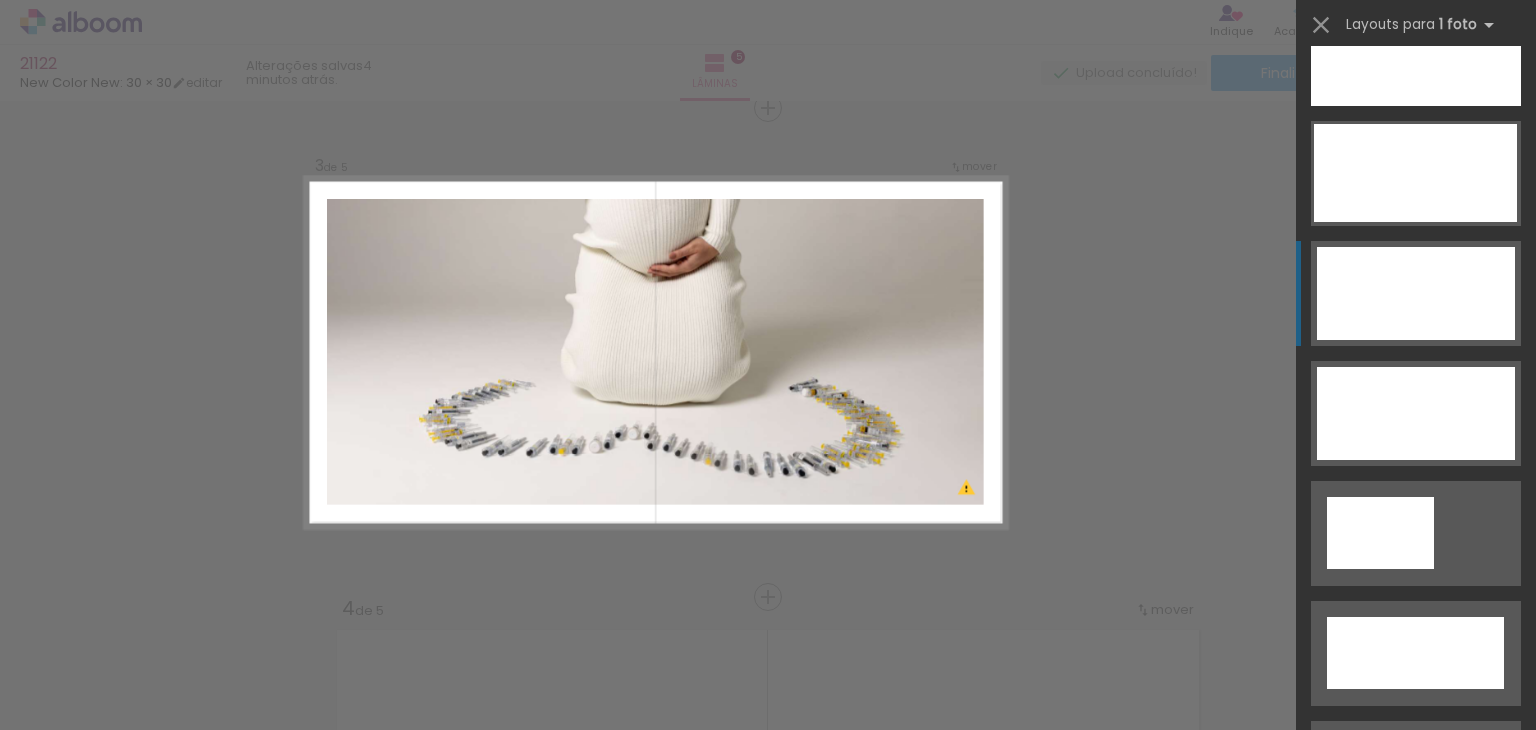 click at bounding box center (1416, -187) 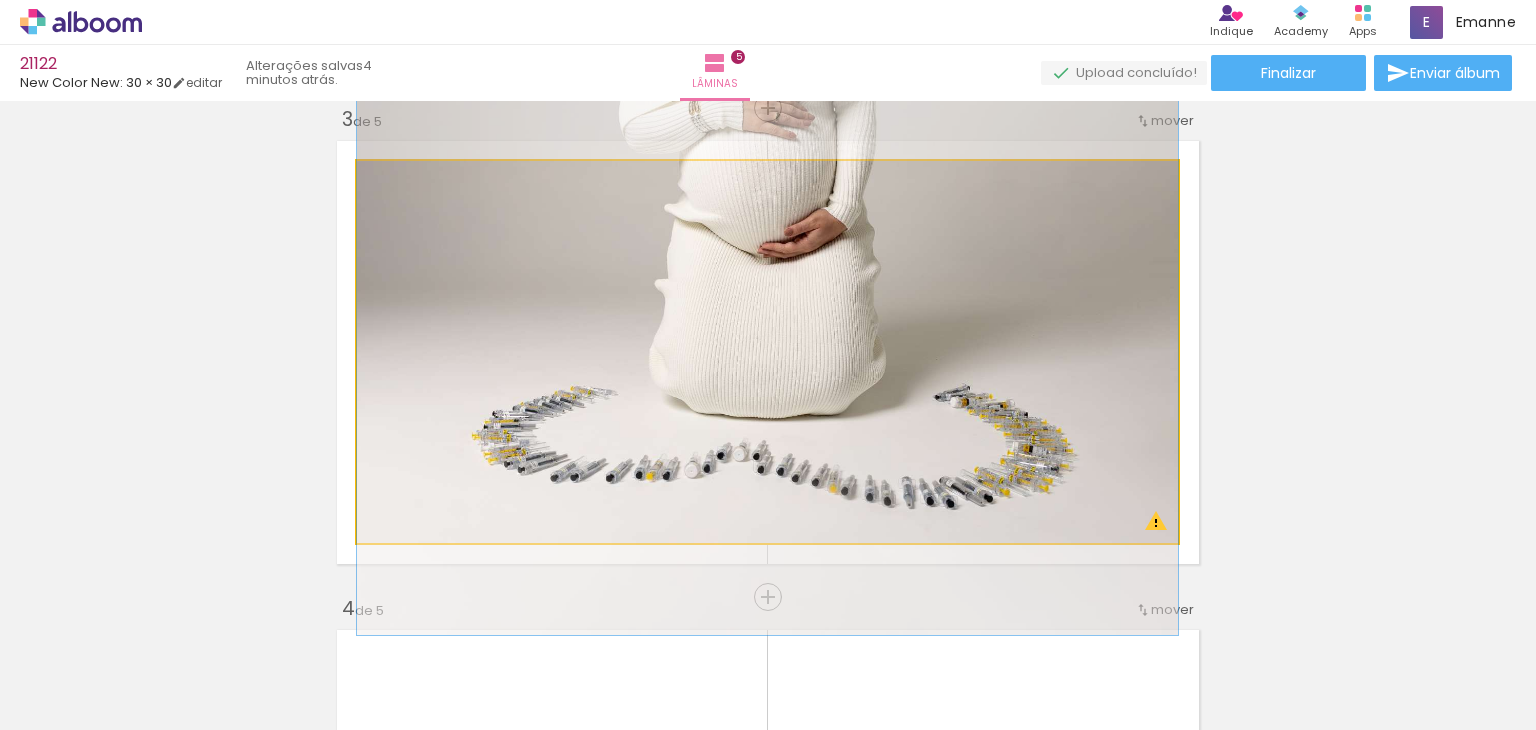click 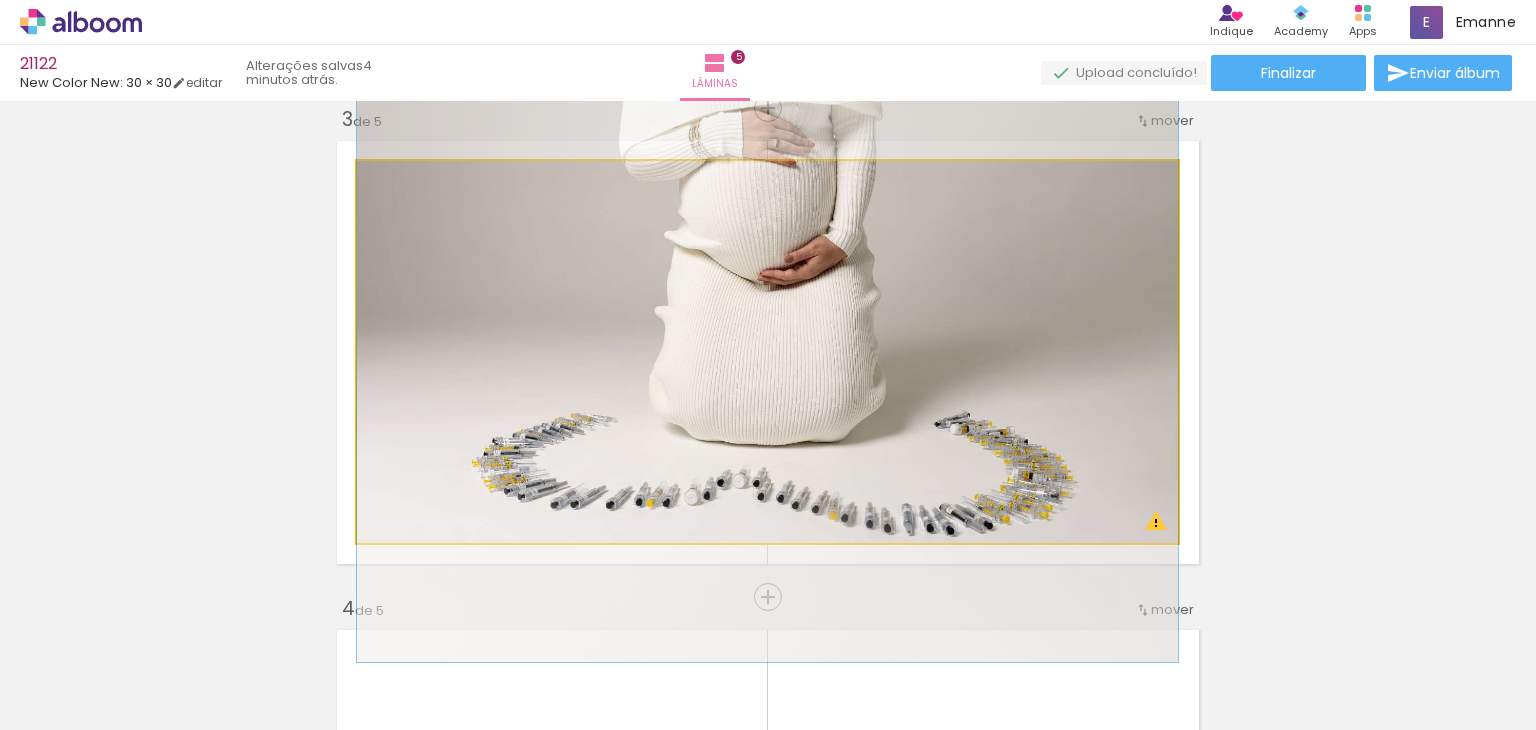 drag, startPoint x: 988, startPoint y: 313, endPoint x: 987, endPoint y: 340, distance: 27.018513 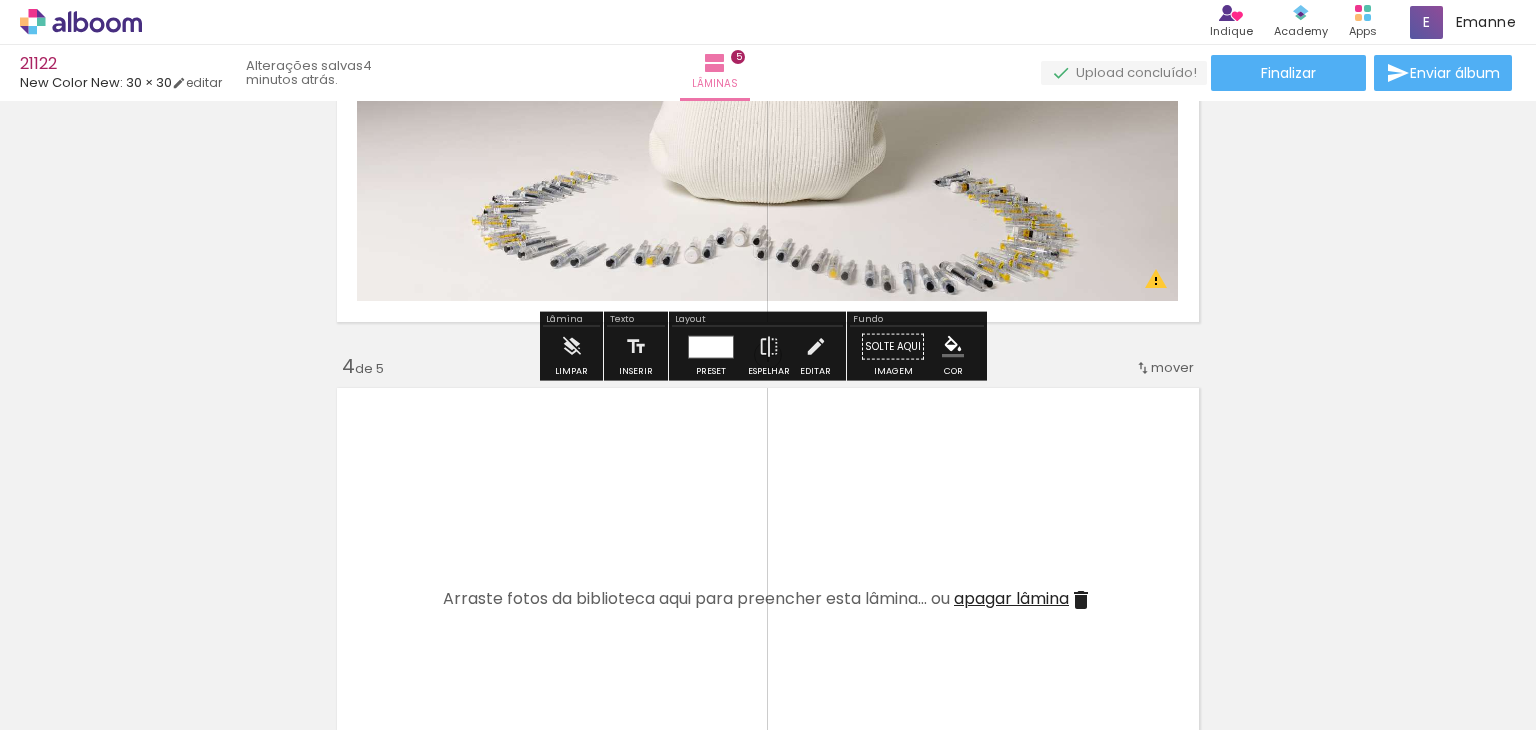 scroll, scrollTop: 1204, scrollLeft: 0, axis: vertical 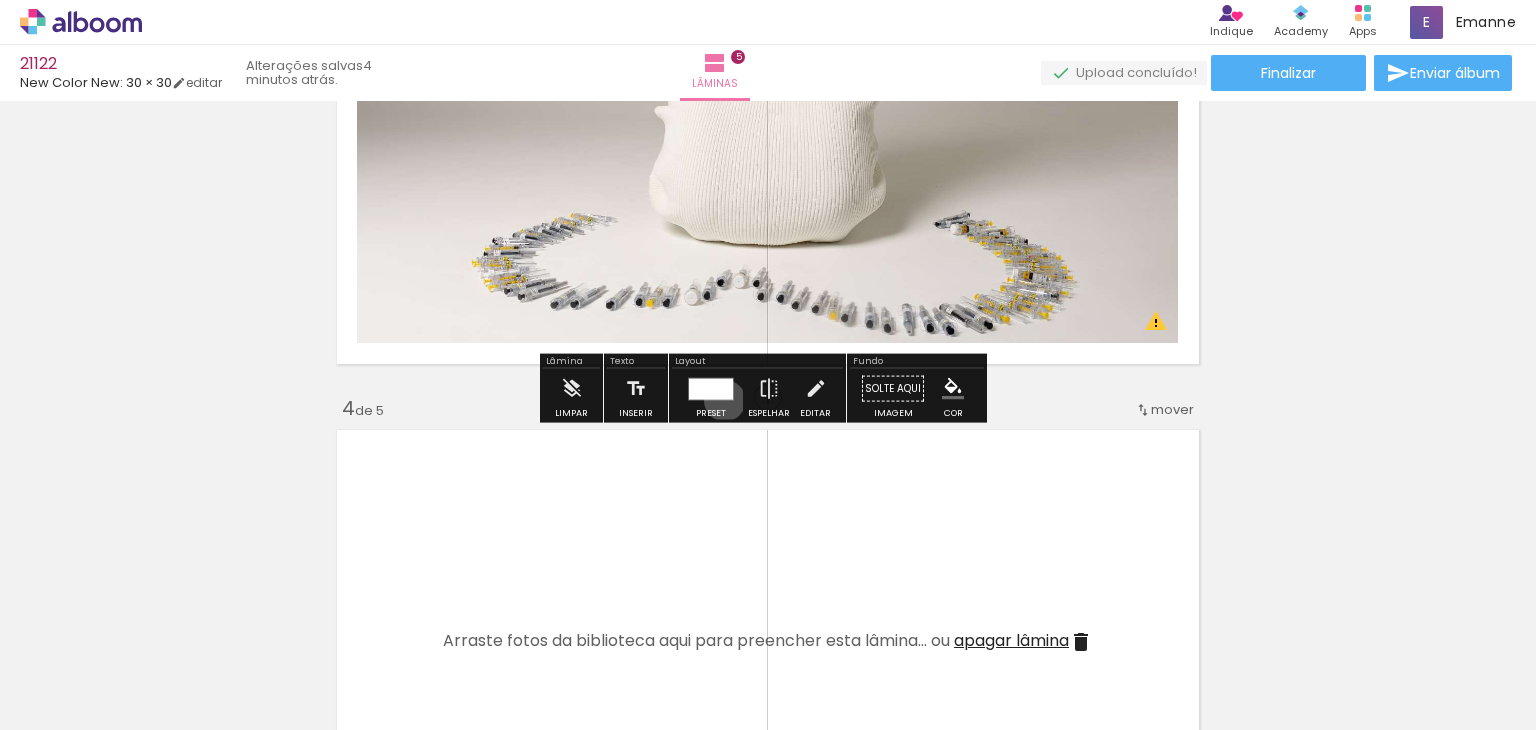 click at bounding box center [711, 389] 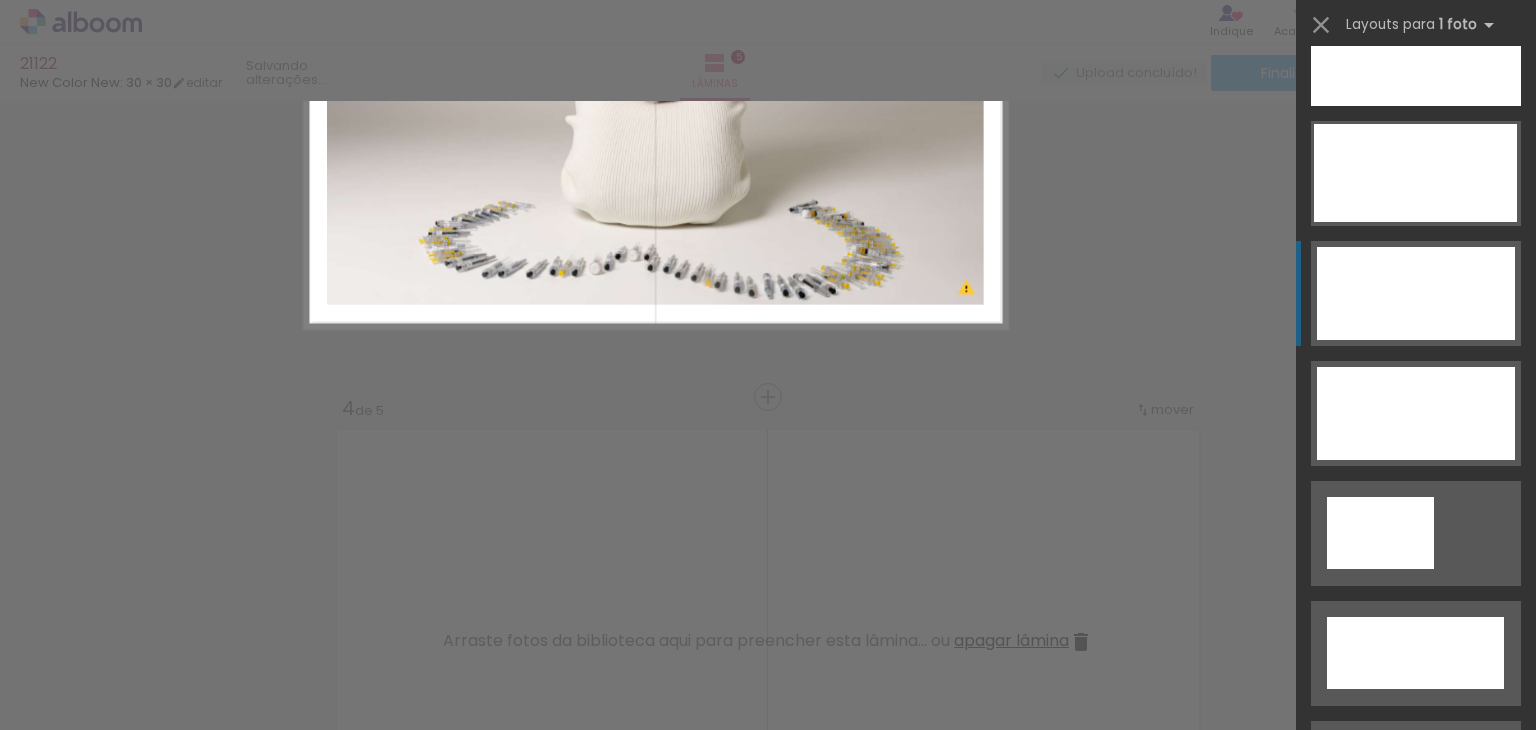 scroll, scrollTop: 6360, scrollLeft: 0, axis: vertical 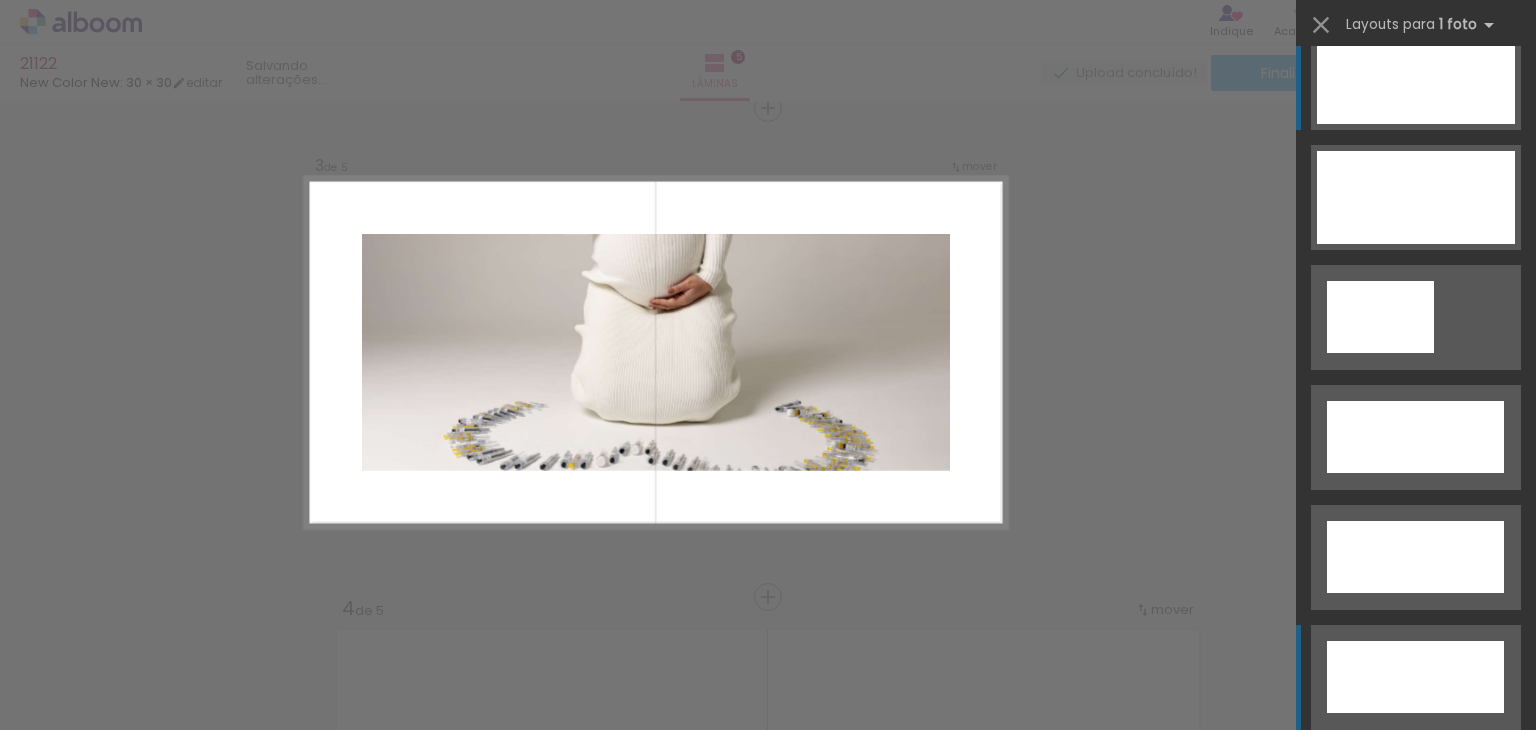 click at bounding box center (1416, -403) 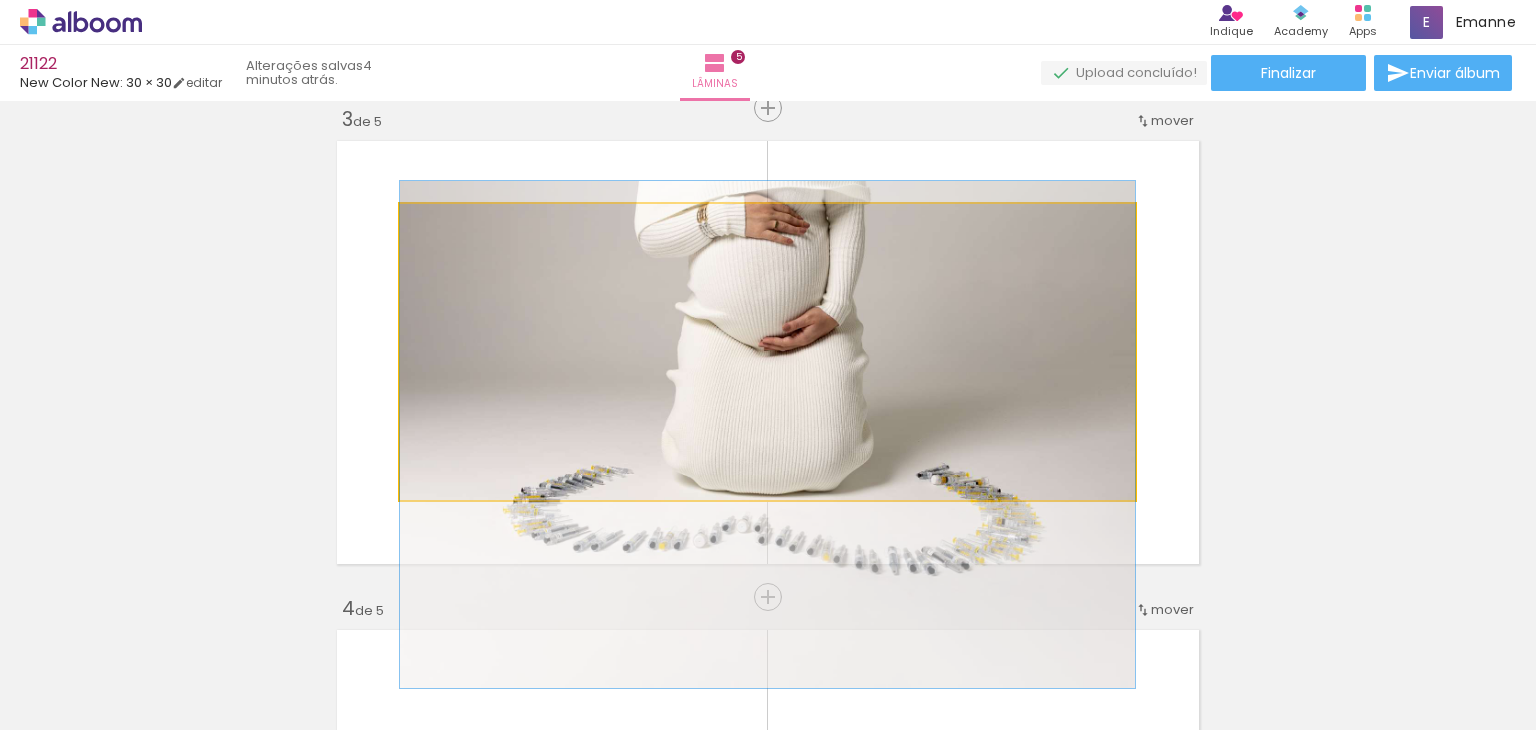 drag, startPoint x: 957, startPoint y: 262, endPoint x: 956, endPoint y: 314, distance: 52.009613 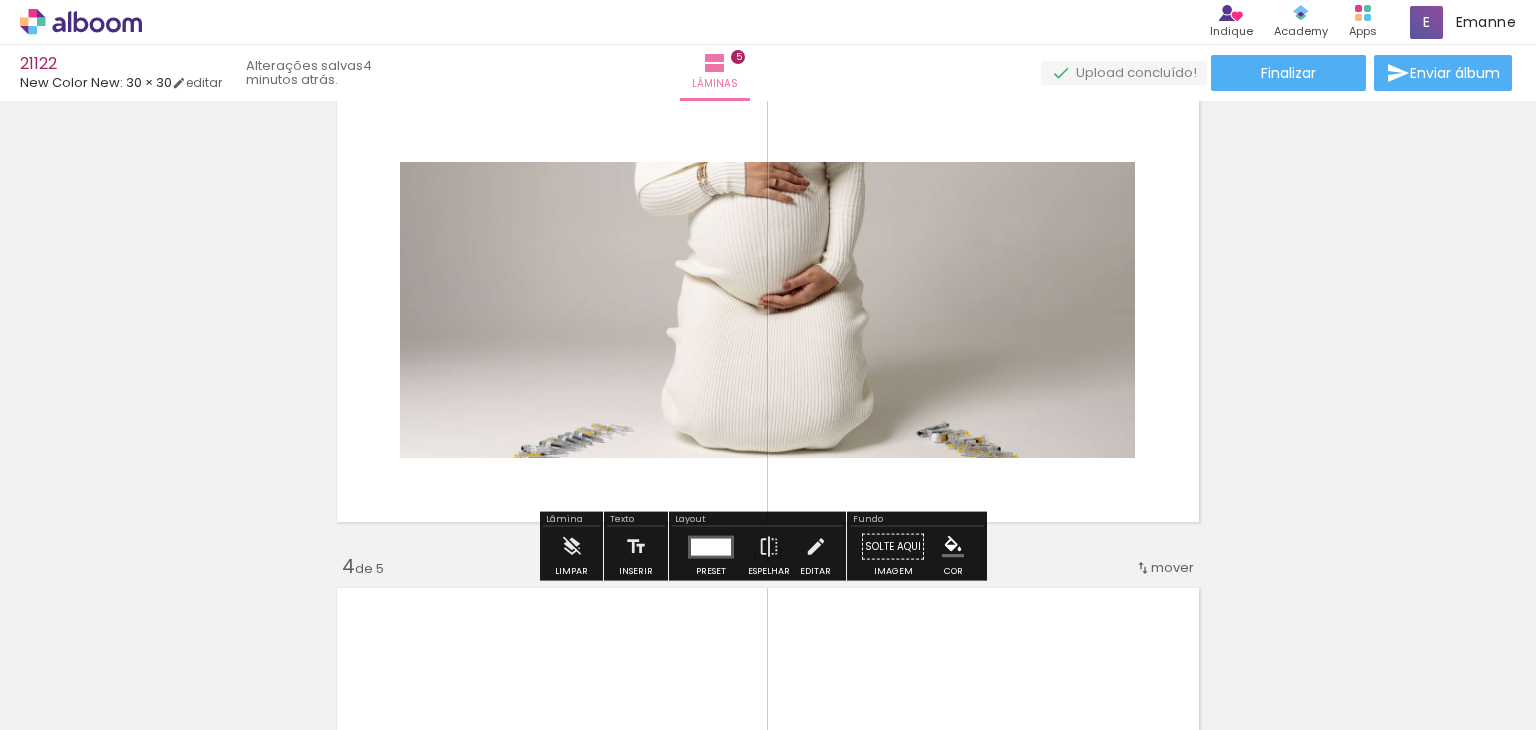 scroll, scrollTop: 1004, scrollLeft: 0, axis: vertical 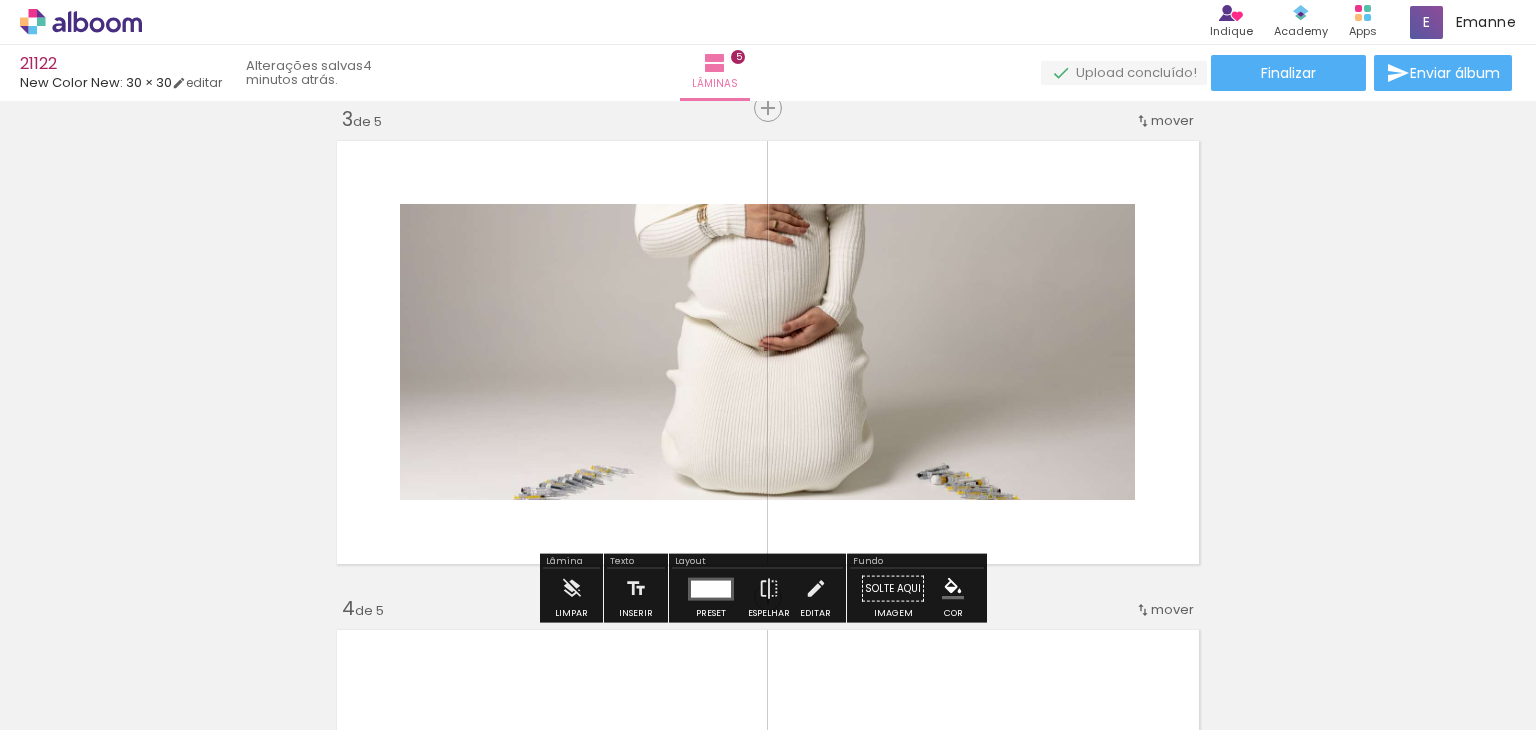 click at bounding box center (711, 588) 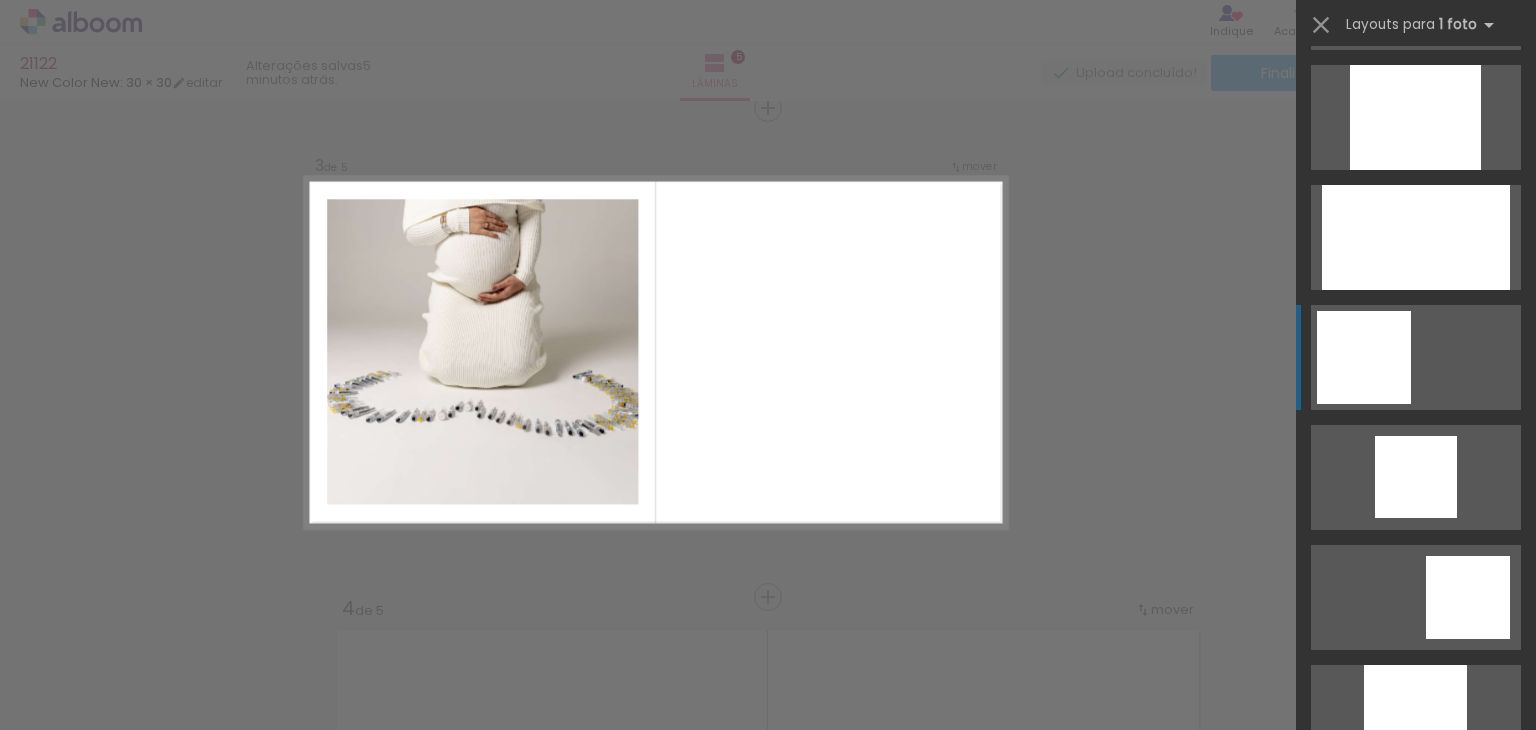 scroll, scrollTop: 1096, scrollLeft: 0, axis: vertical 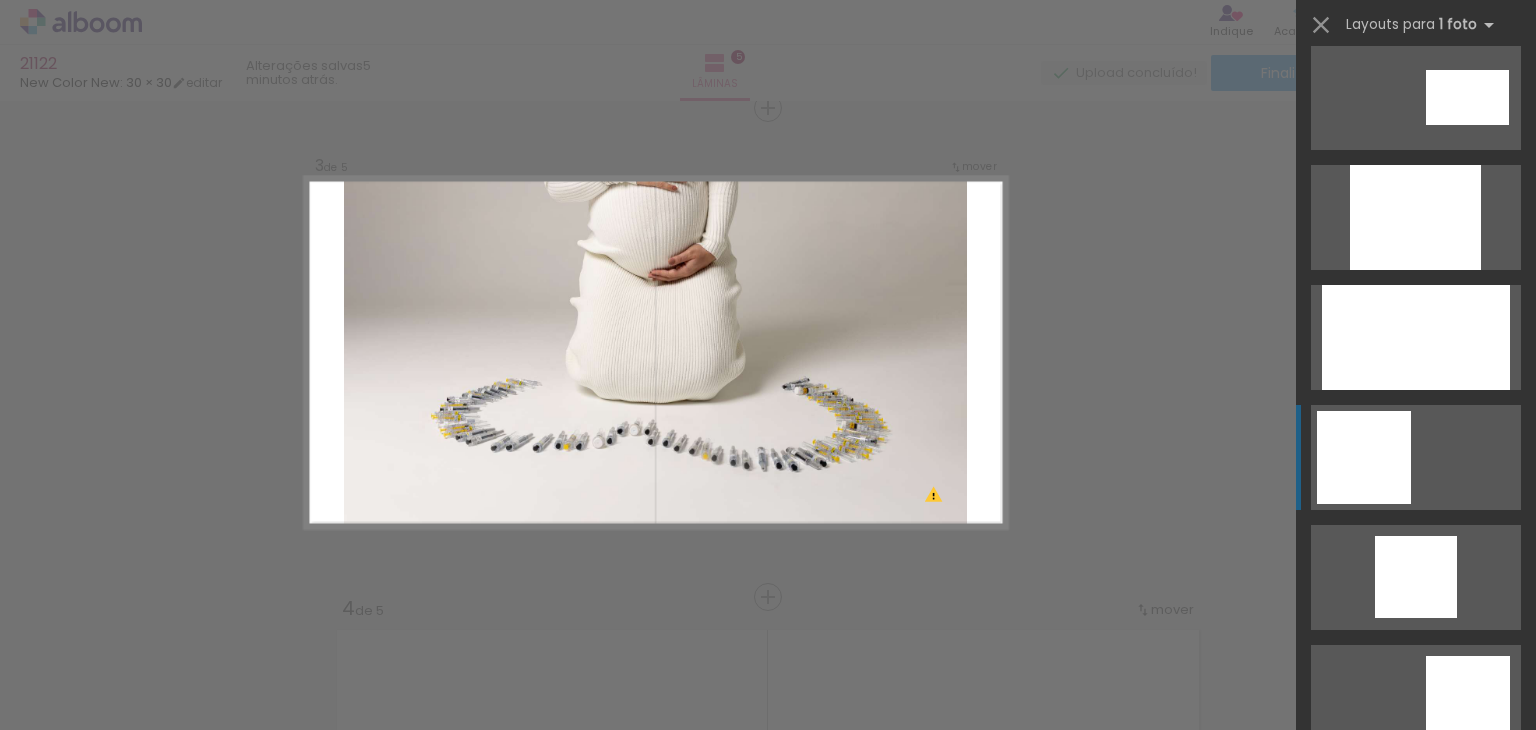 click at bounding box center (1415, 817) 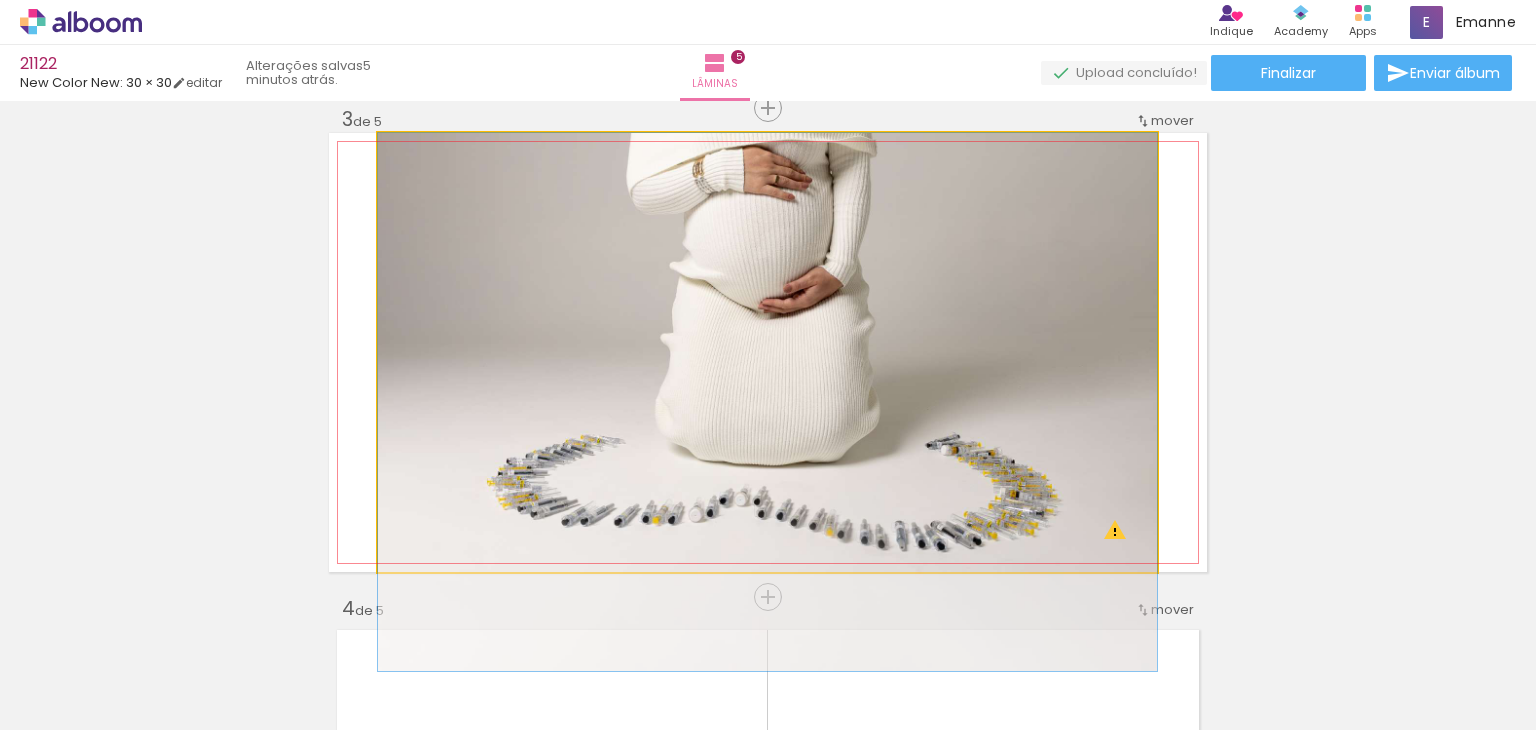 drag, startPoint x: 980, startPoint y: 340, endPoint x: 988, endPoint y: 393, distance: 53.600372 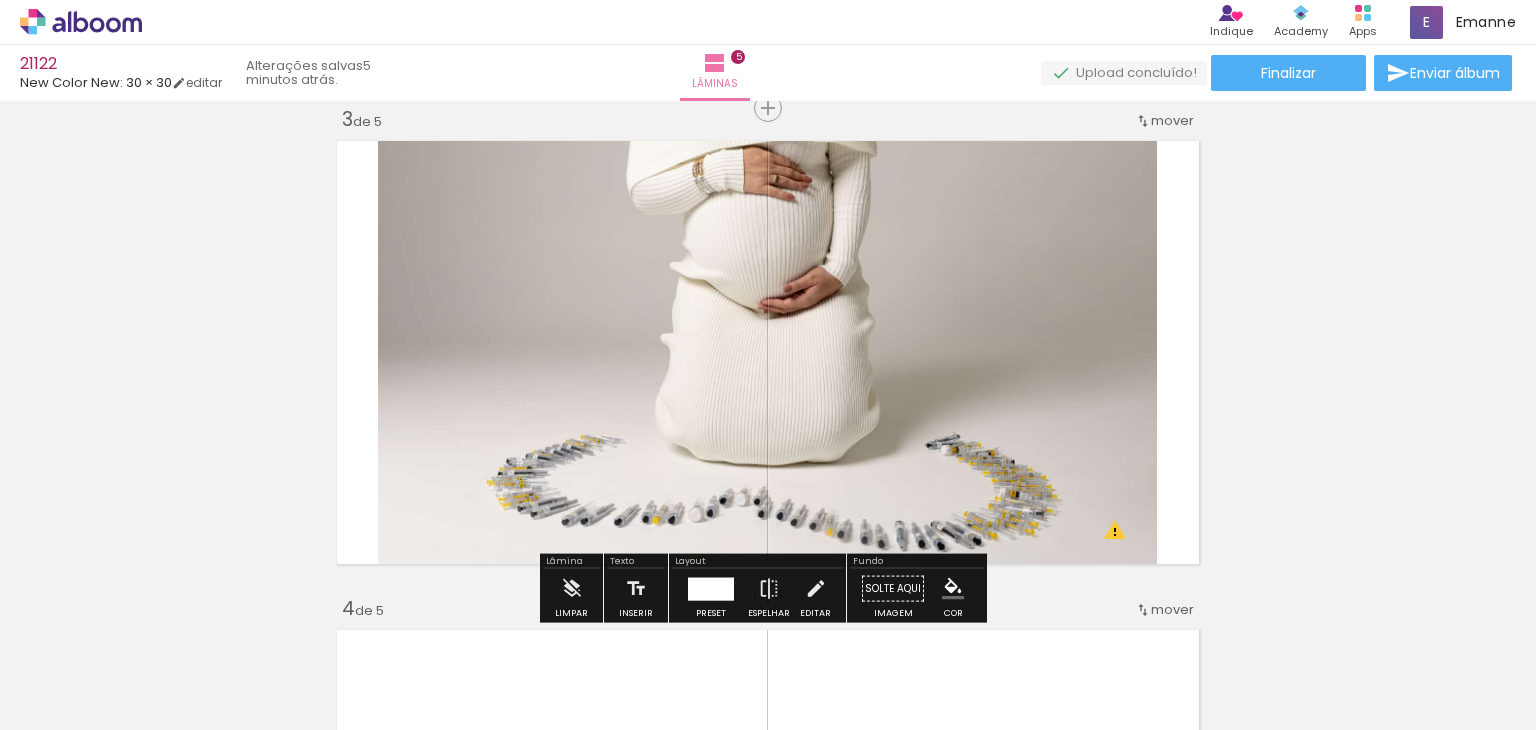 click on "Inserir lâmina 1  de 5  Inserir lâmina 2  de 5  Inserir lâmina 3  de 5  Inserir lâmina 4  de 5  Inserir lâmina 5  de 5 O Designbox precisará aumentar a sua imagem em 155% para exportar para impressão." at bounding box center (768, 571) 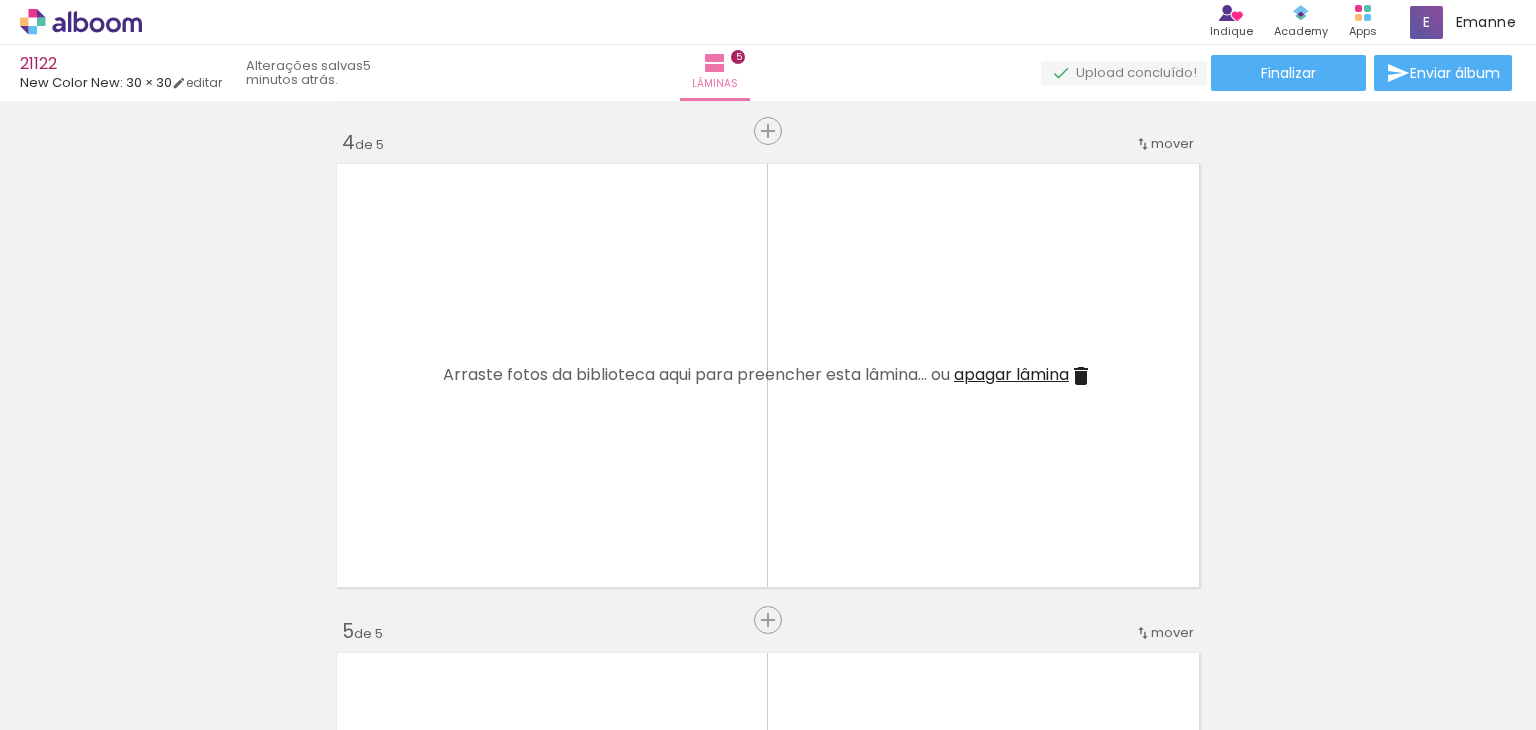 scroll, scrollTop: 1504, scrollLeft: 0, axis: vertical 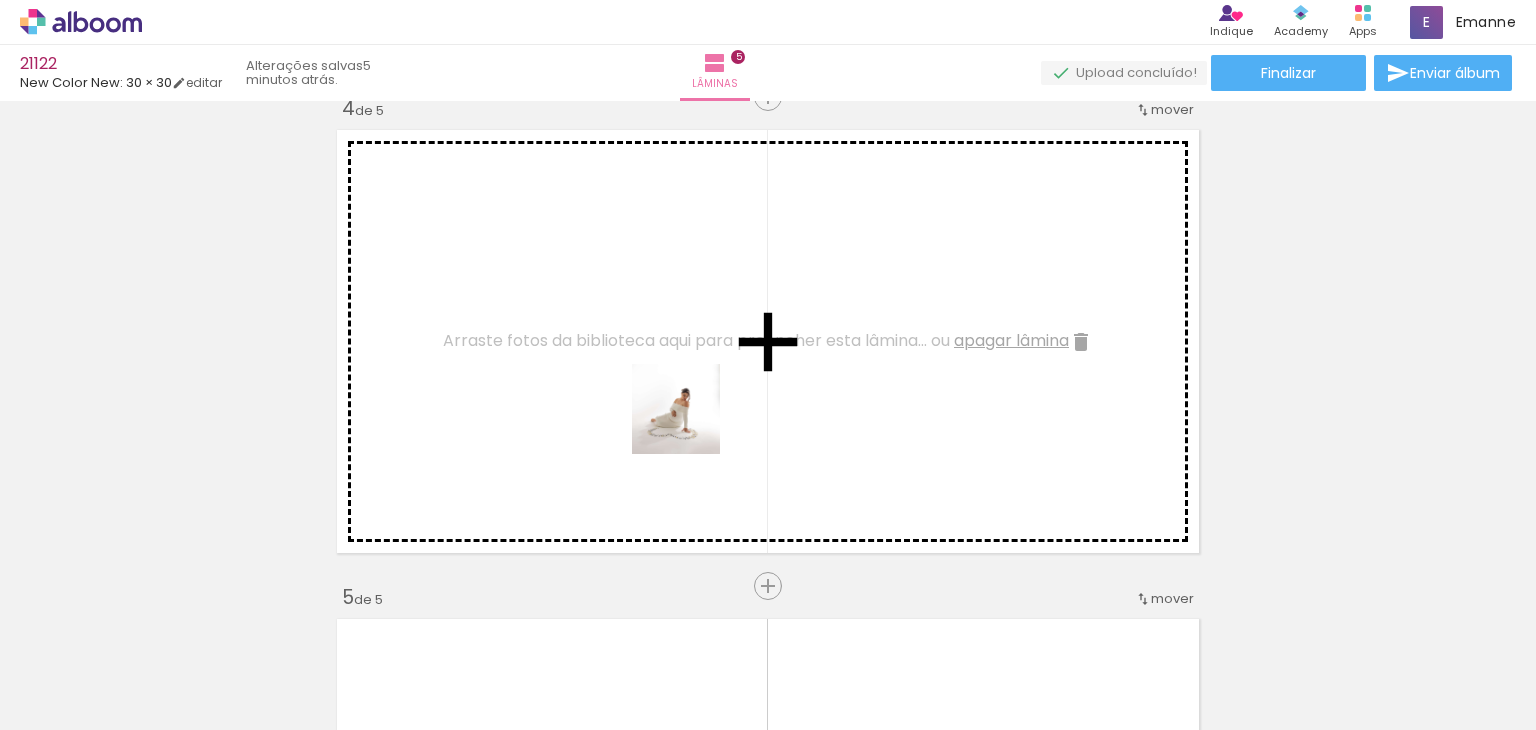 drag, startPoint x: 1381, startPoint y: 696, endPoint x: 692, endPoint y: 424, distance: 740.7462 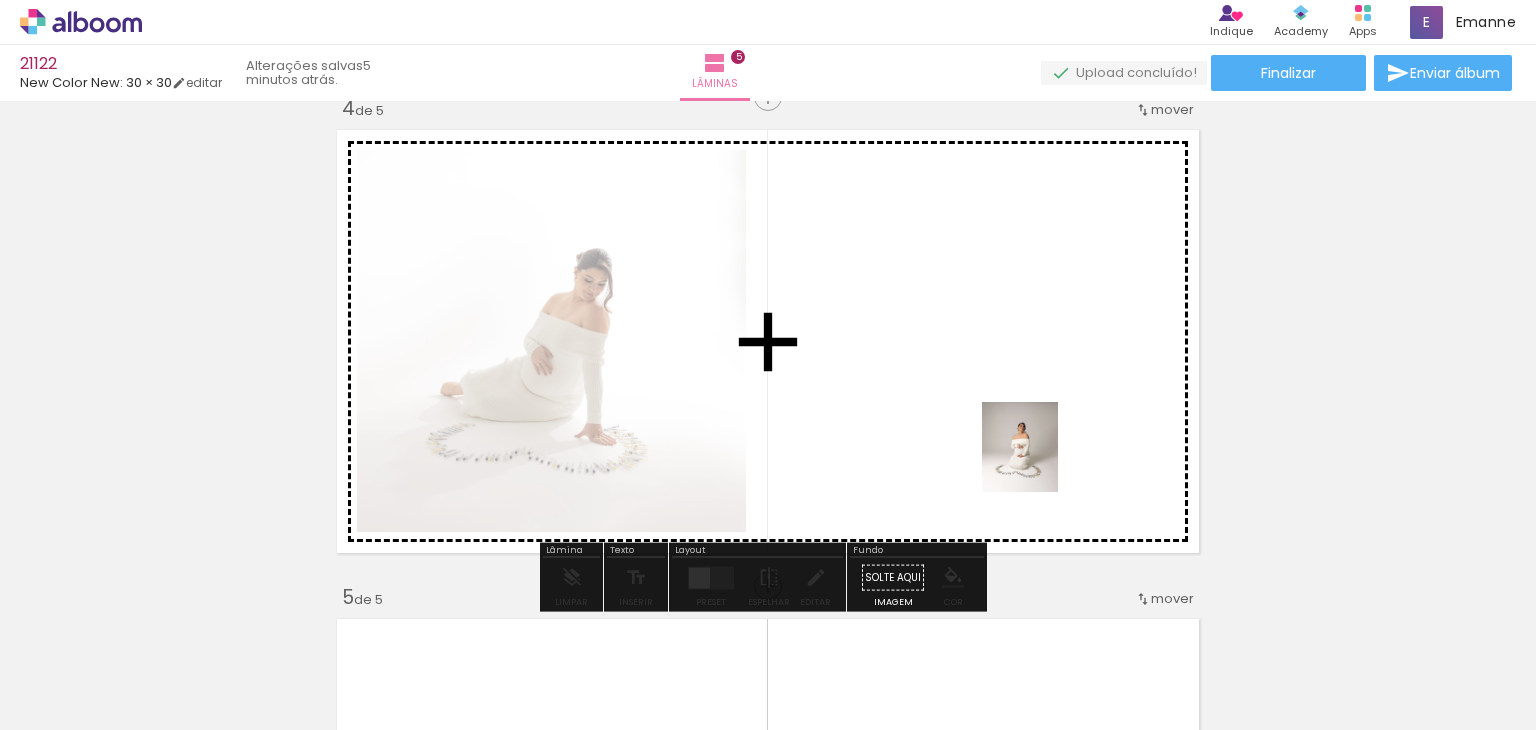 drag, startPoint x: 1120, startPoint y: 689, endPoint x: 1042, endPoint y: 462, distance: 240.02708 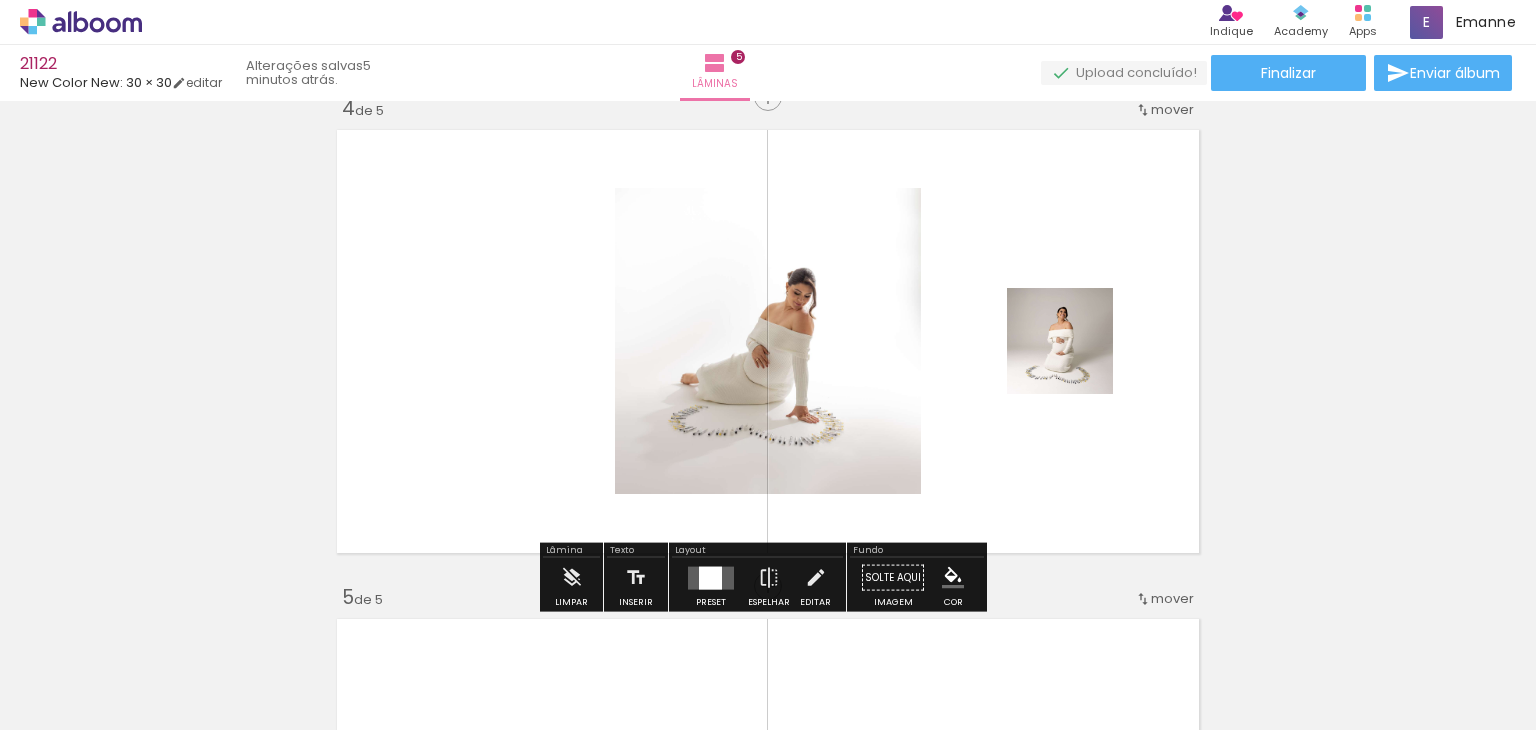 click at bounding box center (768, 341) 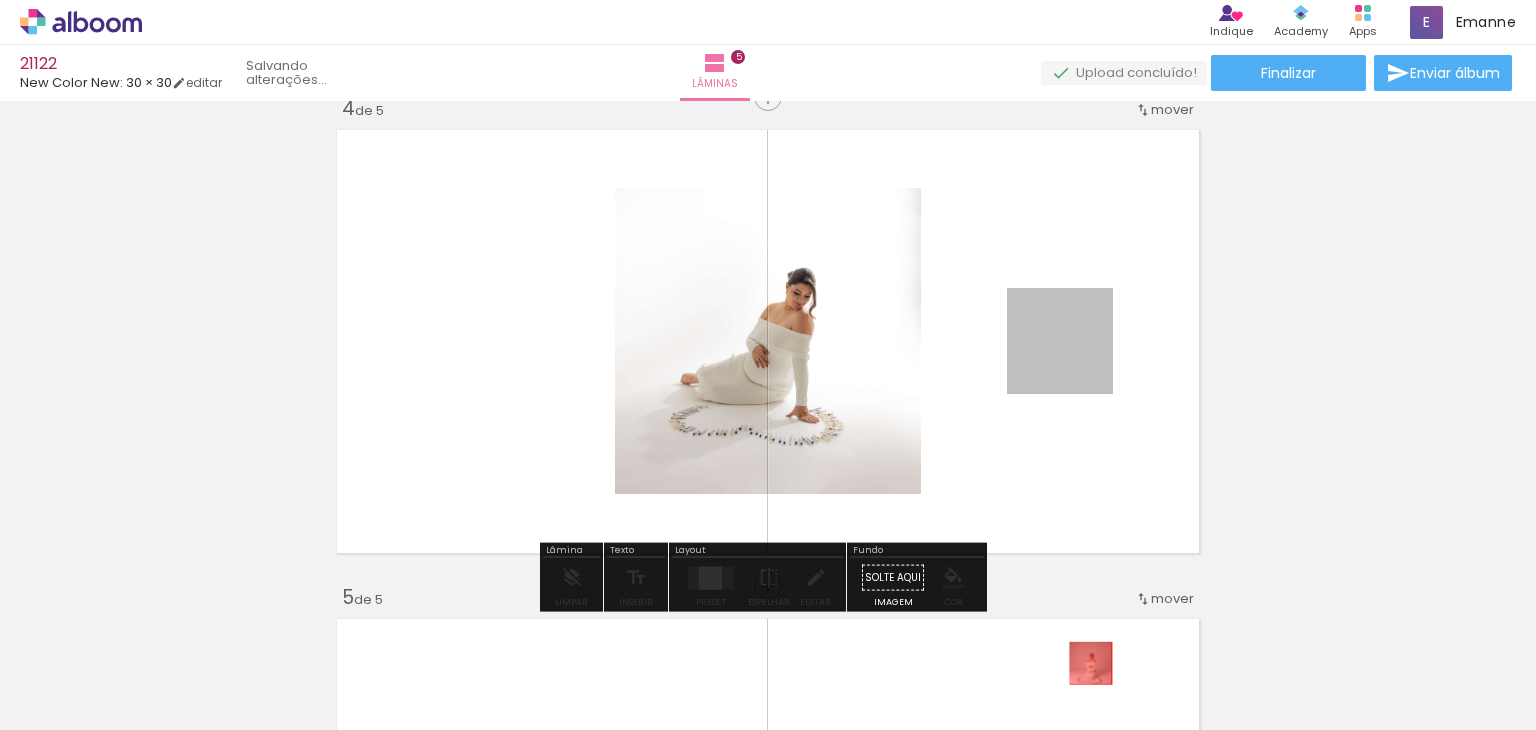 drag, startPoint x: 1066, startPoint y: 344, endPoint x: 1097, endPoint y: 662, distance: 319.50745 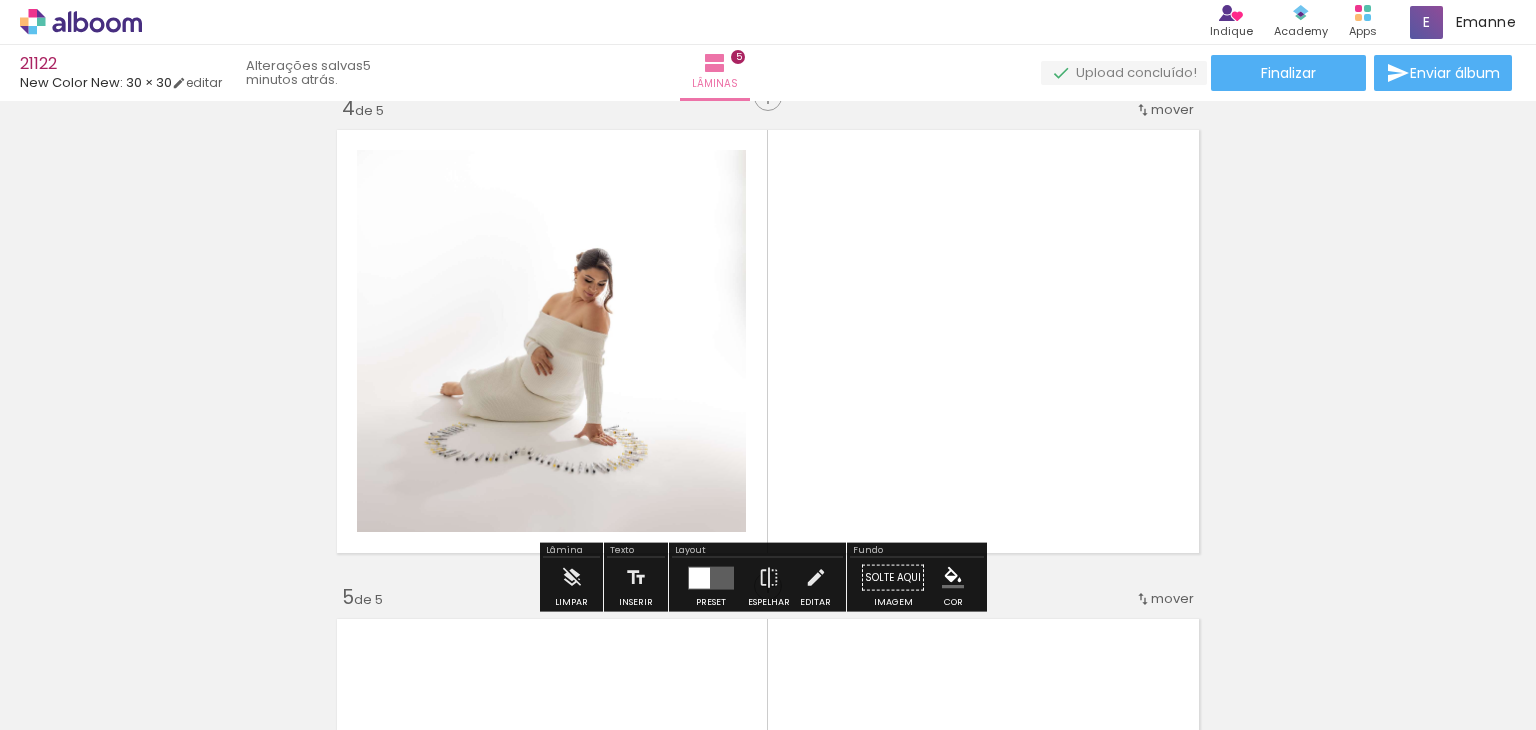 click at bounding box center [699, 577] 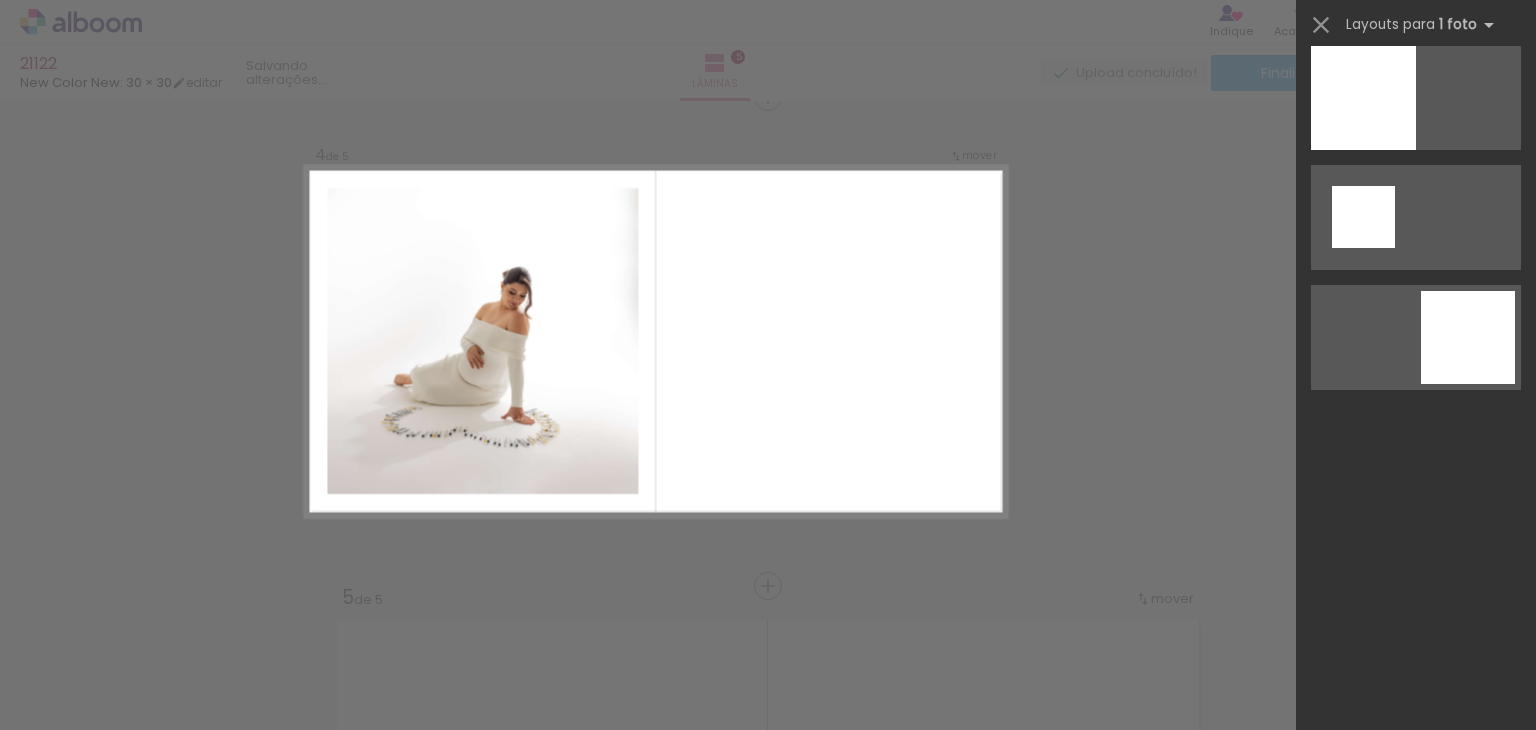 scroll, scrollTop: 0, scrollLeft: 0, axis: both 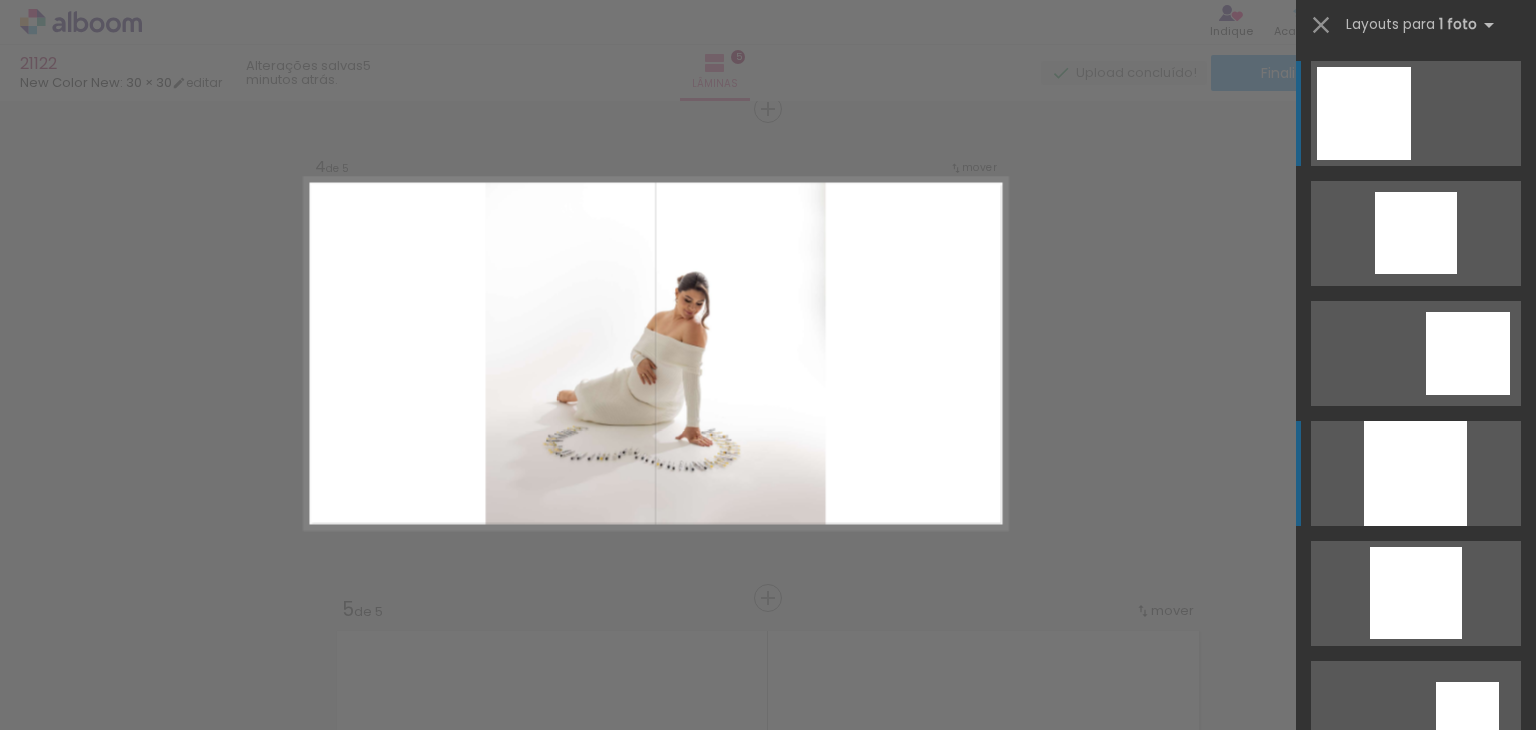 click at bounding box center (1415, 473) 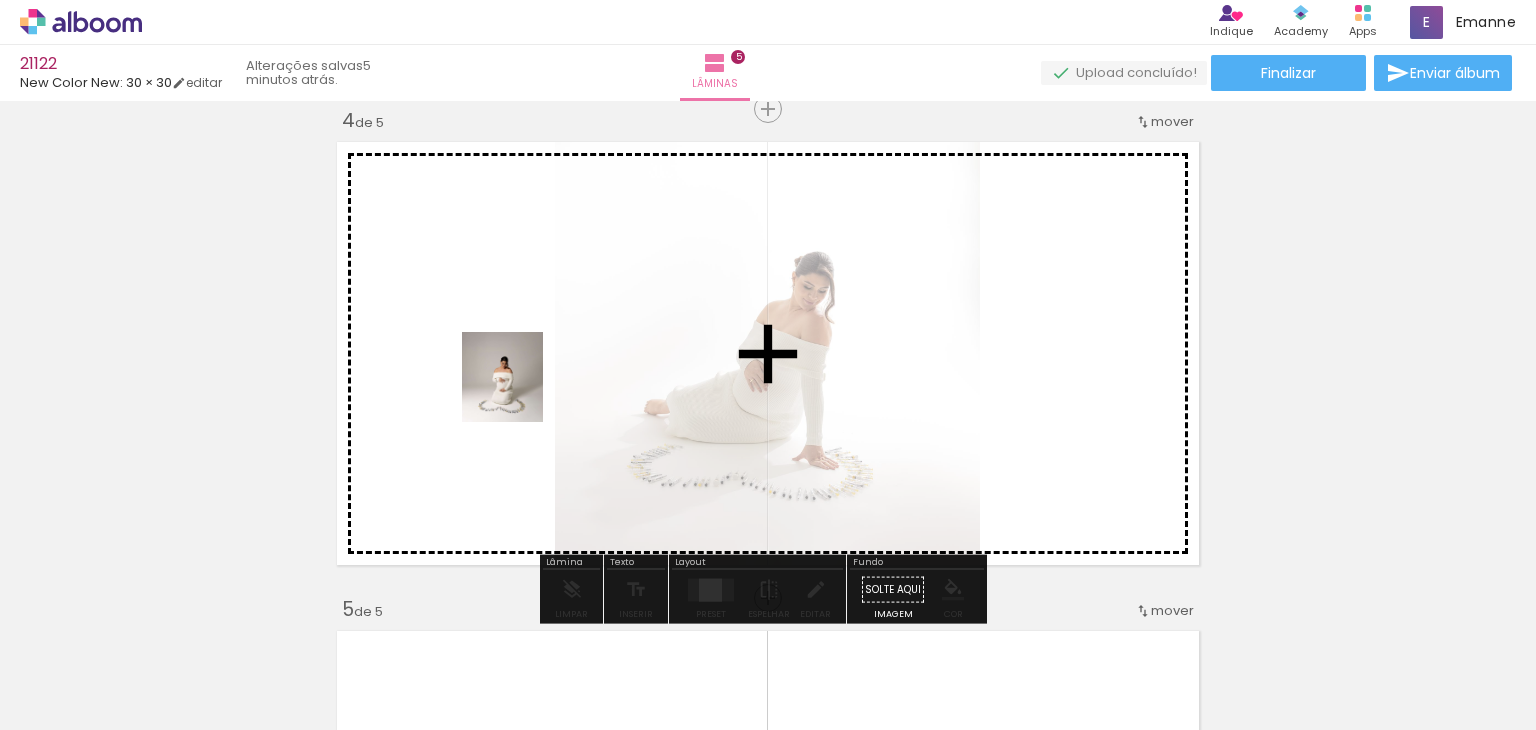 drag, startPoint x: 1012, startPoint y: 682, endPoint x: 492, endPoint y: 385, distance: 598.8397 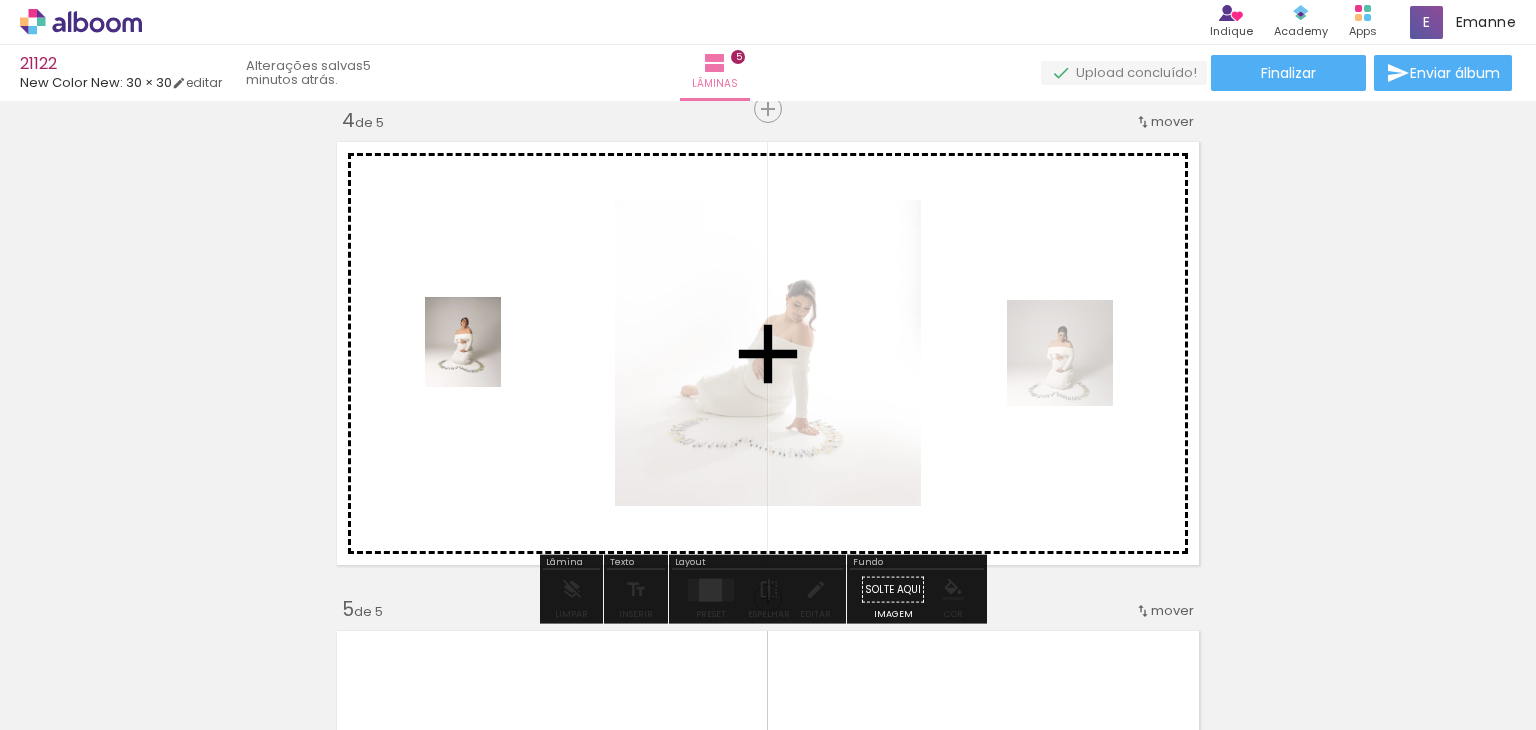 drag, startPoint x: 1122, startPoint y: 676, endPoint x: 485, endPoint y: 357, distance: 712.4114 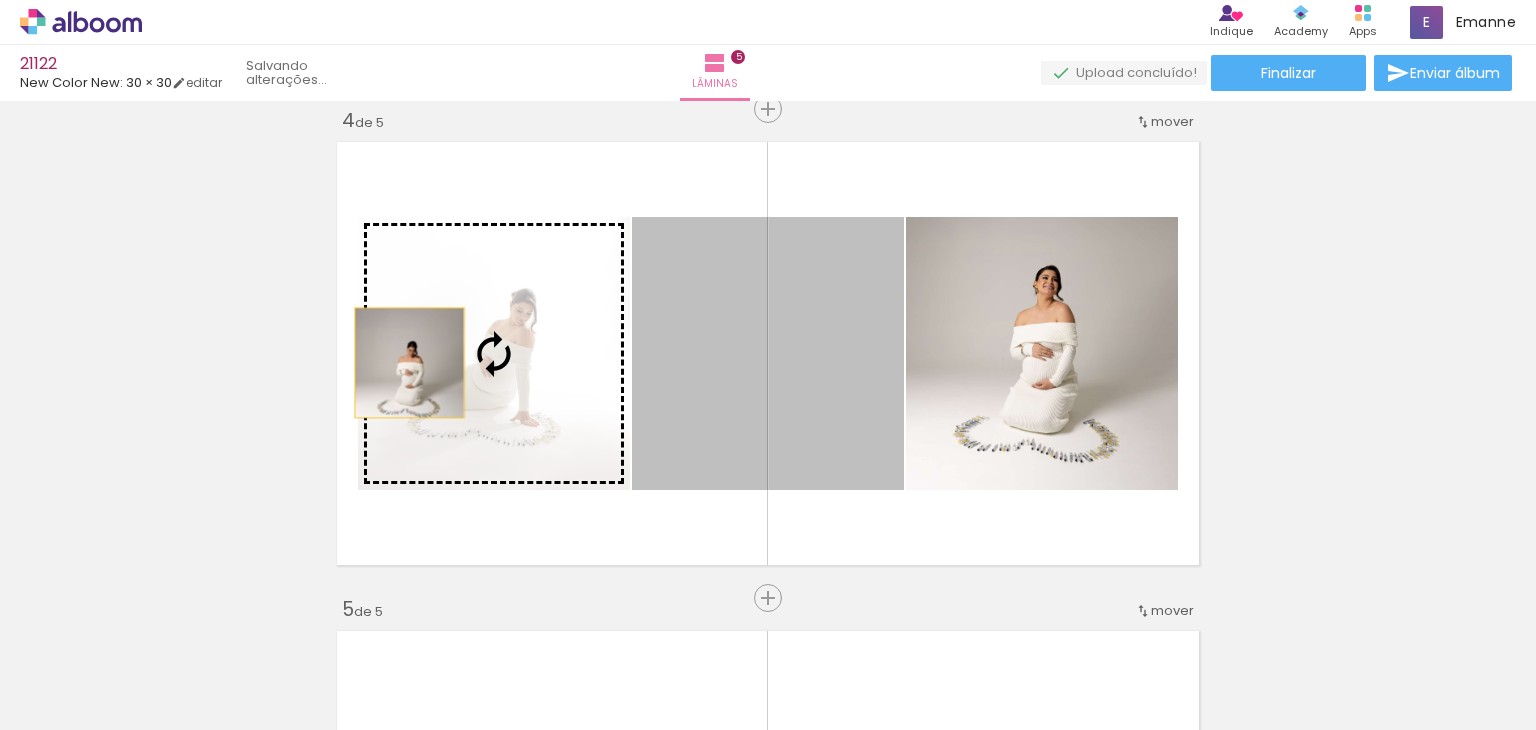 drag, startPoint x: 764, startPoint y: 385, endPoint x: 402, endPoint y: 362, distance: 362.72992 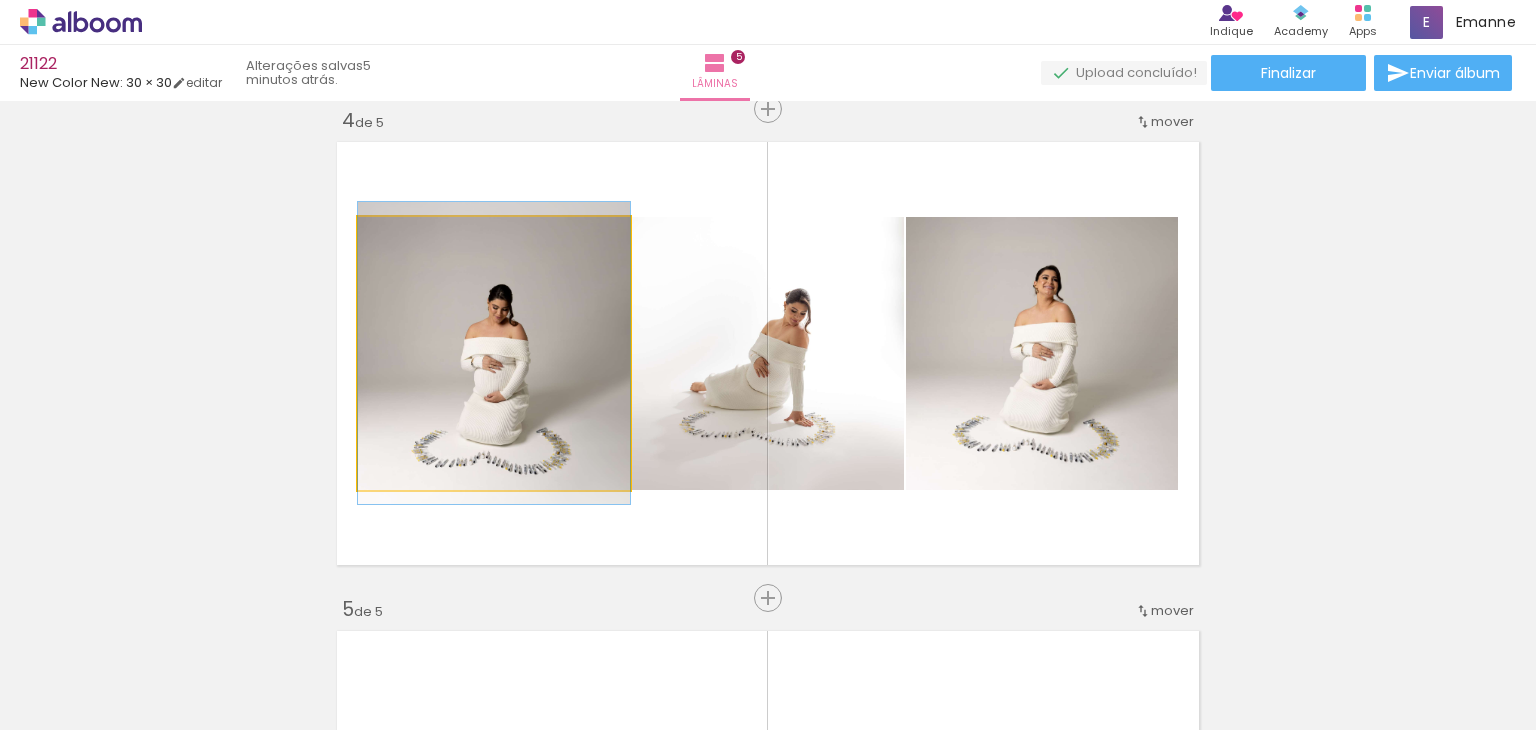 click 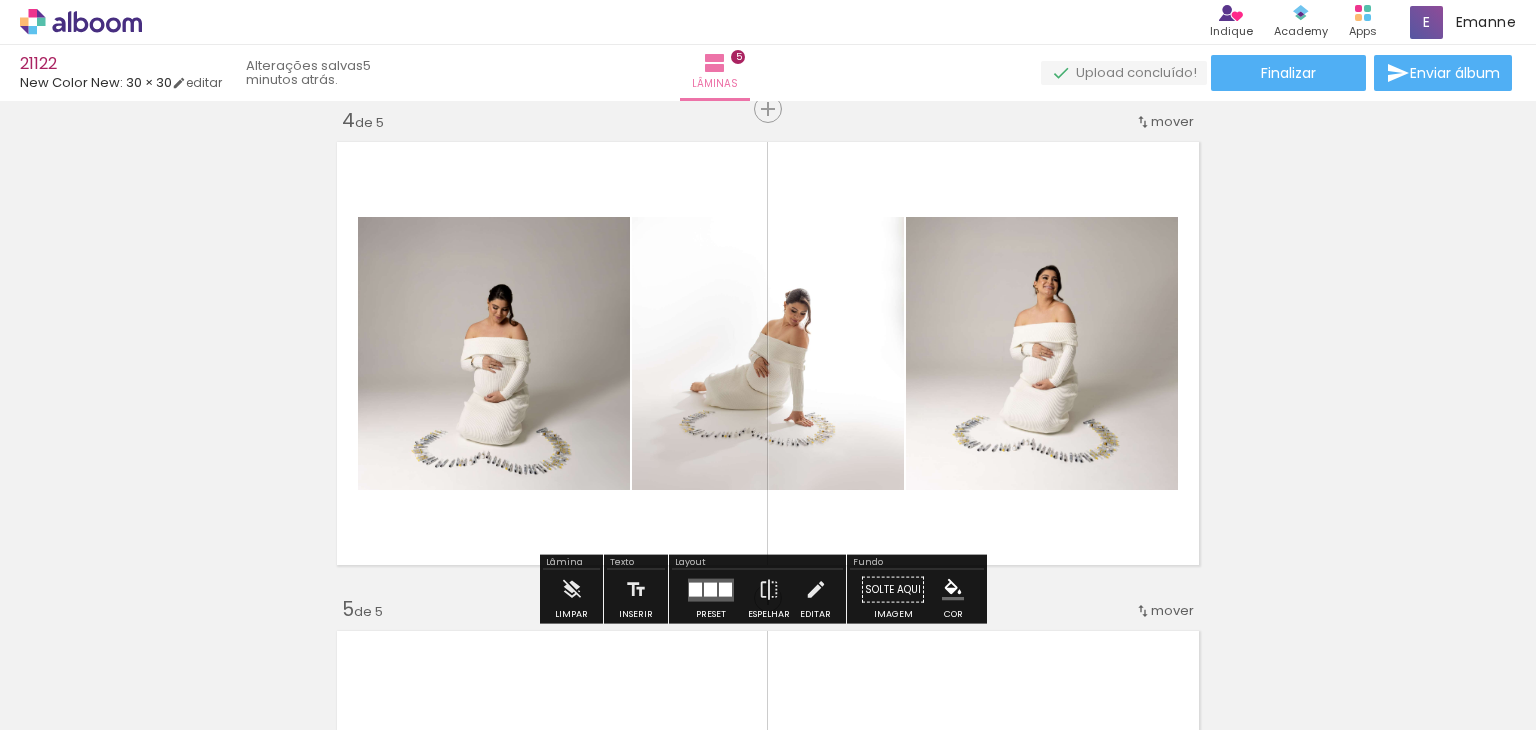 click at bounding box center [725, 589] 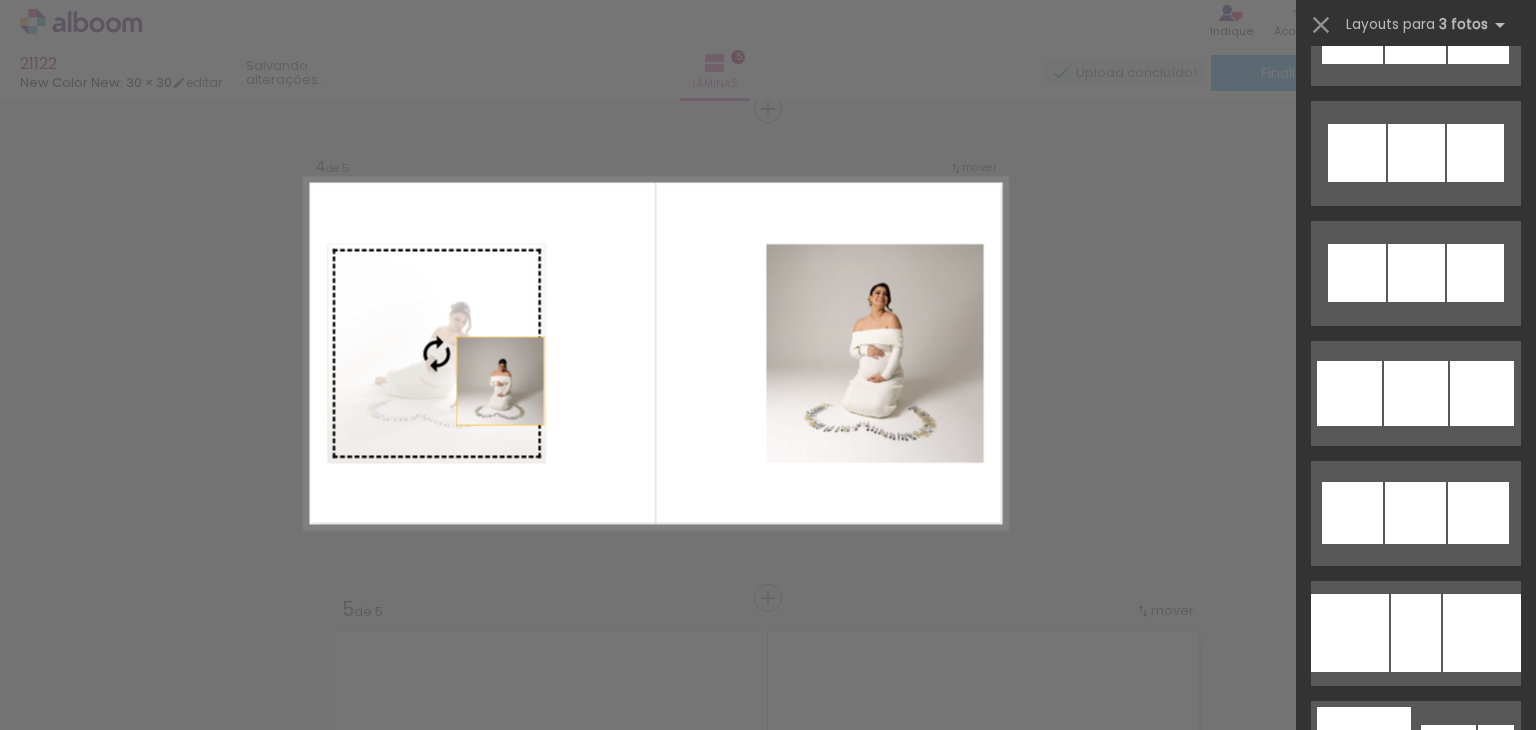scroll, scrollTop: 0, scrollLeft: 0, axis: both 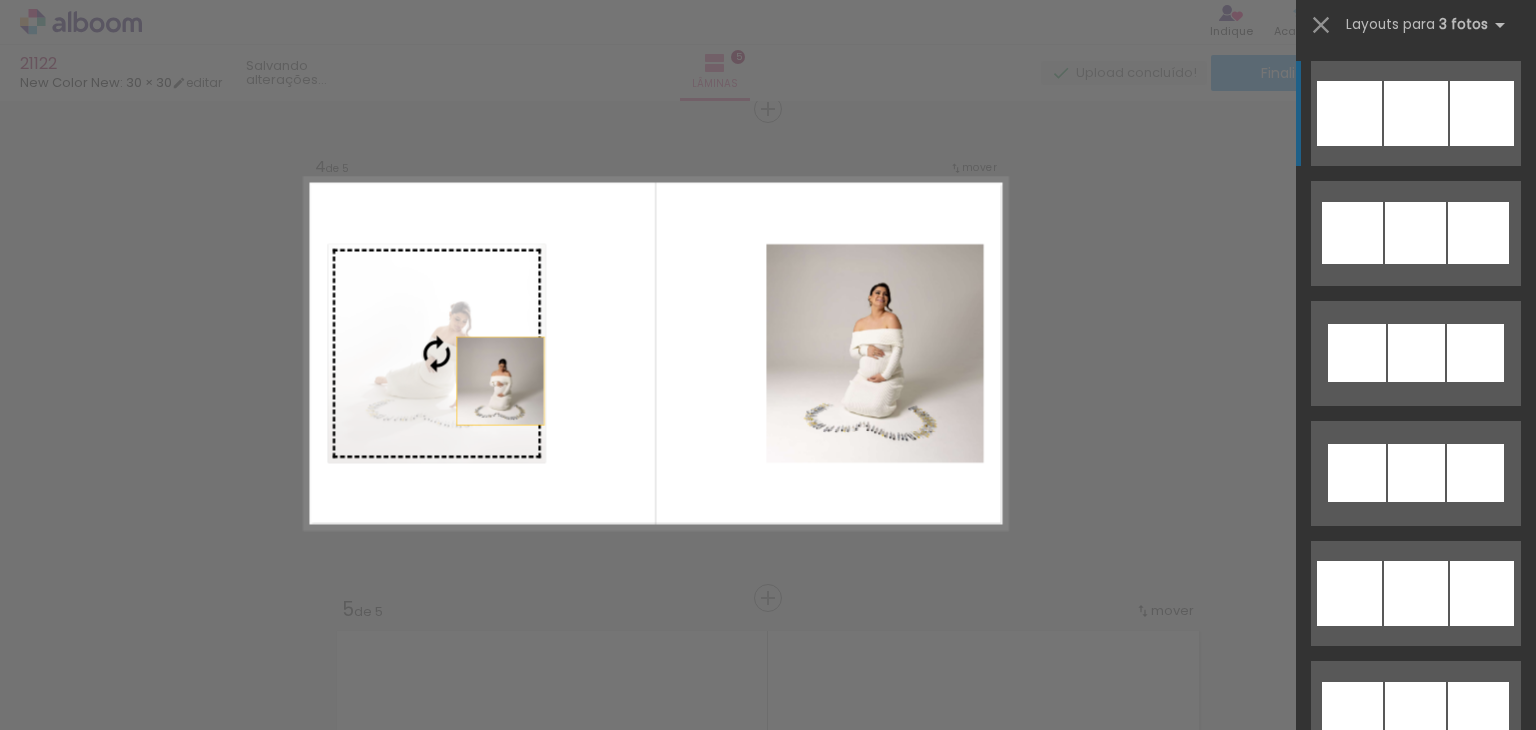 drag, startPoint x: 499, startPoint y: 391, endPoint x: 440, endPoint y: 385, distance: 59.3043 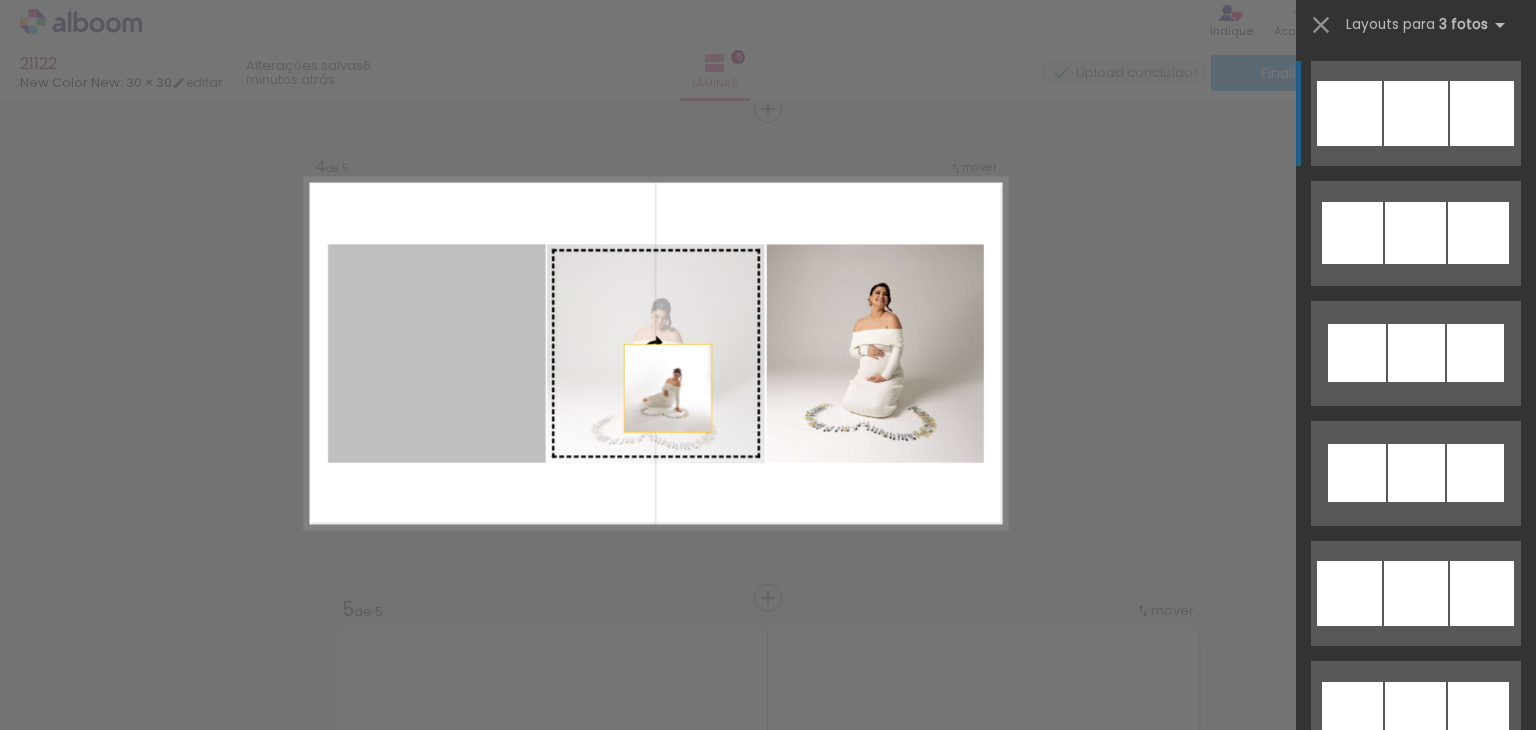drag, startPoint x: 454, startPoint y: 377, endPoint x: 719, endPoint y: 394, distance: 265.5447 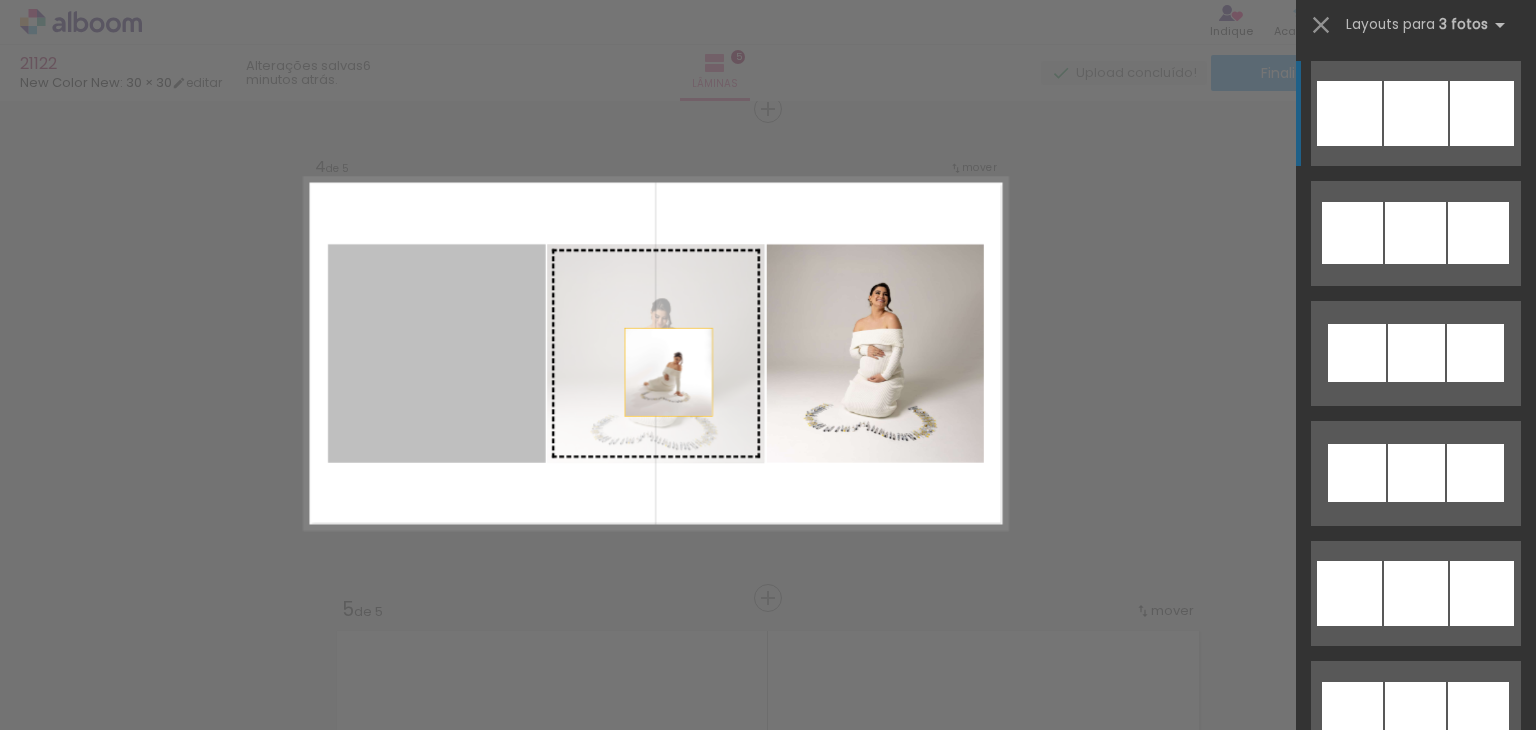 drag, startPoint x: 452, startPoint y: 374, endPoint x: 721, endPoint y: 376, distance: 269.00745 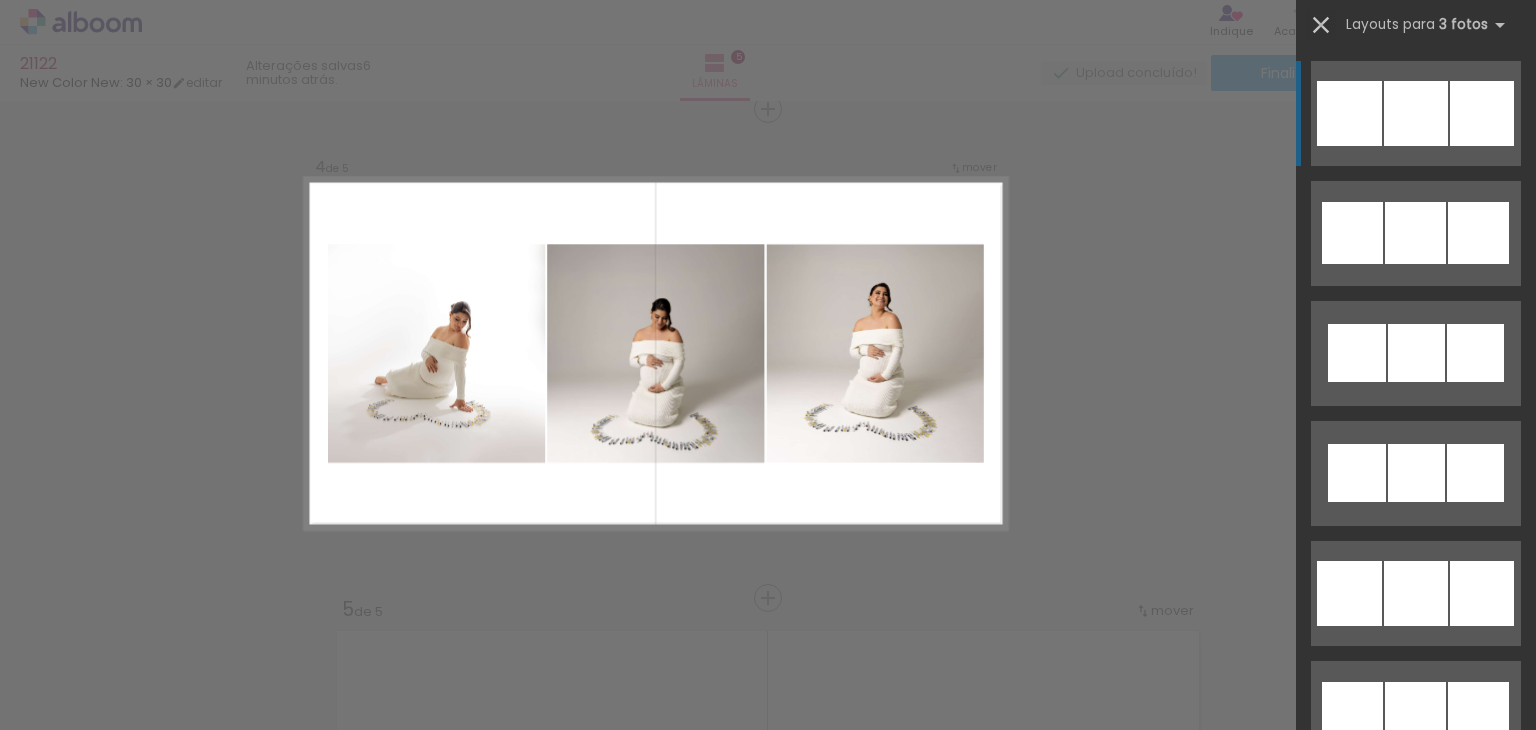 click at bounding box center (1321, 25) 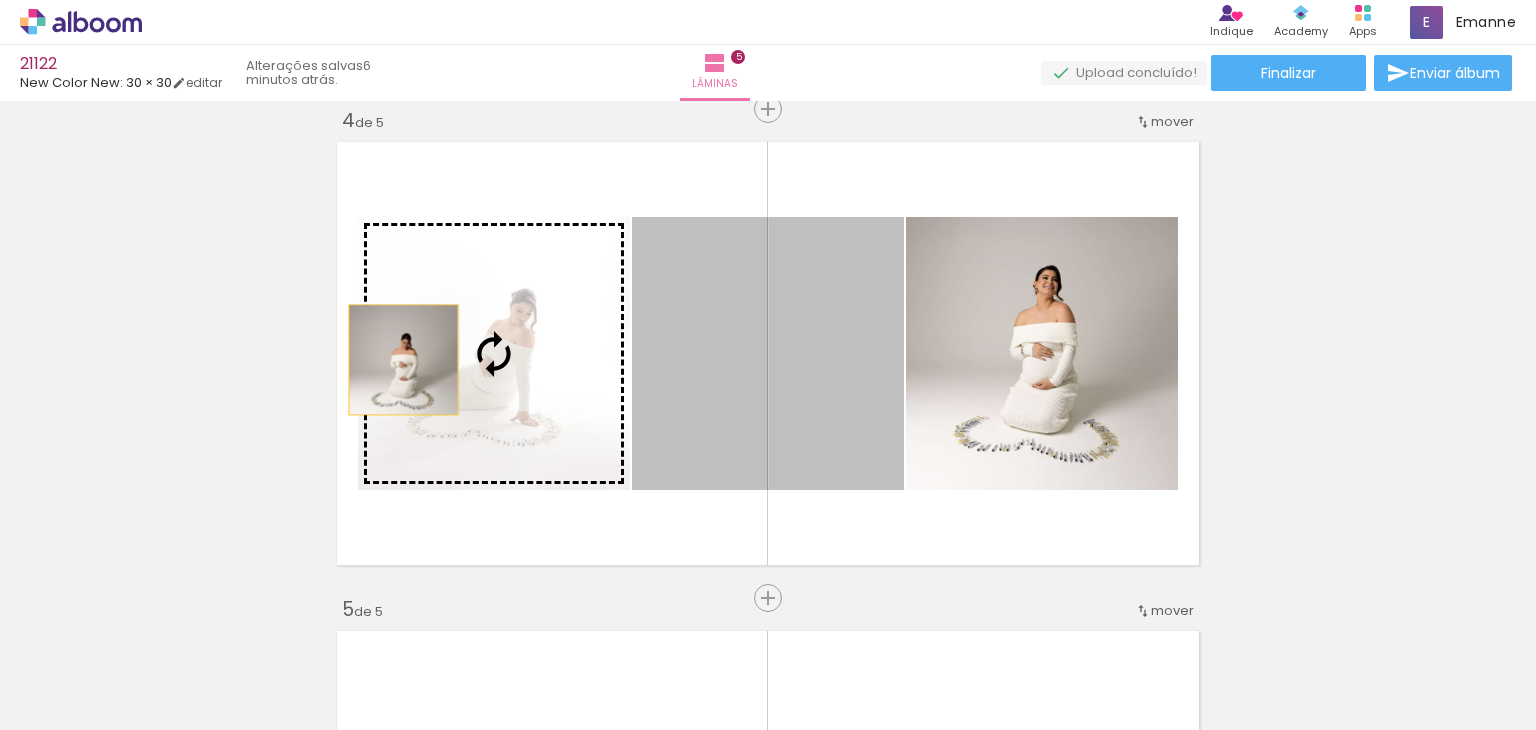 drag, startPoint x: 740, startPoint y: 379, endPoint x: 380, endPoint y: 359, distance: 360.5551 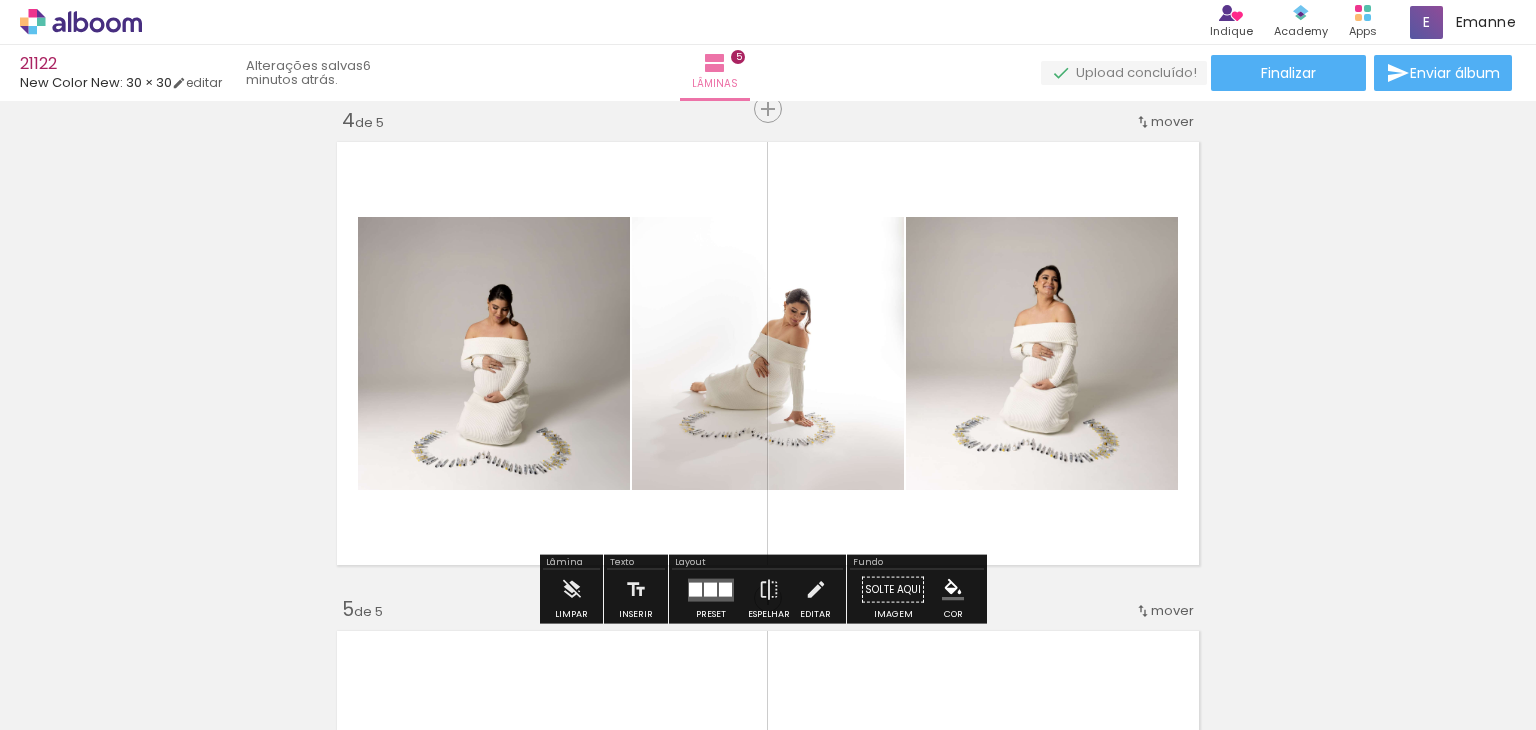 click on "Inserir lâmina 1  de 5  Inserir lâmina 2  de 5  Inserir lâmina 3  de 5  Inserir lâmina 4  de 5  Inserir lâmina 5  de 5 O Designbox precisará aumentar a sua imagem em 155% para exportar para impressão." at bounding box center (768, 83) 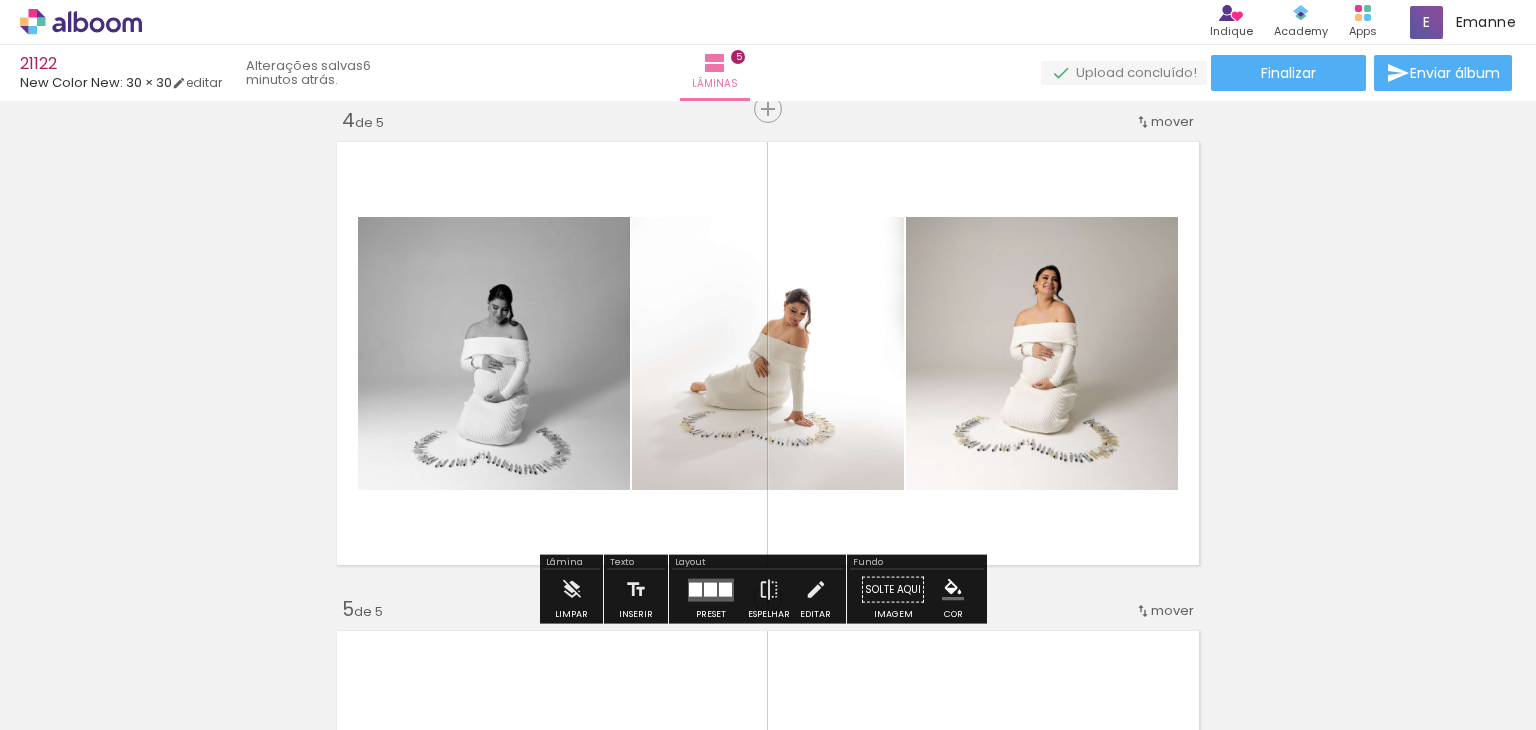 click on "P&B" at bounding box center [0, 0] 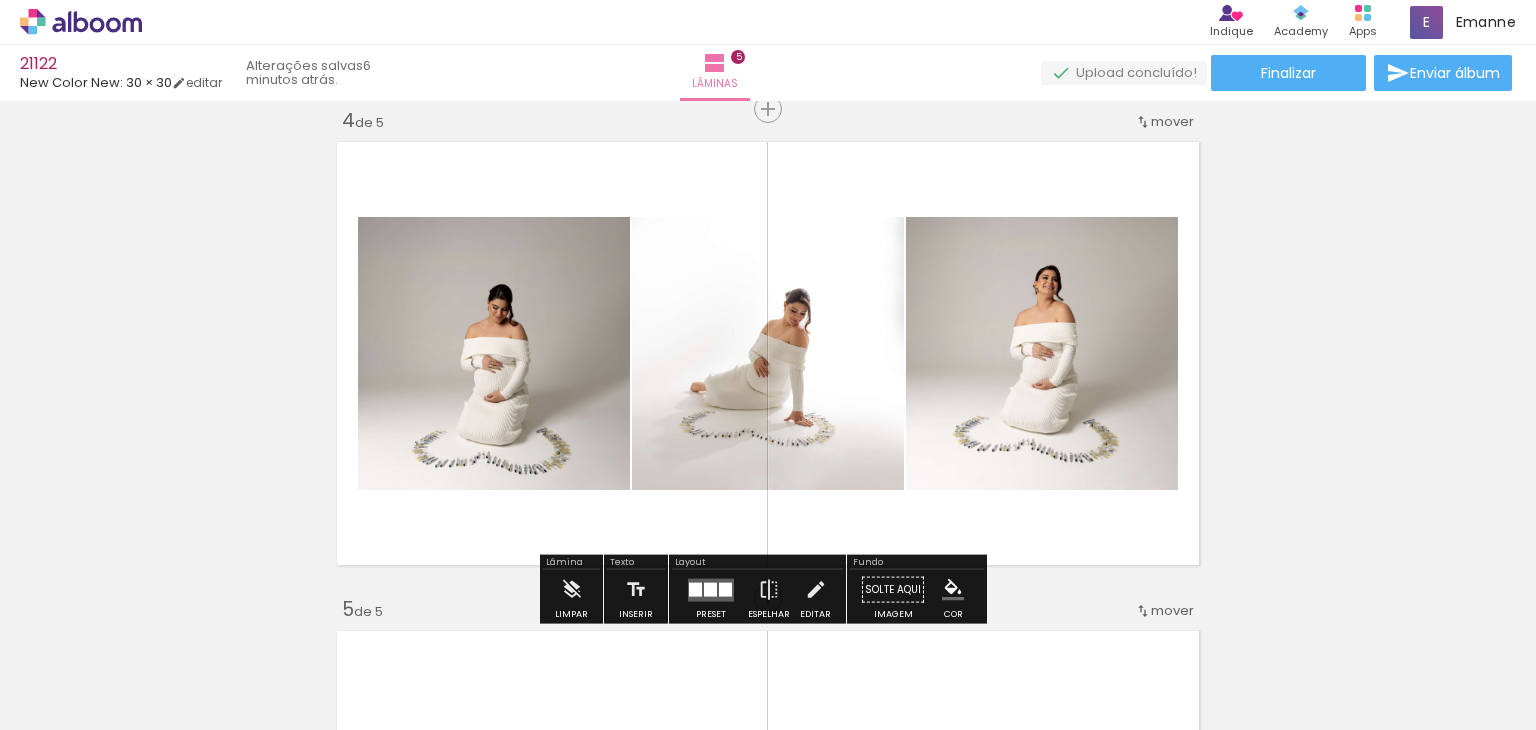 click at bounding box center (0, 0) 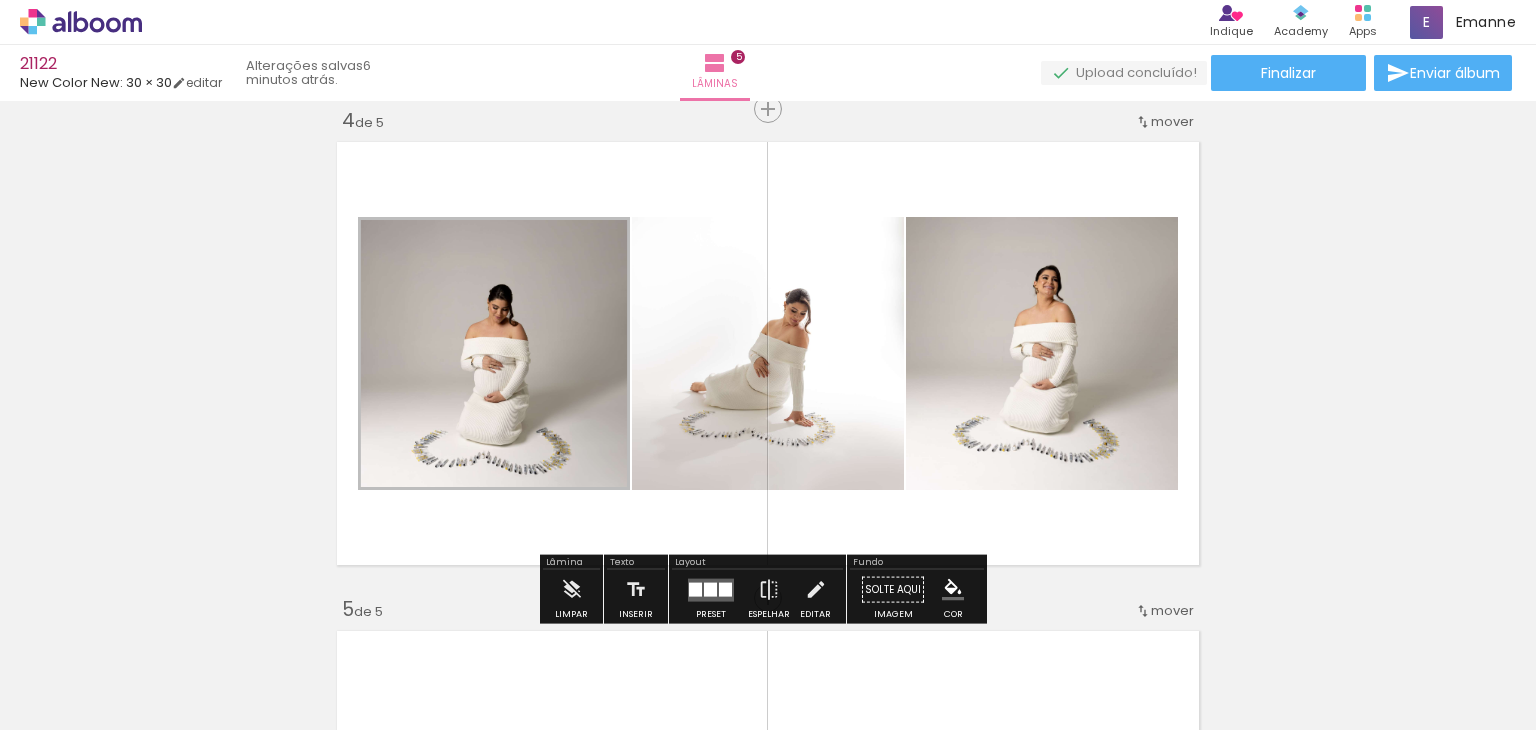 click at bounding box center (0, 0) 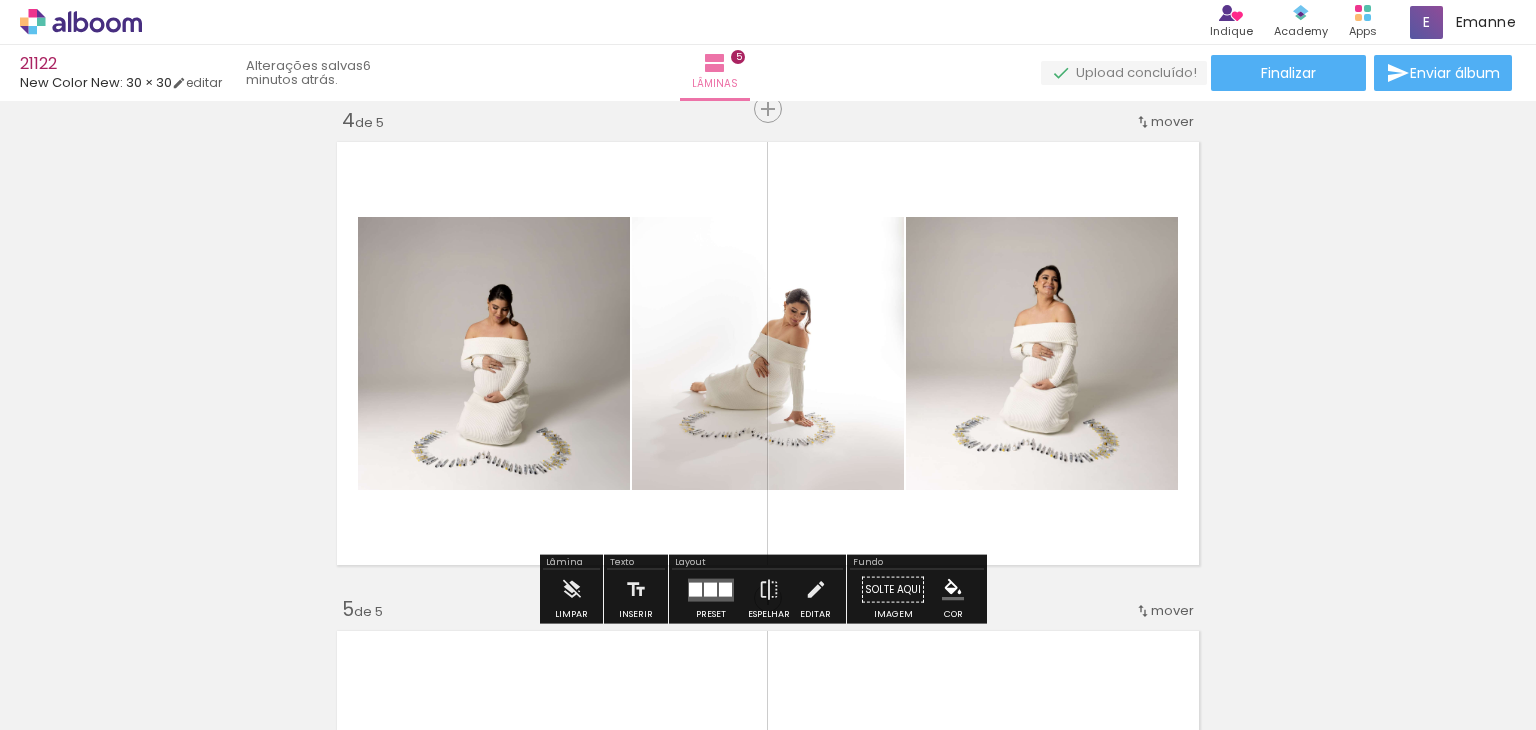 click on "Inserir lâmina 1  de 5  Inserir lâmina 2  de 5  Inserir lâmina 3  de 5  Inserir lâmina 4  de 5  Inserir lâmina 5  de 5 O Designbox precisará aumentar a sua imagem em 155% para exportar para impressão." at bounding box center (768, 83) 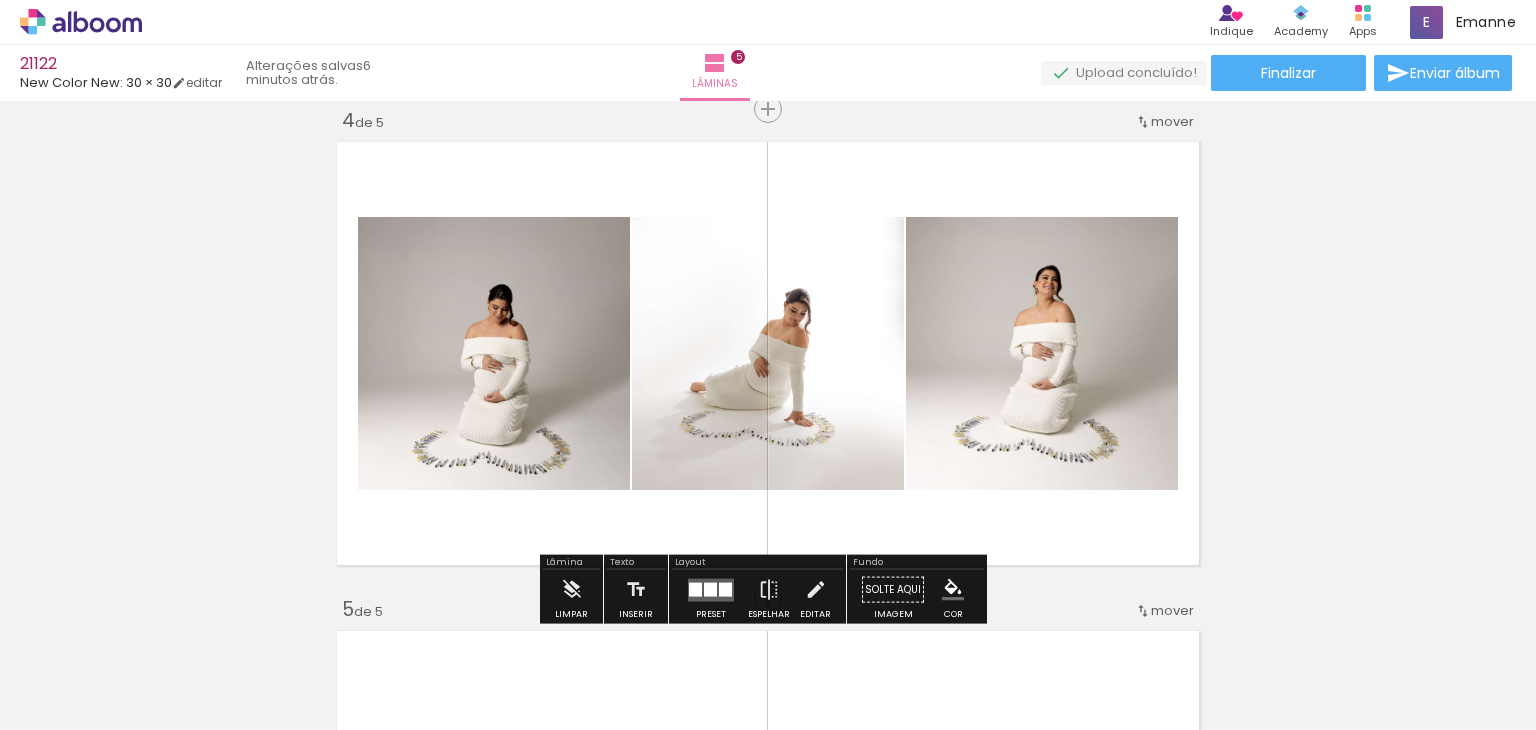 click at bounding box center (783, 662) 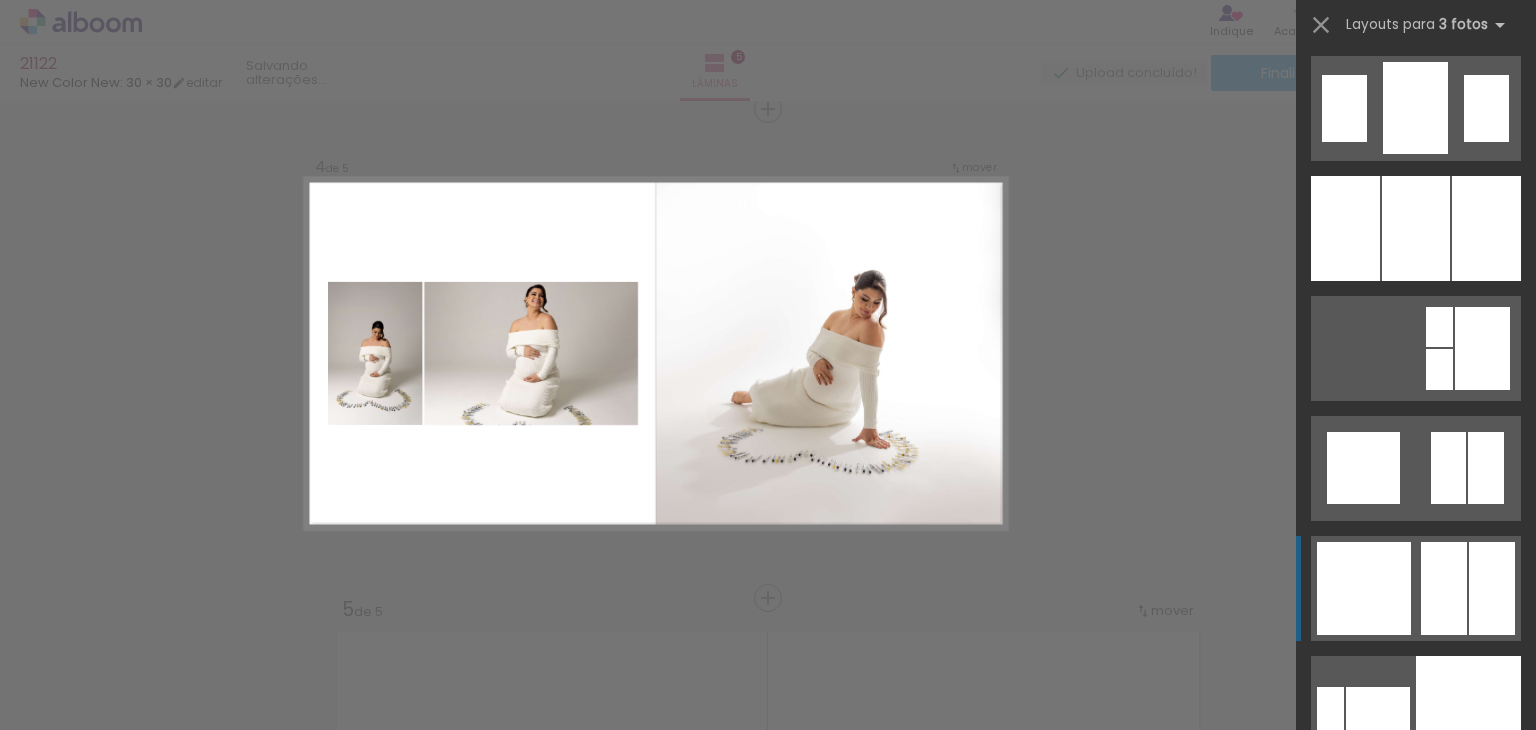scroll, scrollTop: 3500, scrollLeft: 0, axis: vertical 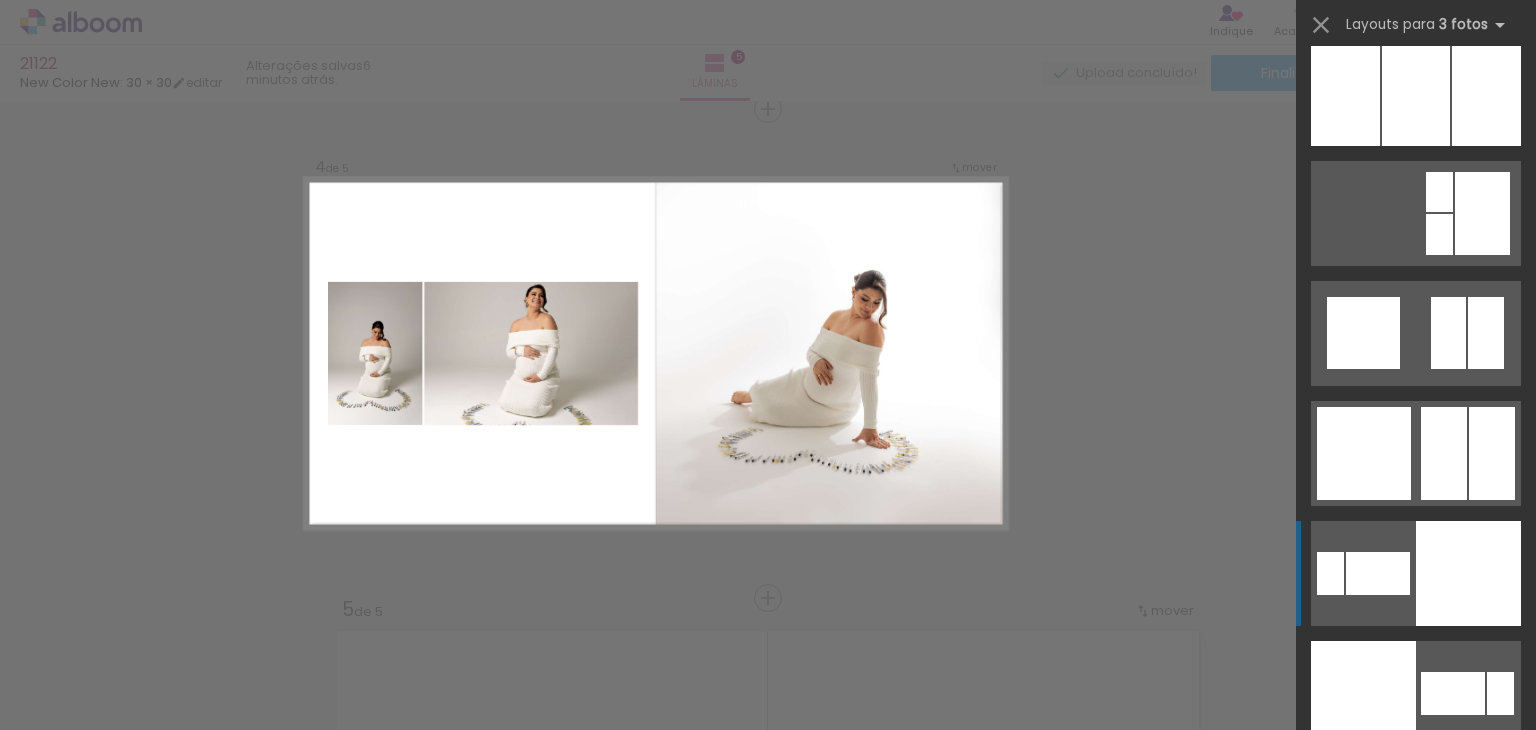click at bounding box center (1416, 1053) 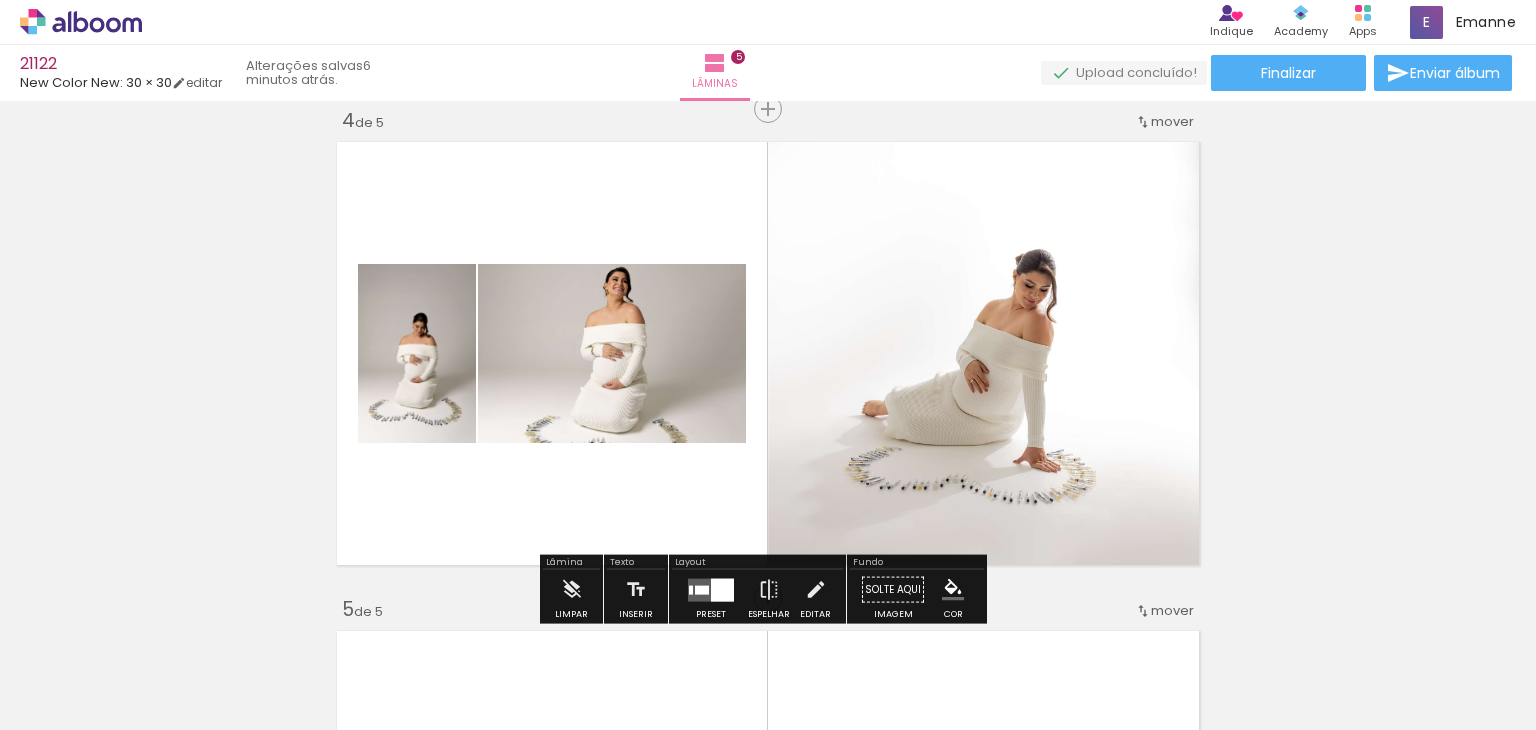 click at bounding box center (768, 353) 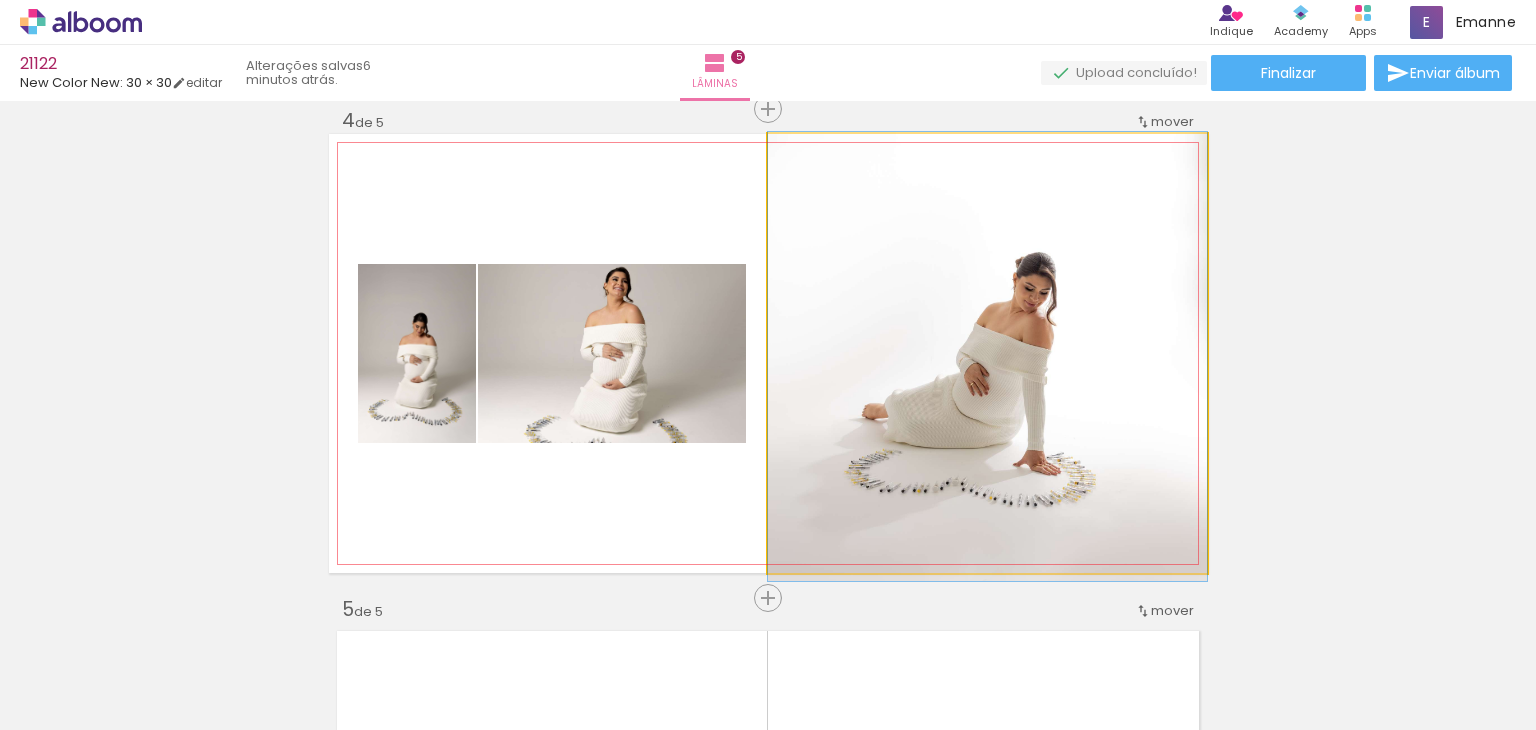 drag, startPoint x: 949, startPoint y: 381, endPoint x: 783, endPoint y: 384, distance: 166.0271 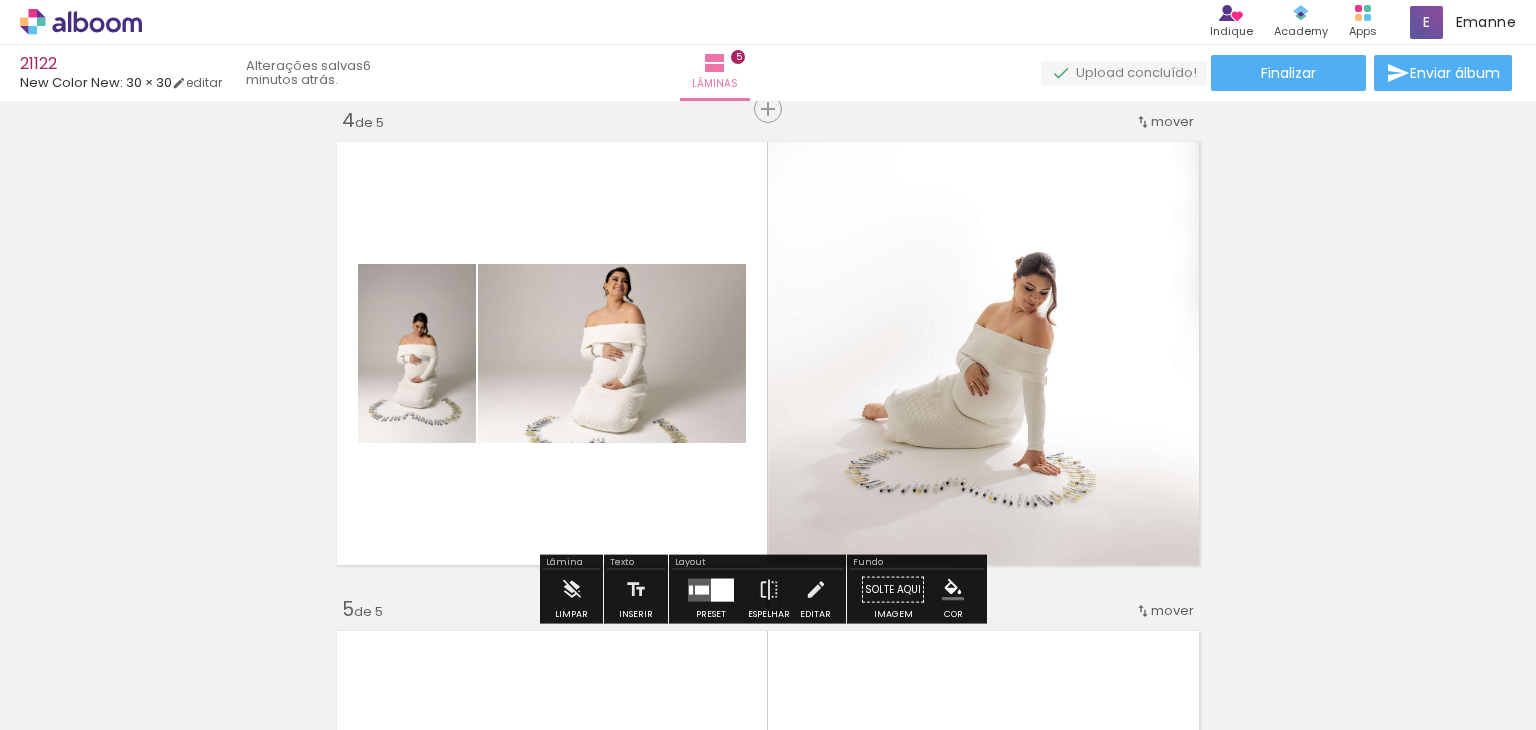 click at bounding box center [711, 589] 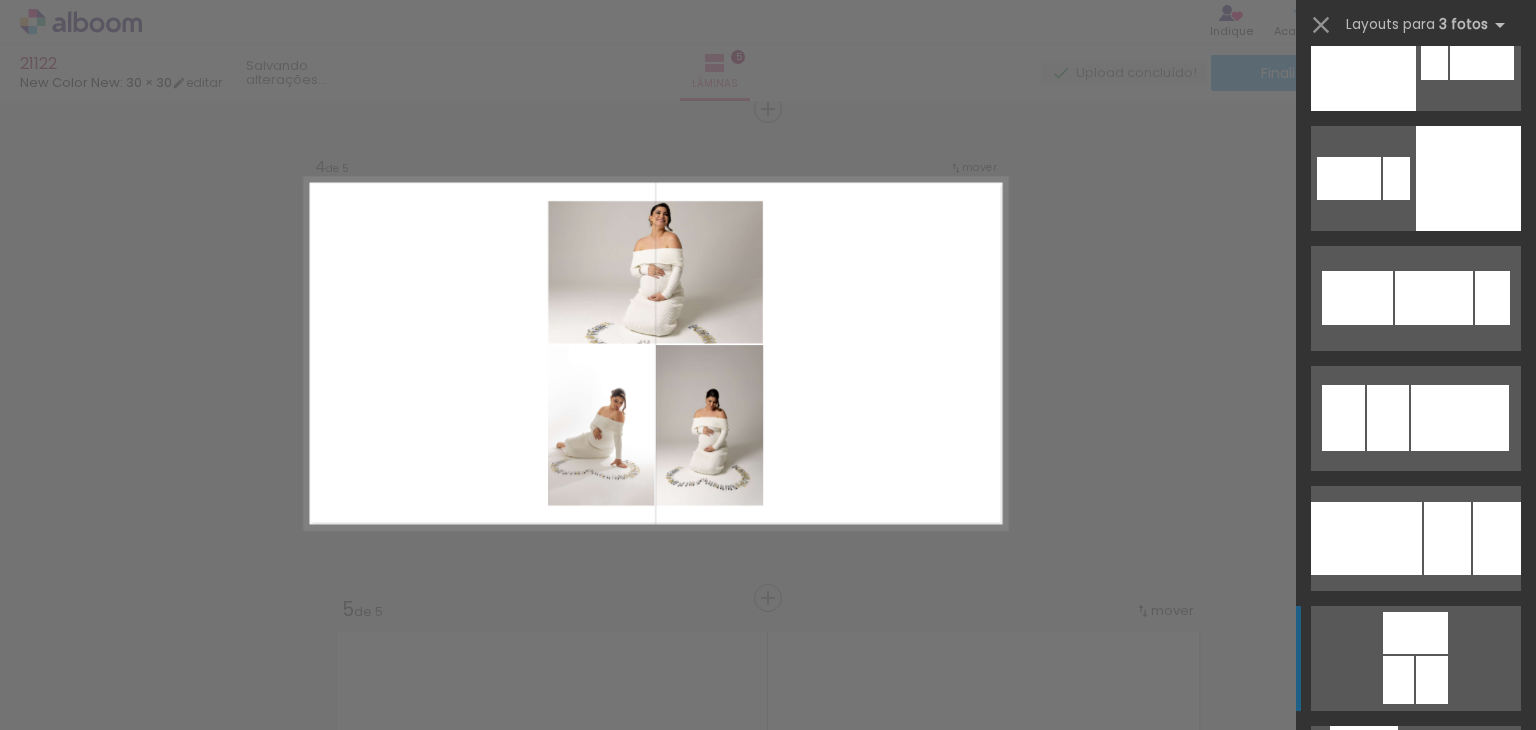 scroll, scrollTop: 4260, scrollLeft: 0, axis: vertical 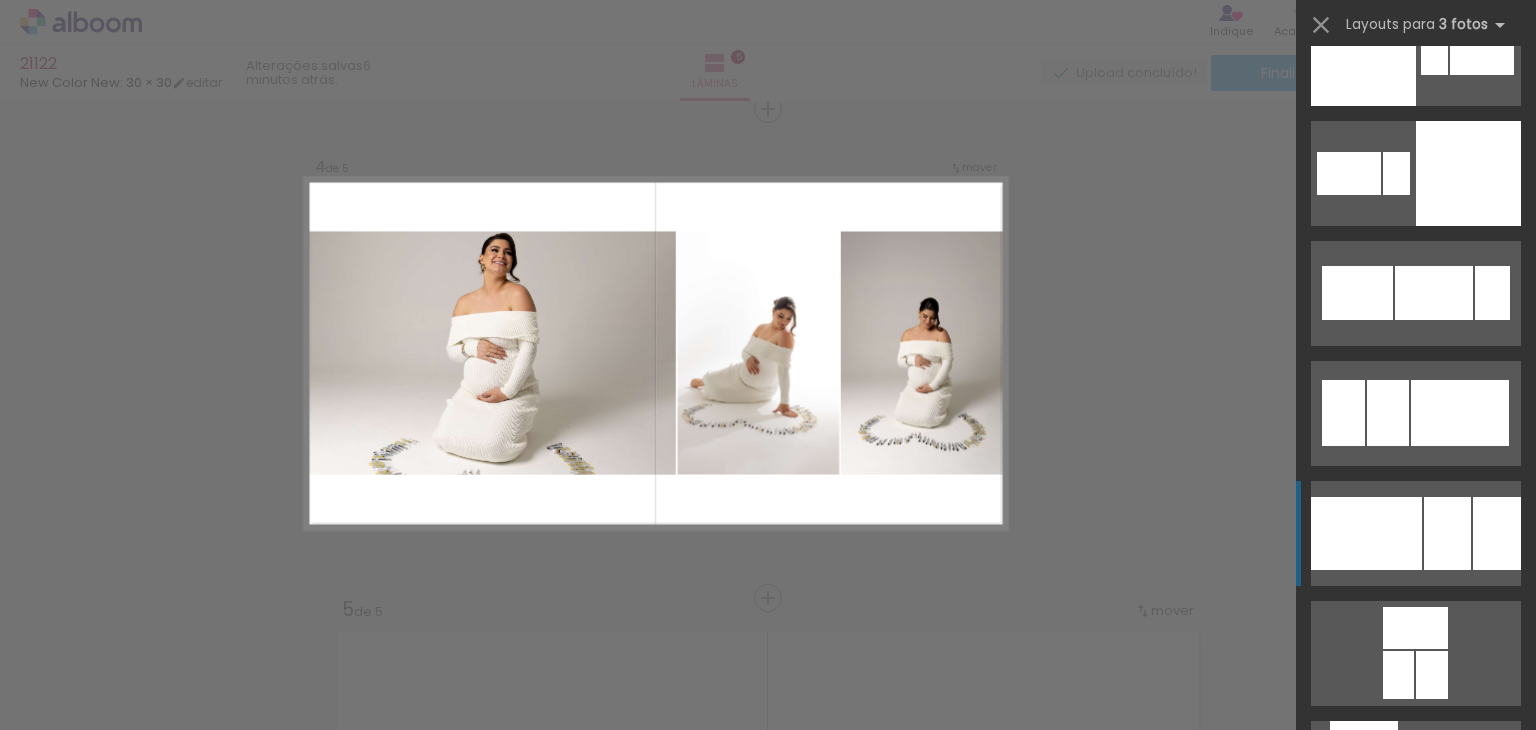 click at bounding box center (1366, 533) 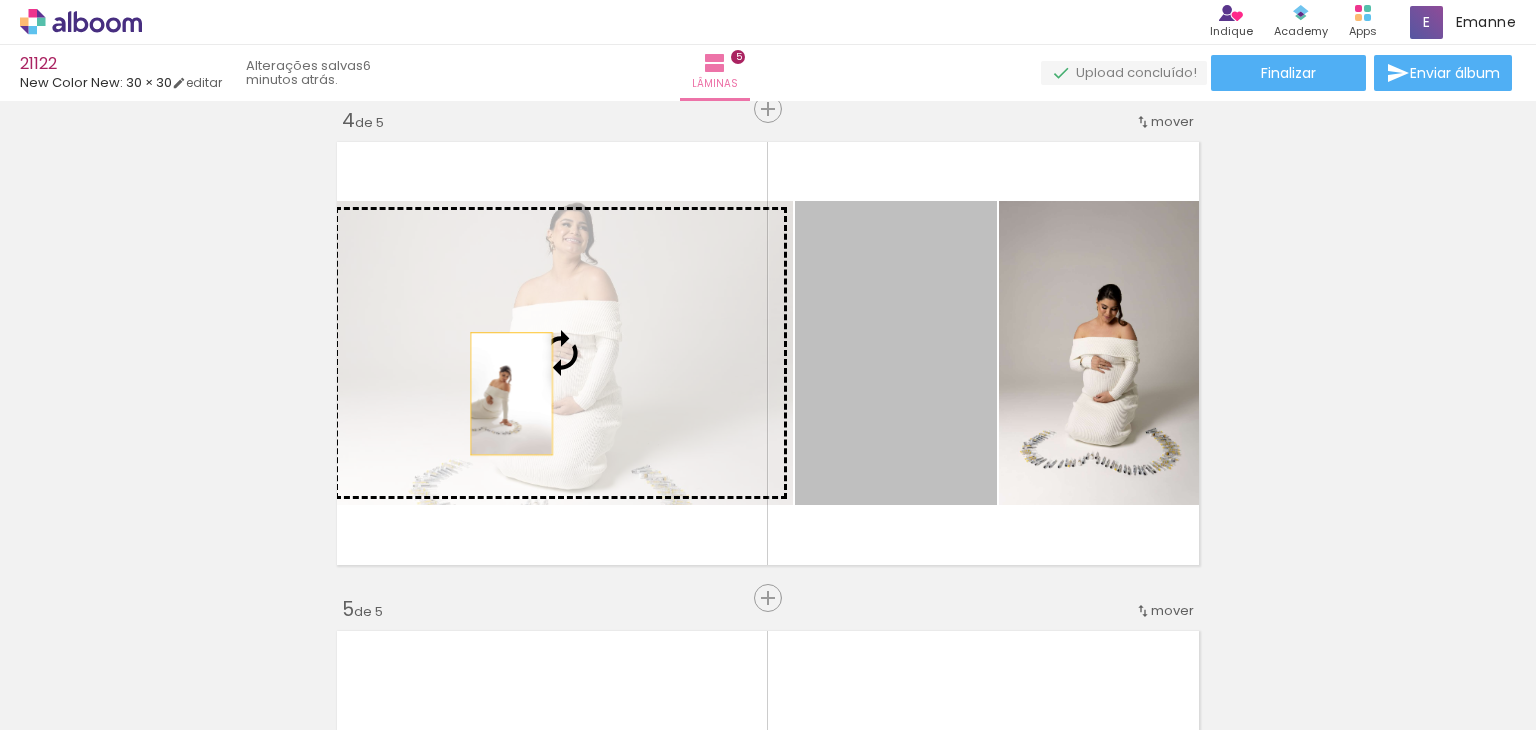 drag, startPoint x: 892, startPoint y: 385, endPoint x: 501, endPoint y: 393, distance: 391.08182 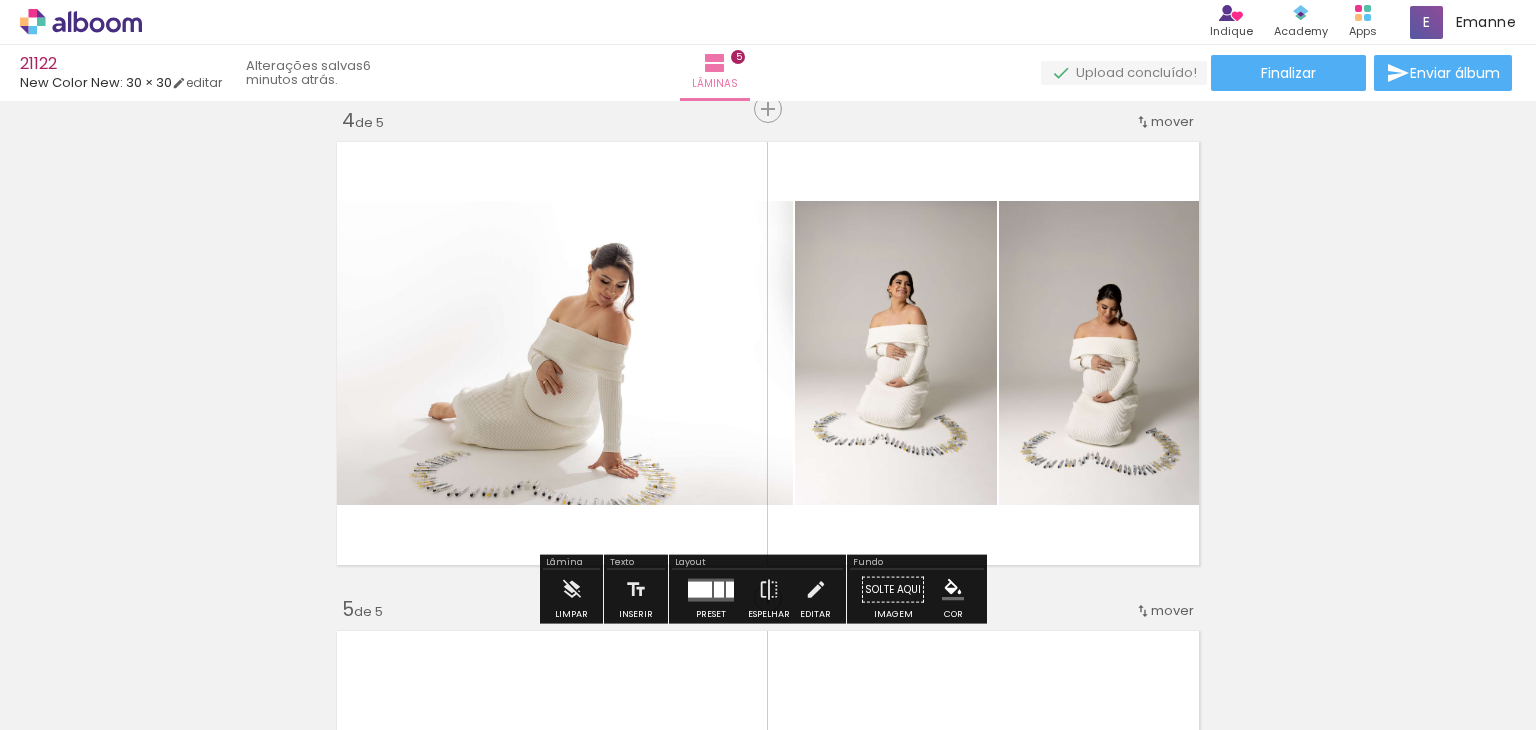 click on "Inserir lâmina 1  de 5  Inserir lâmina 2  de 5  Inserir lâmina 3  de 5  Inserir lâmina 4  de 5  Inserir lâmina 5  de 5 O Designbox precisará aumentar a sua imagem em 155% para exportar para impressão." at bounding box center [768, 83] 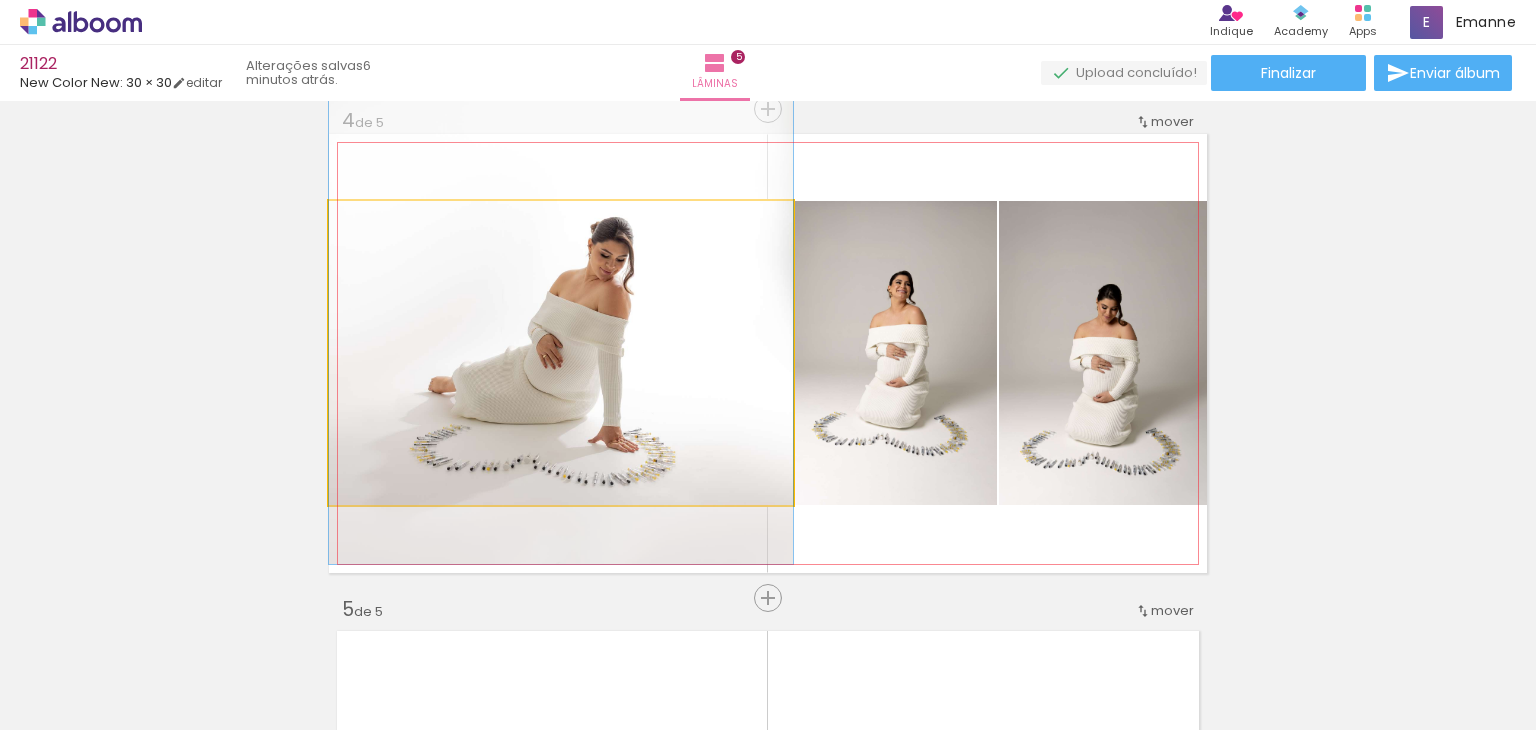 drag, startPoint x: 564, startPoint y: 332, endPoint x: 568, endPoint y: 302, distance: 30.265491 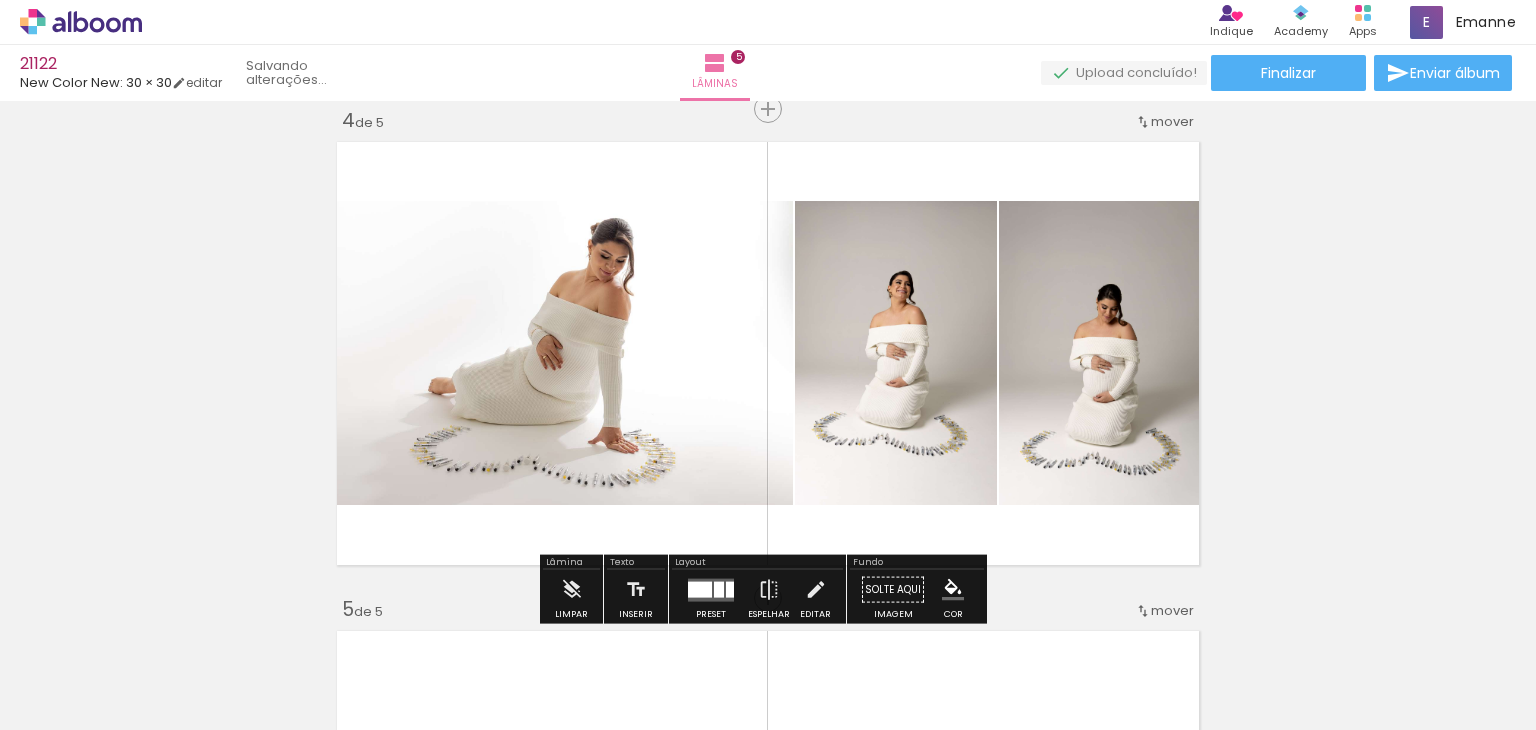 click on "Inserir lâmina 1  de 5  Inserir lâmina 2  de 5  Inserir lâmina 3  de 5  Inserir lâmina 4  de 5  Inserir lâmina 5  de 5 O Designbox precisará aumentar a sua imagem em 155% para exportar para impressão." at bounding box center [768, 83] 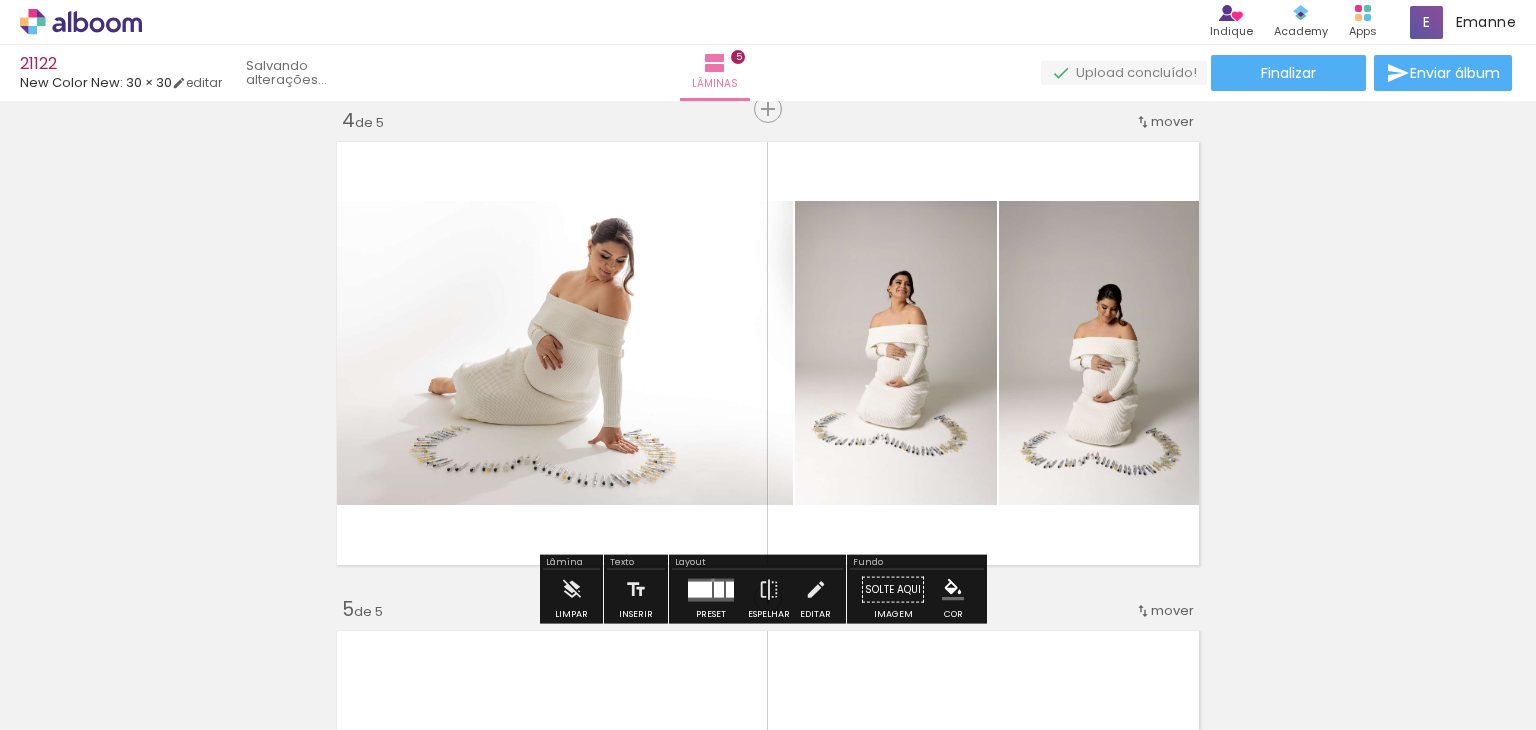 click at bounding box center (711, 589) 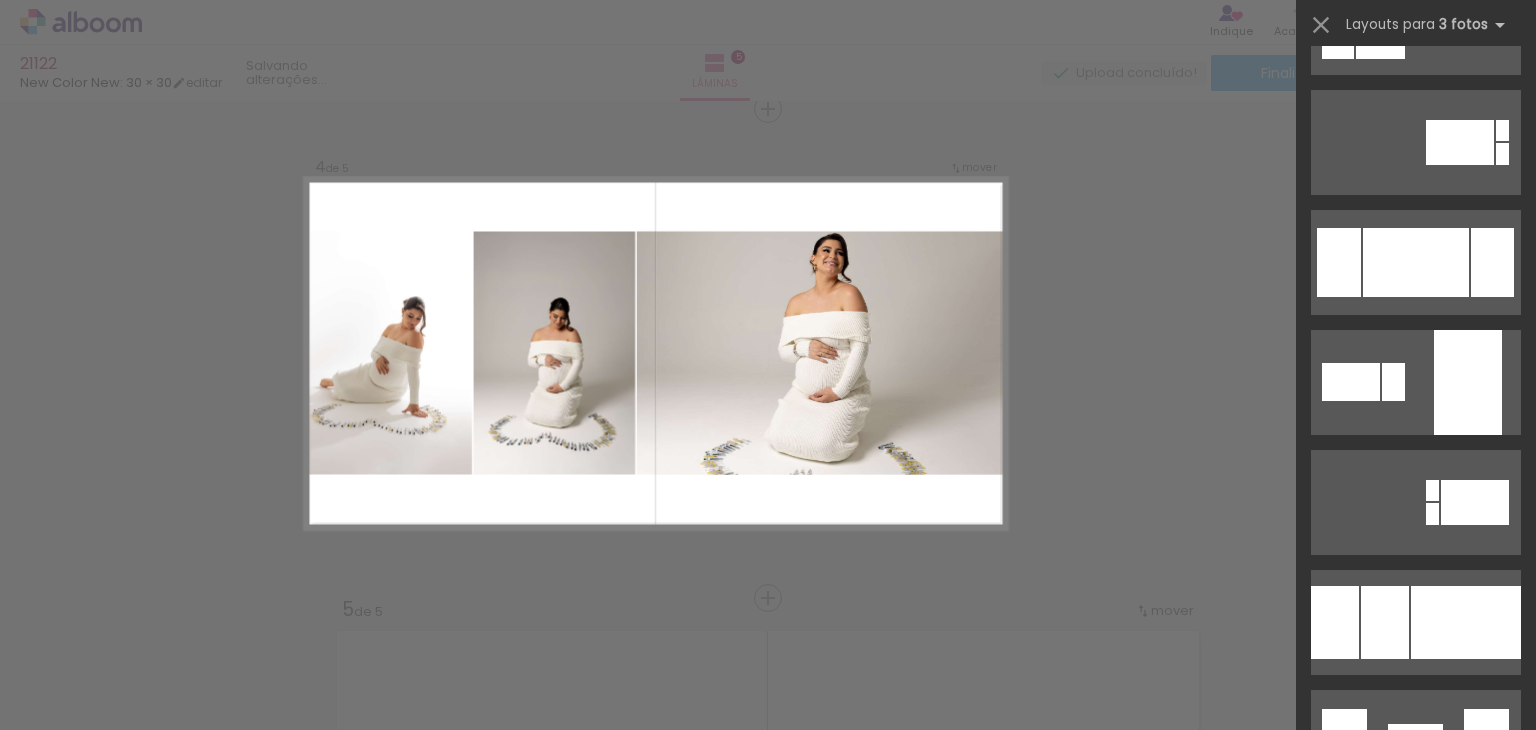 scroll, scrollTop: 8280, scrollLeft: 0, axis: vertical 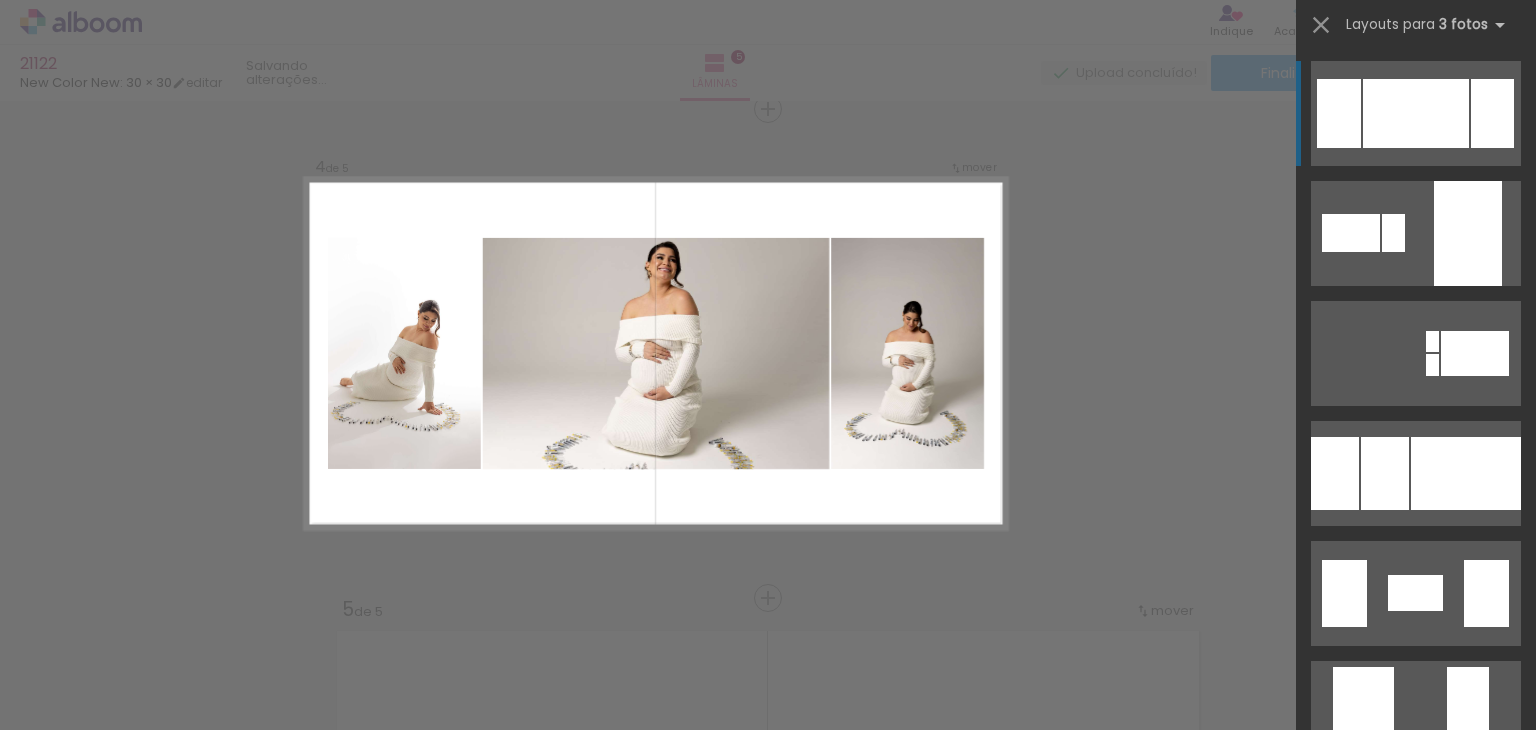 click at bounding box center (1416, 113) 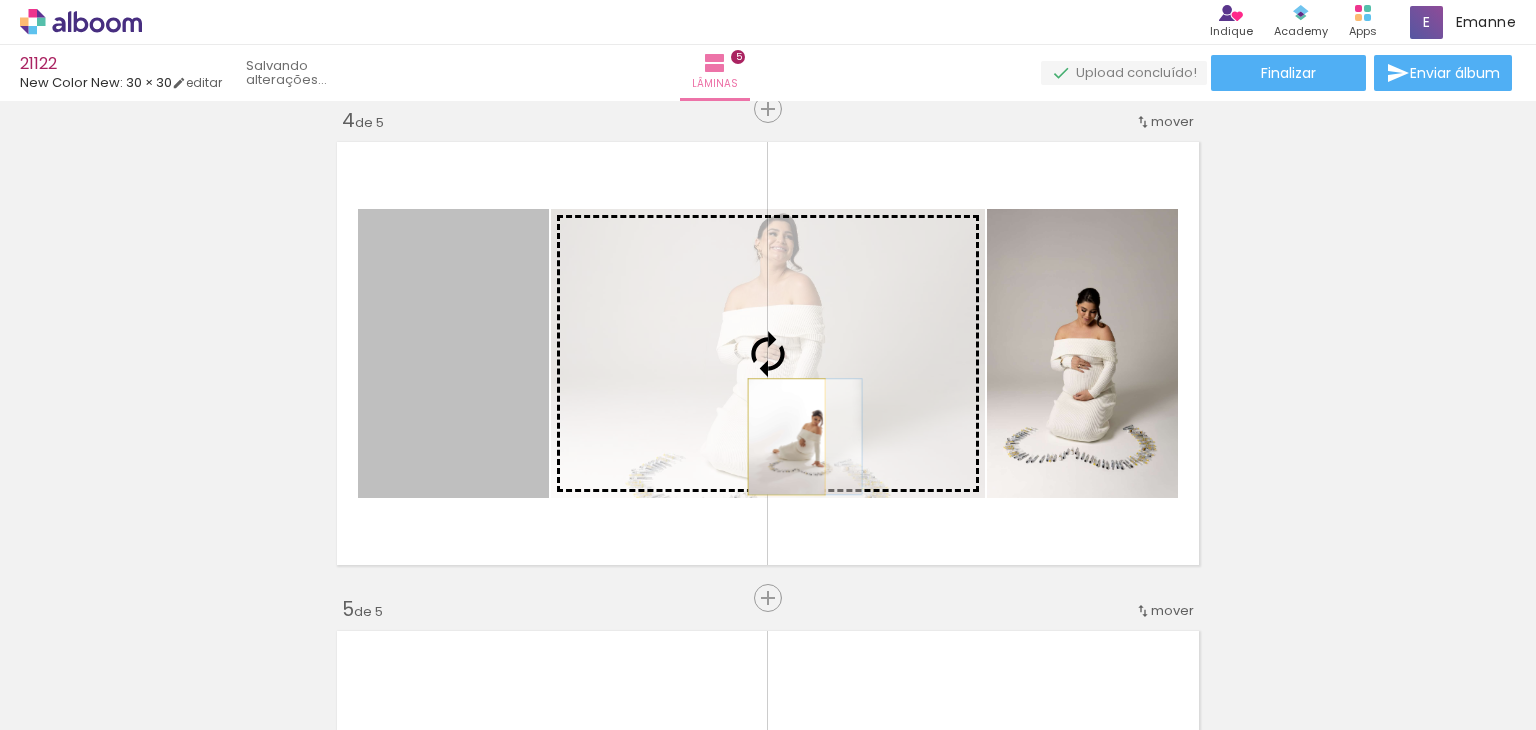 drag, startPoint x: 488, startPoint y: 436, endPoint x: 779, endPoint y: 435, distance: 291.0017 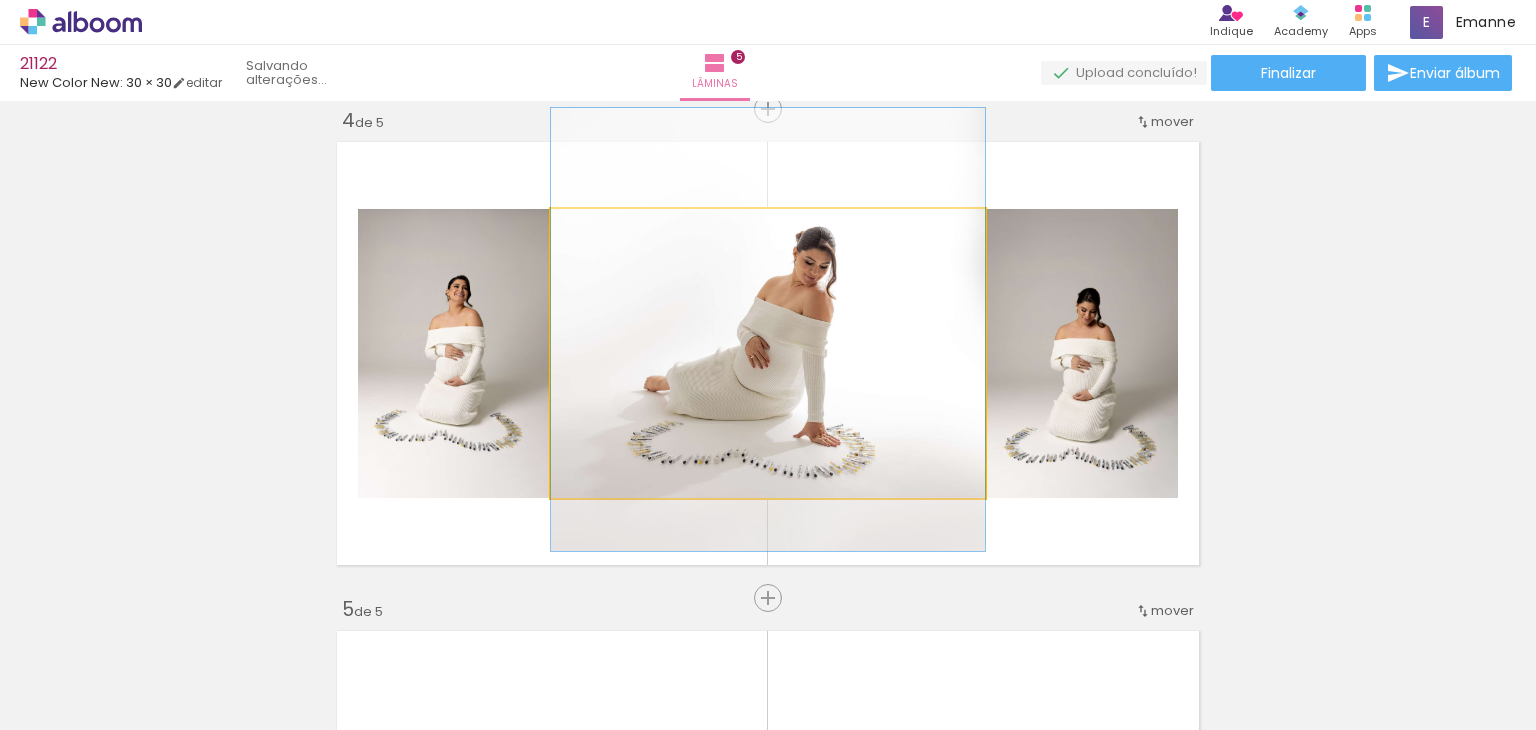 drag, startPoint x: 900, startPoint y: 425, endPoint x: 900, endPoint y: 401, distance: 24 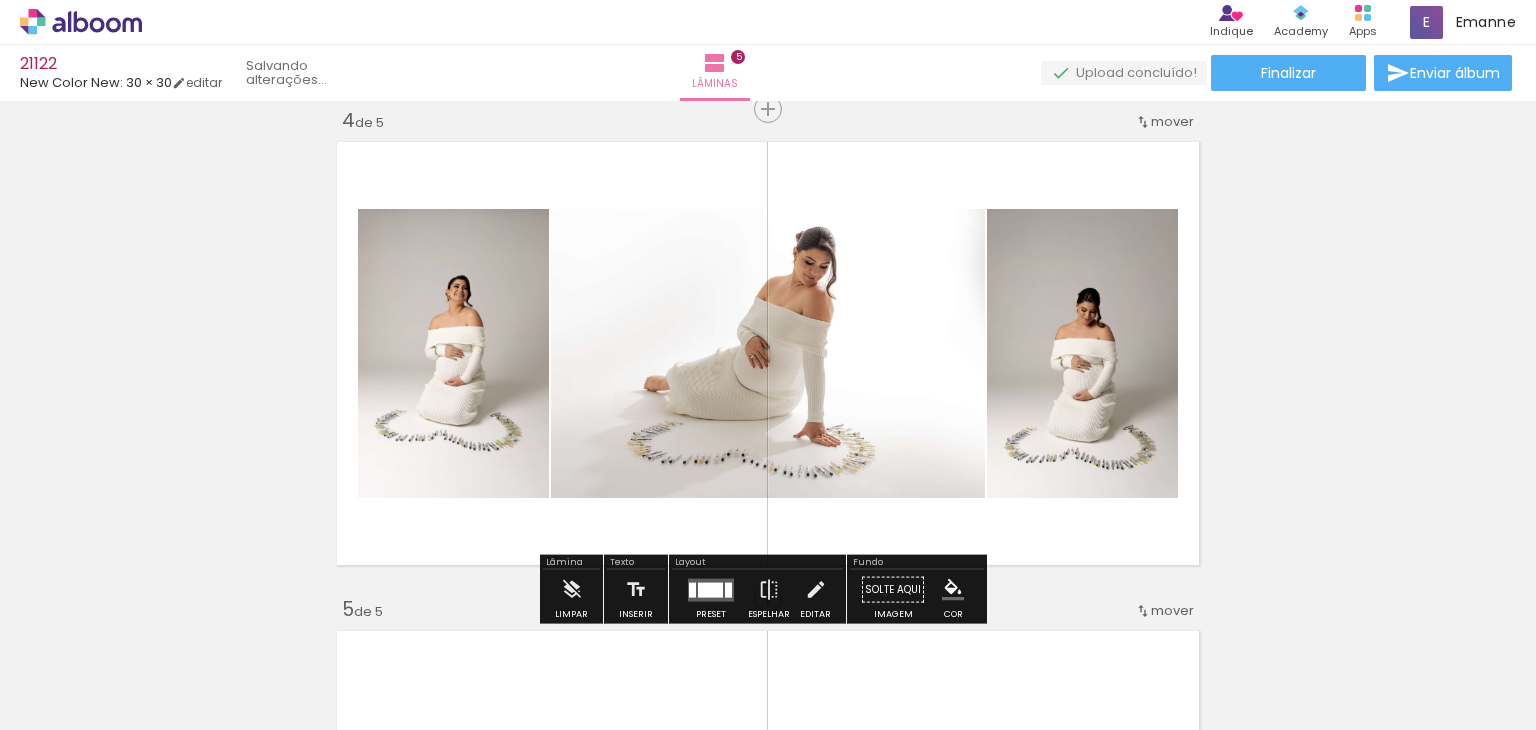 click on "Inserir lâmina 1  de 5  Inserir lâmina 2  de 5  Inserir lâmina 3  de 5  Inserir lâmina 4  de 5  Inserir lâmina 5  de 5 O Designbox precisará aumentar a sua imagem em 155% para exportar para impressão." at bounding box center [768, 83] 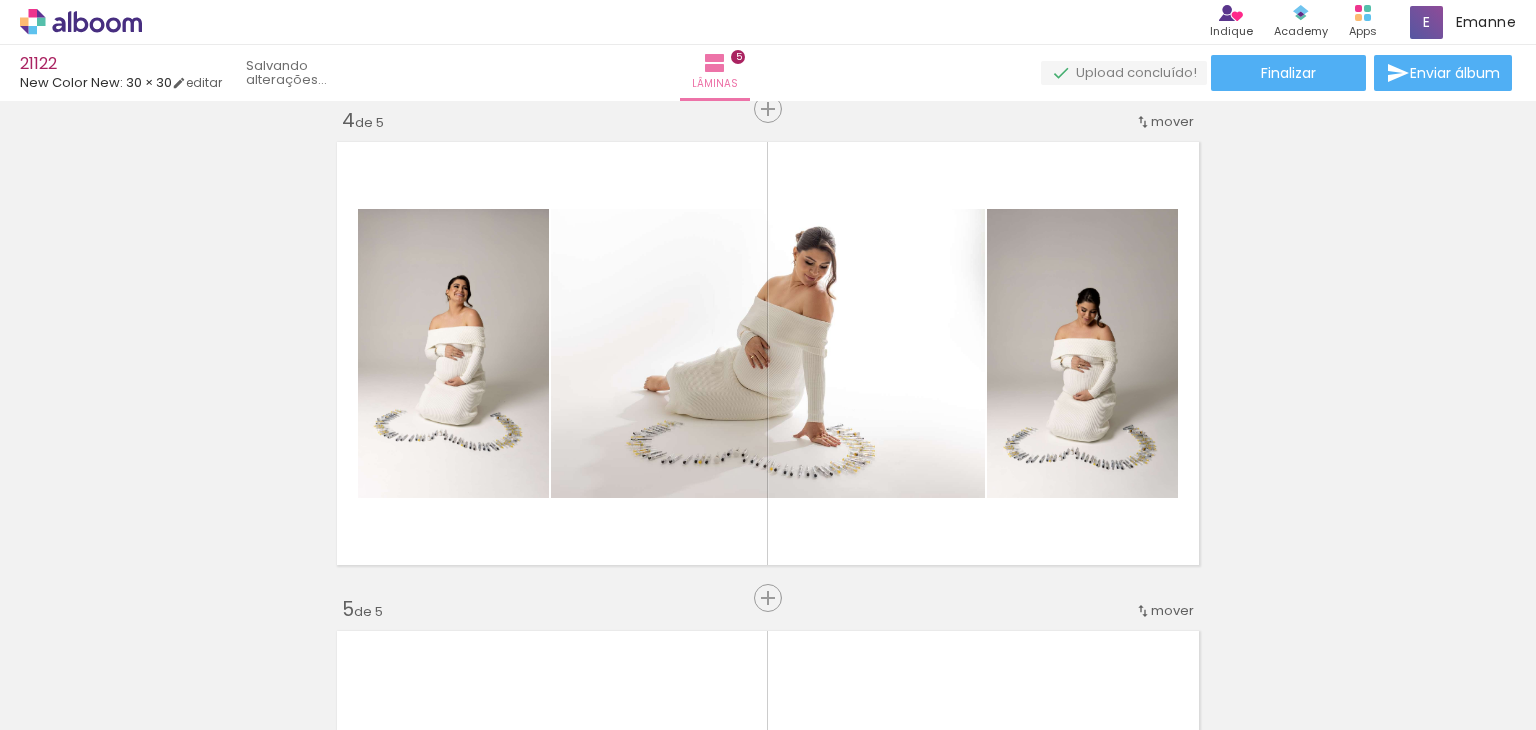 click on "Inserir lâmina 1  de 5  Inserir lâmina 2  de 5  Inserir lâmina 3  de 5  Inserir lâmina 4  de 5  Inserir lâmina 5  de 5 O Designbox precisará aumentar a sua imagem em 155% para exportar para impressão." at bounding box center [768, 83] 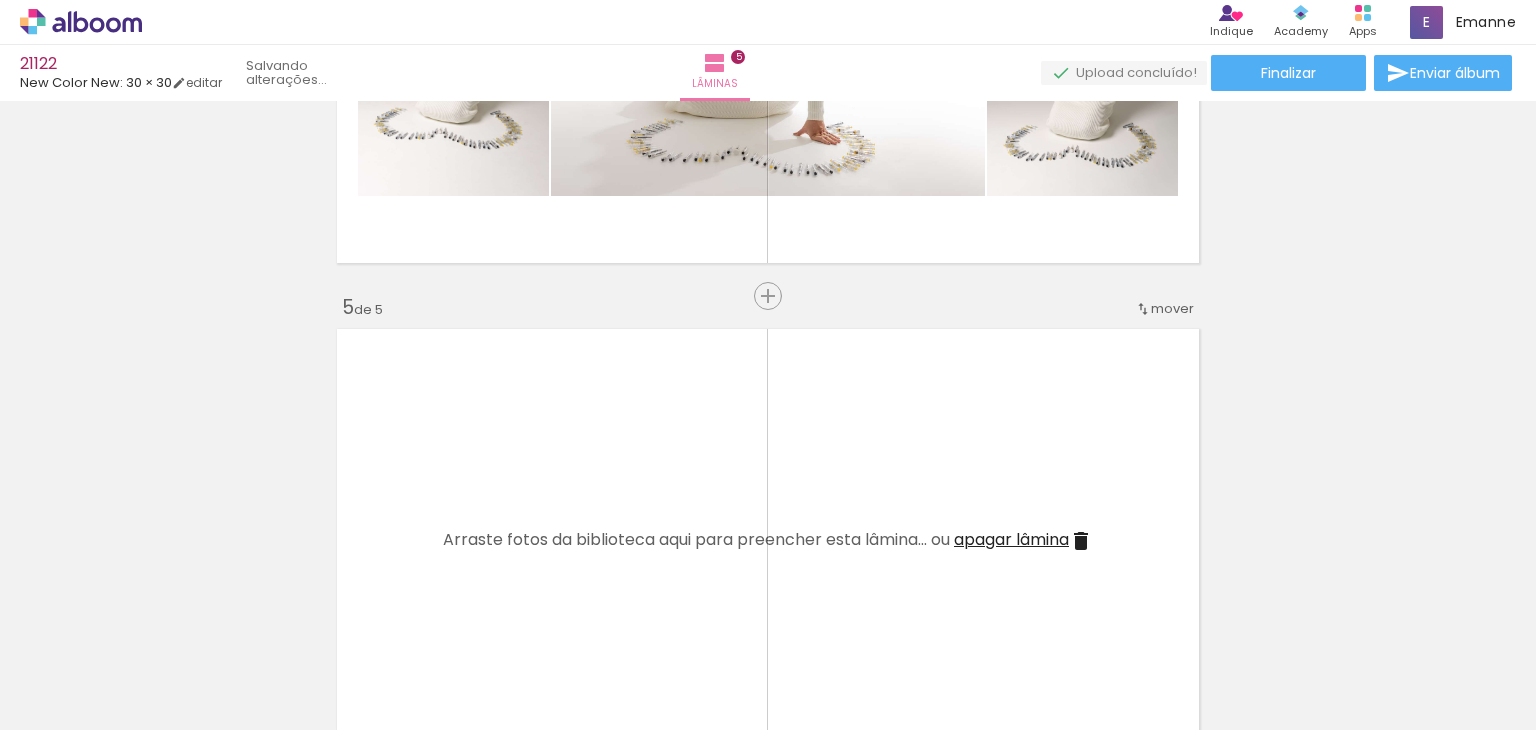 scroll, scrollTop: 1892, scrollLeft: 0, axis: vertical 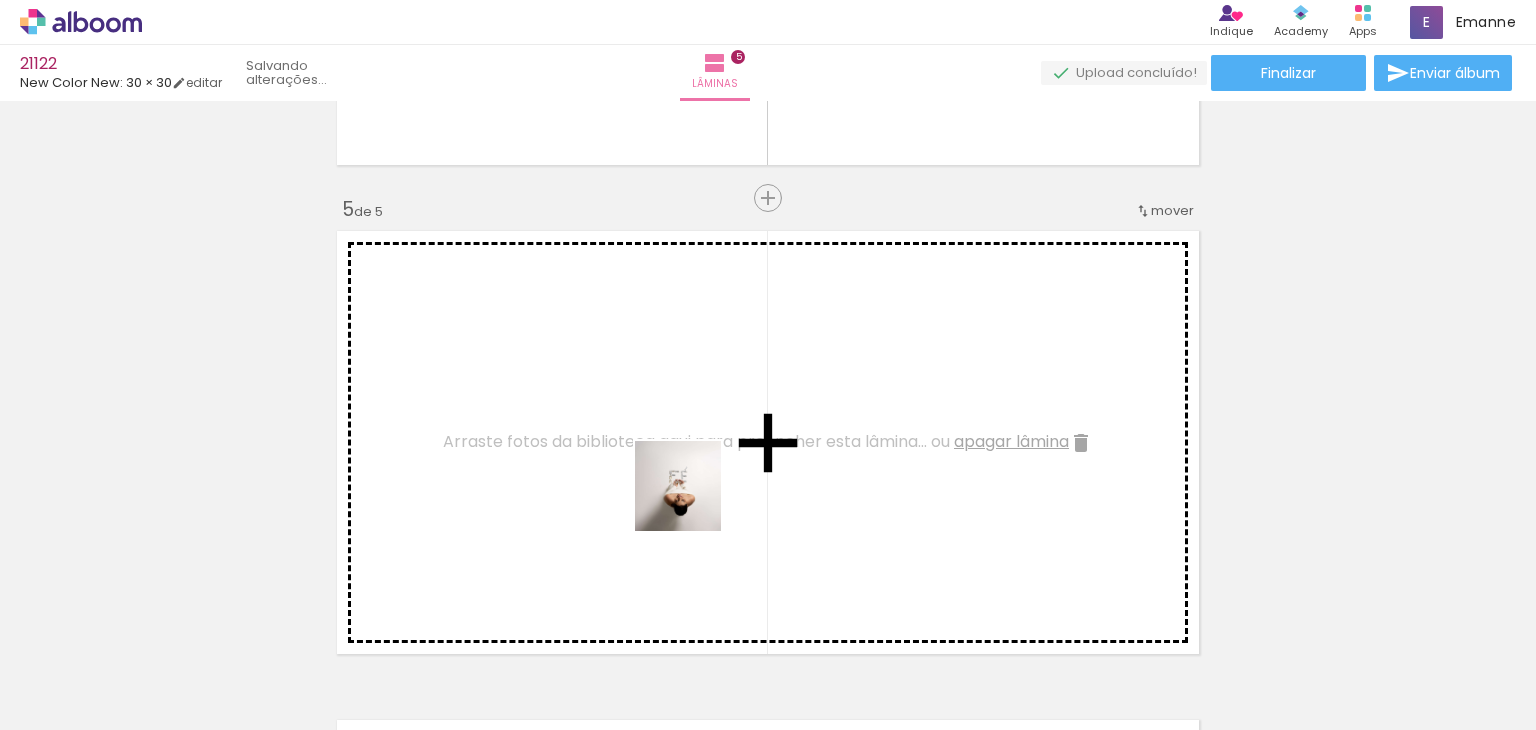 drag, startPoint x: 900, startPoint y: 665, endPoint x: 667, endPoint y: 488, distance: 292.60553 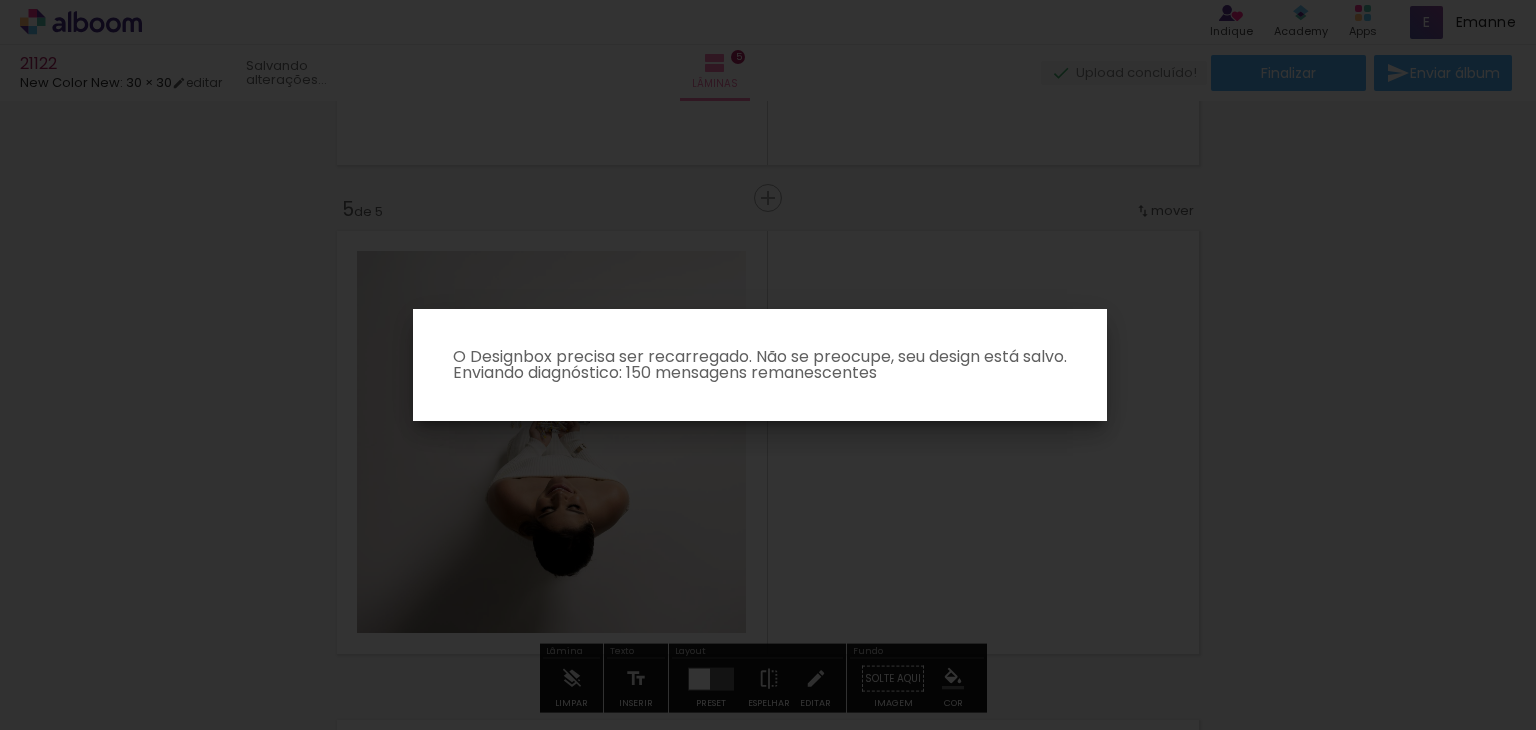 scroll, scrollTop: 2092, scrollLeft: 0, axis: vertical 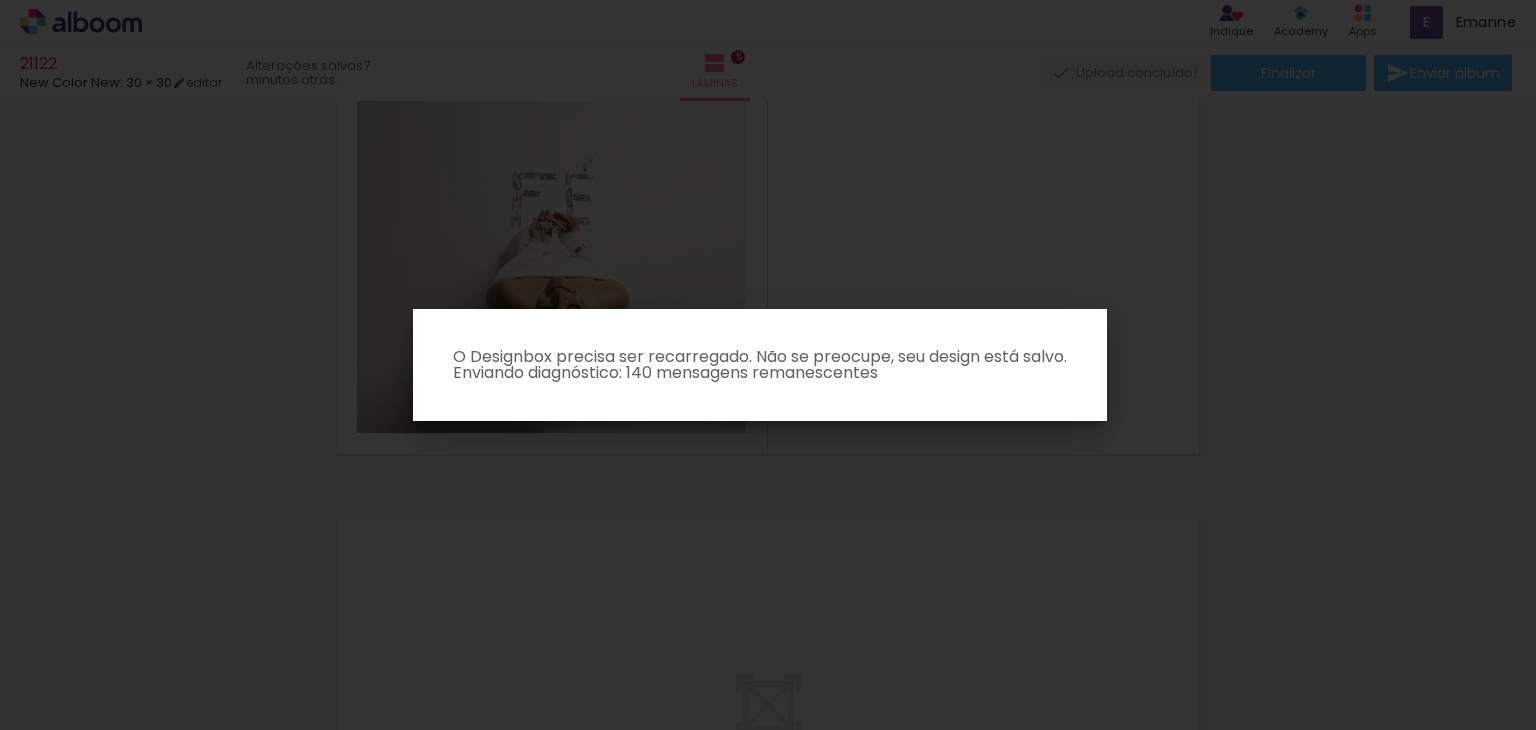 click 